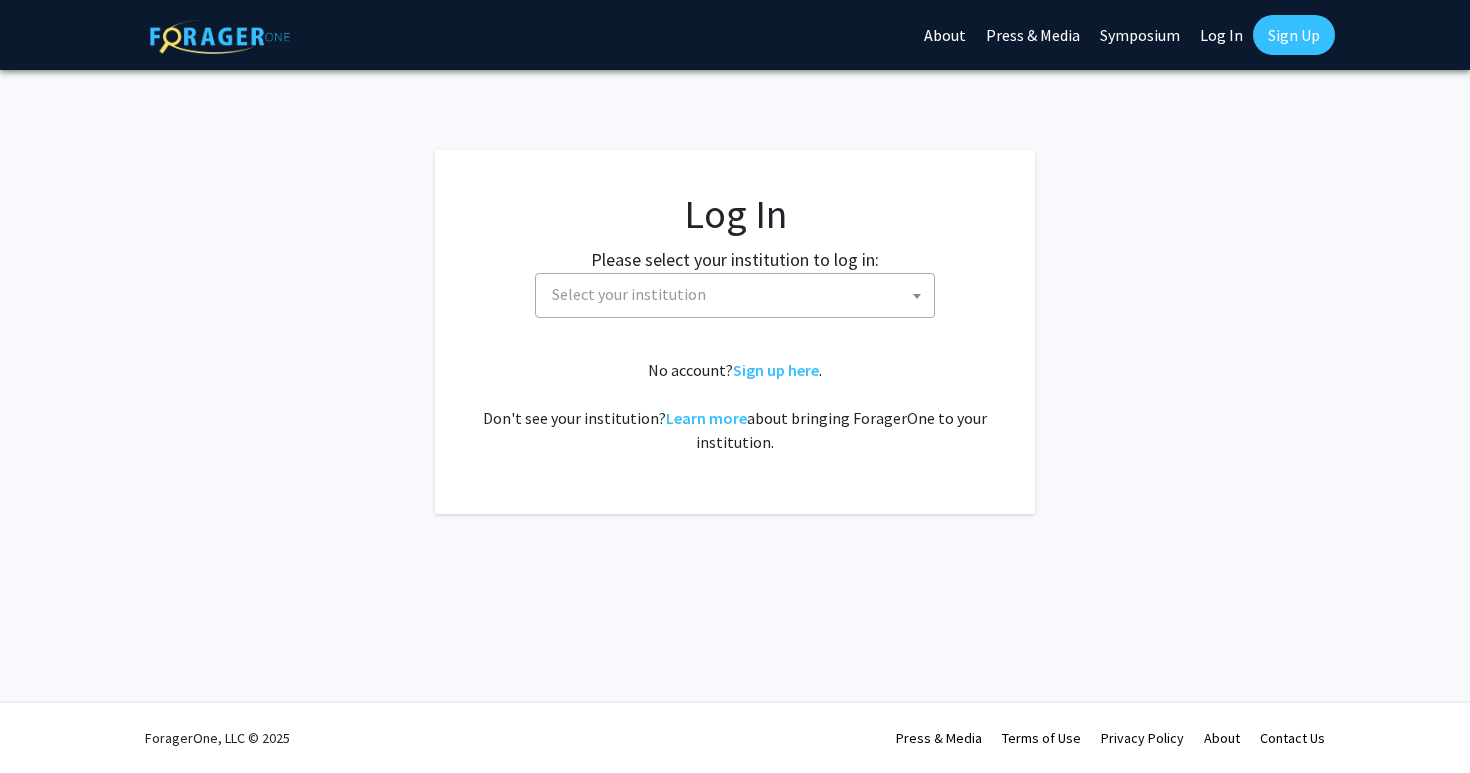 select 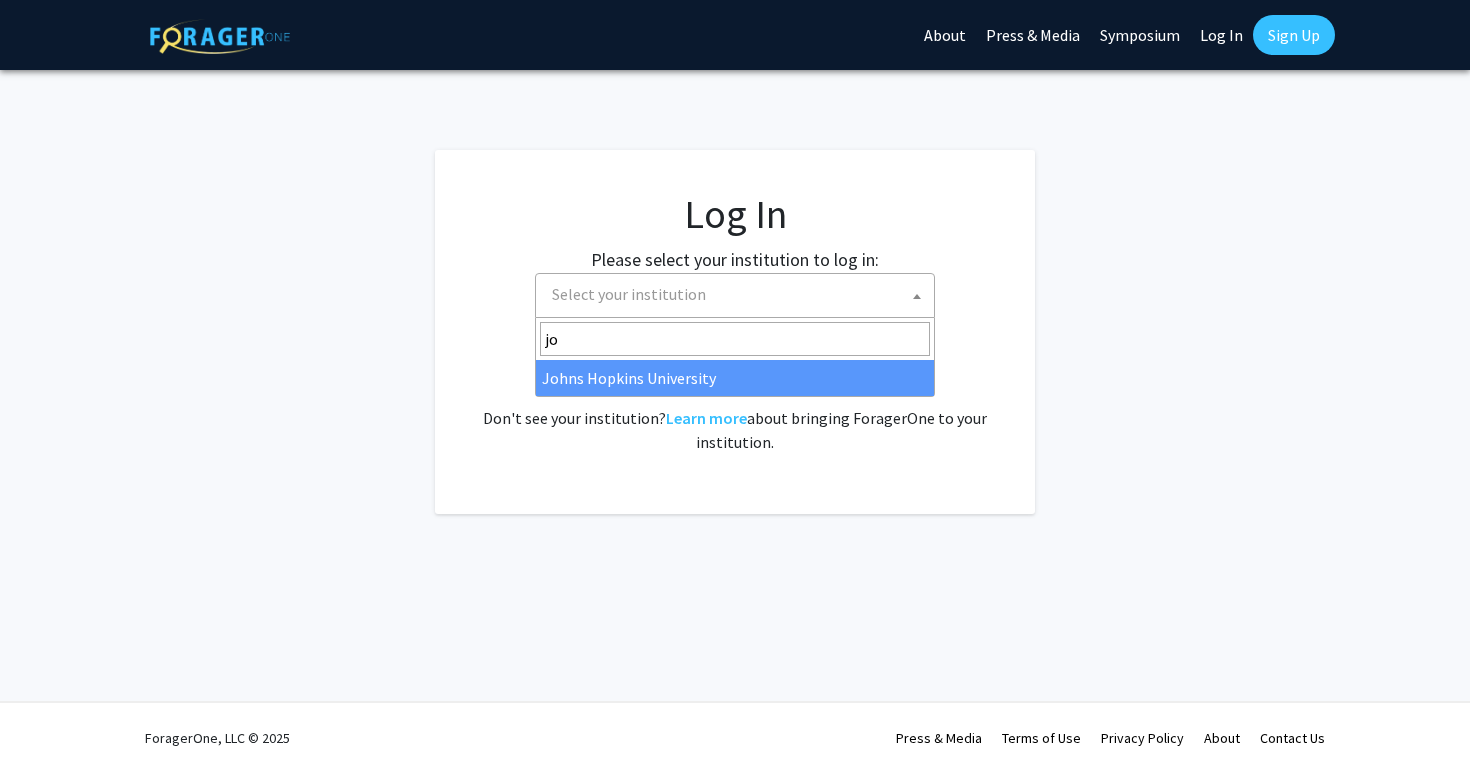 type on "jo" 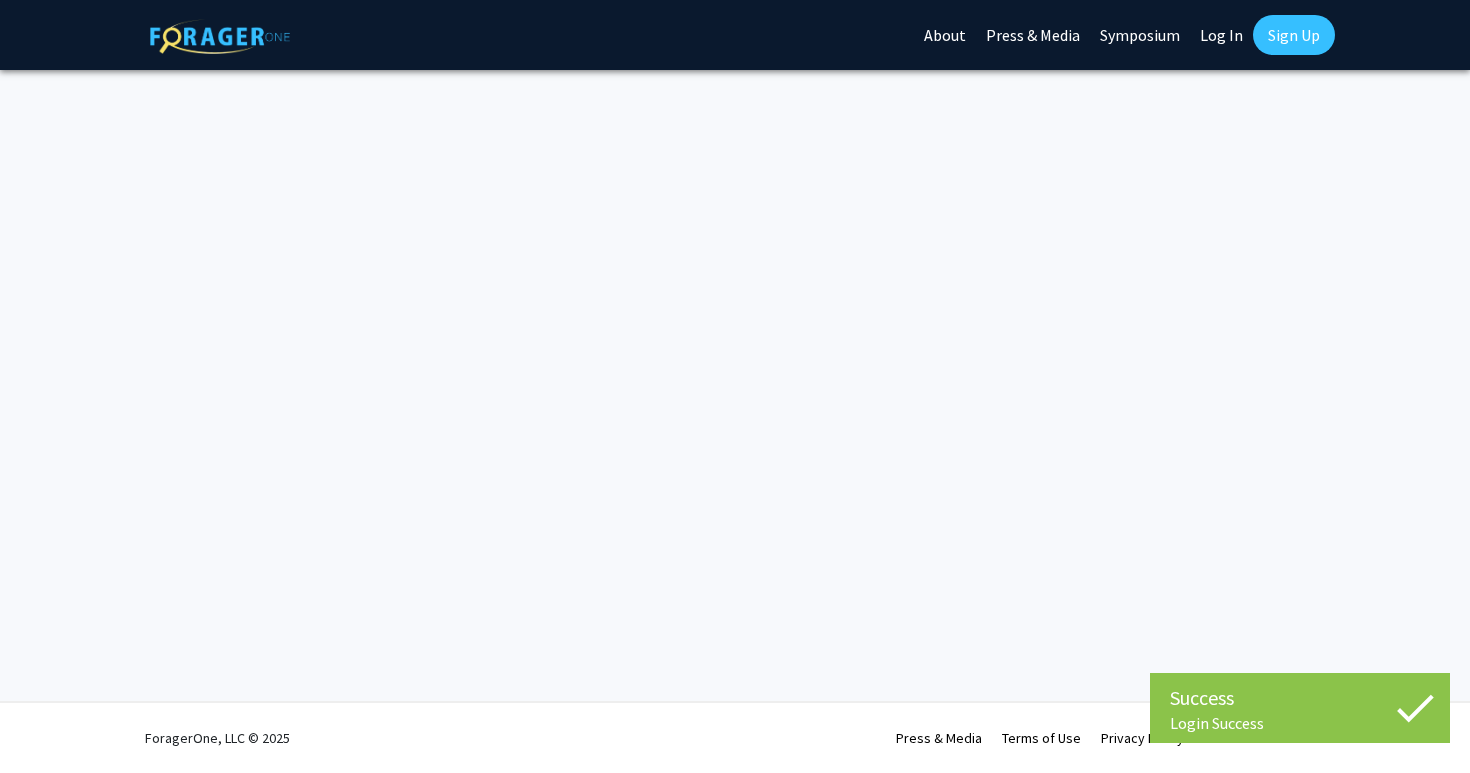 scroll, scrollTop: 0, scrollLeft: 0, axis: both 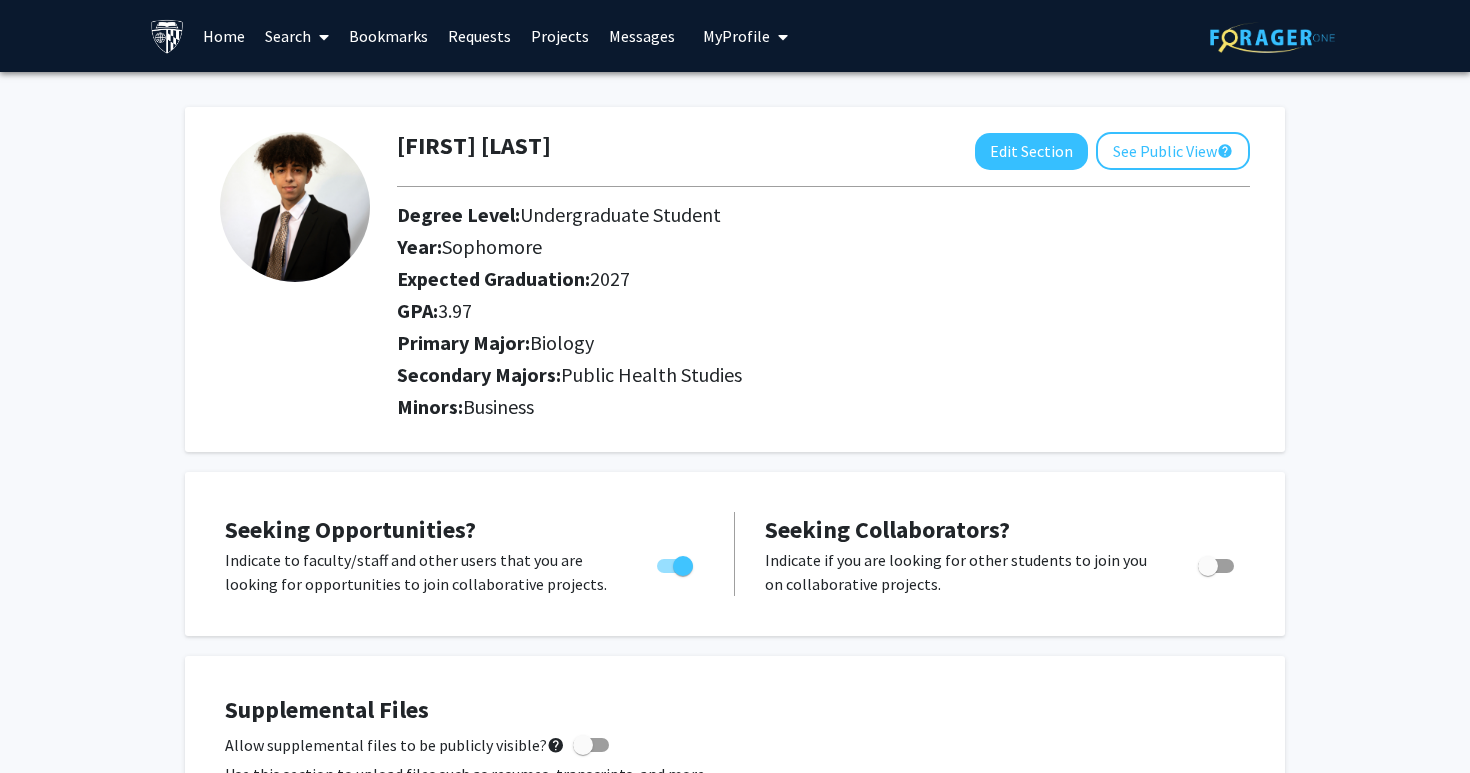 click on "Home" at bounding box center [224, 36] 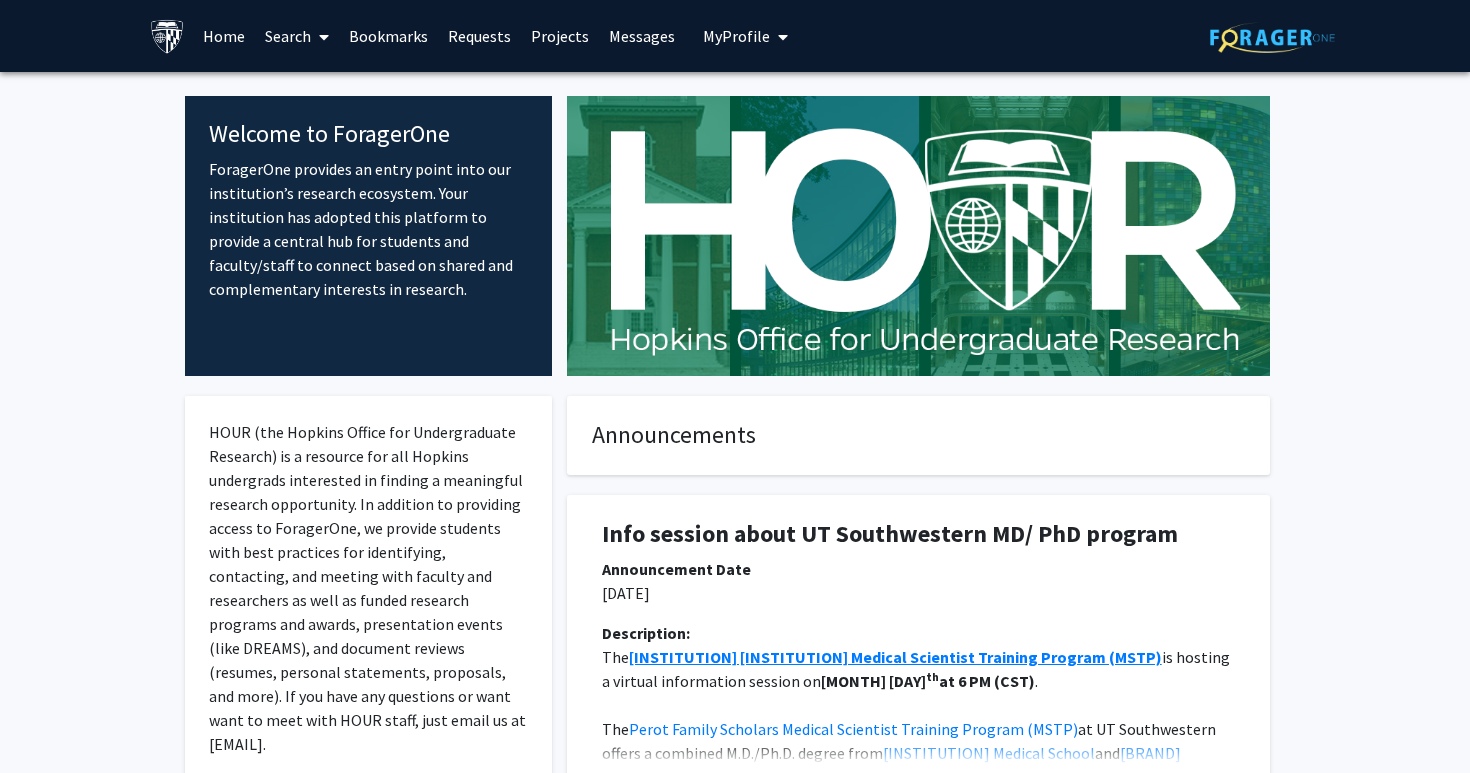 click on "Search" at bounding box center (297, 36) 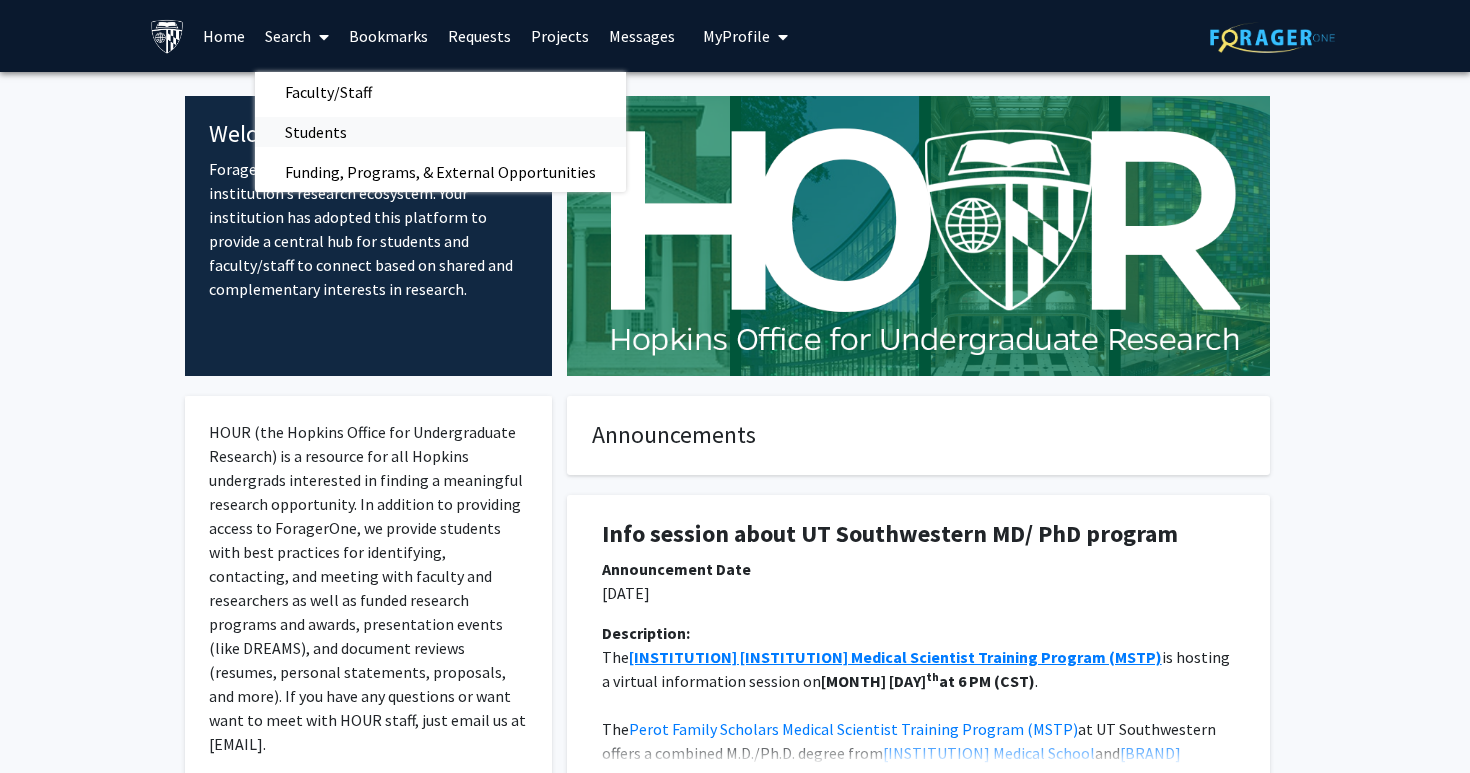 click on "Students" at bounding box center [316, 132] 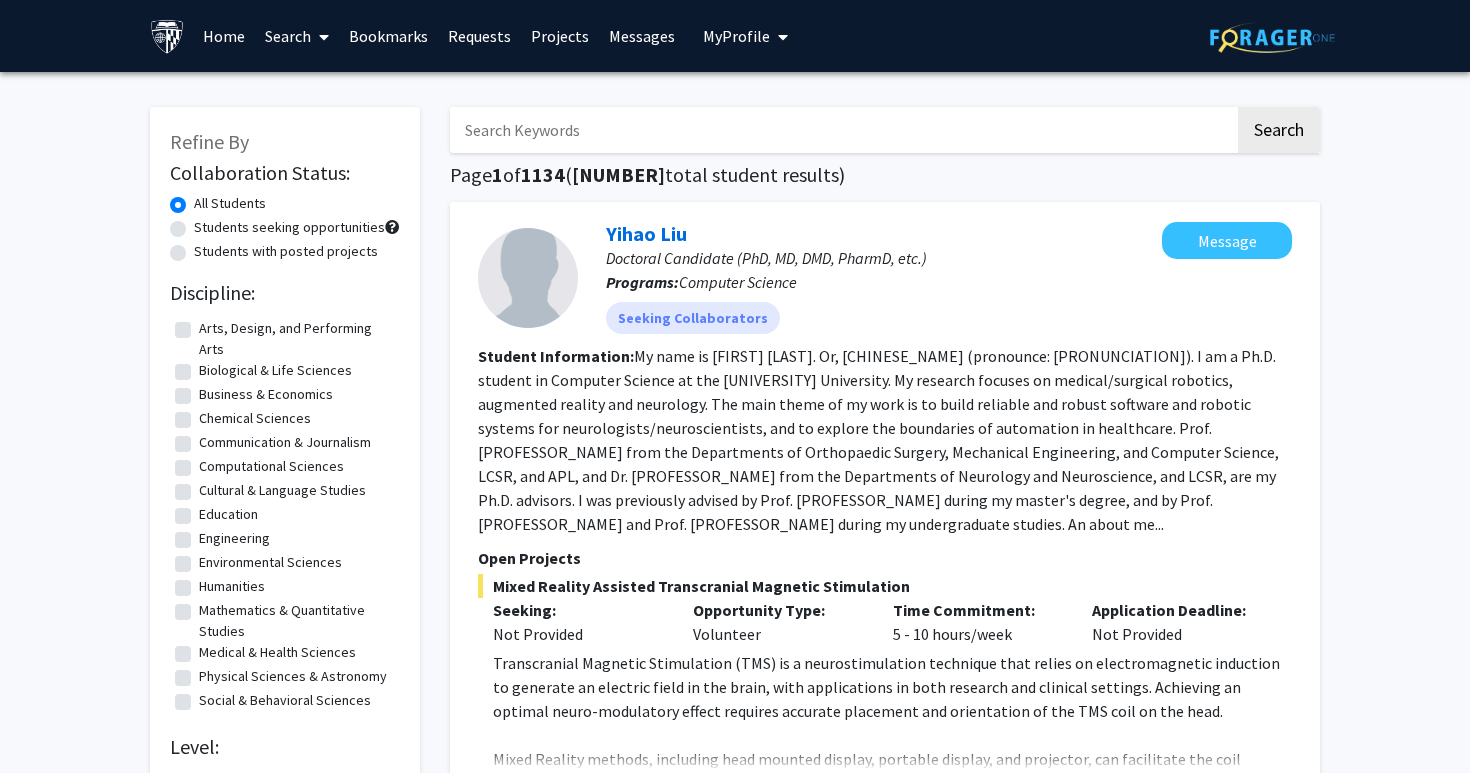 click on "Home" at bounding box center (224, 36) 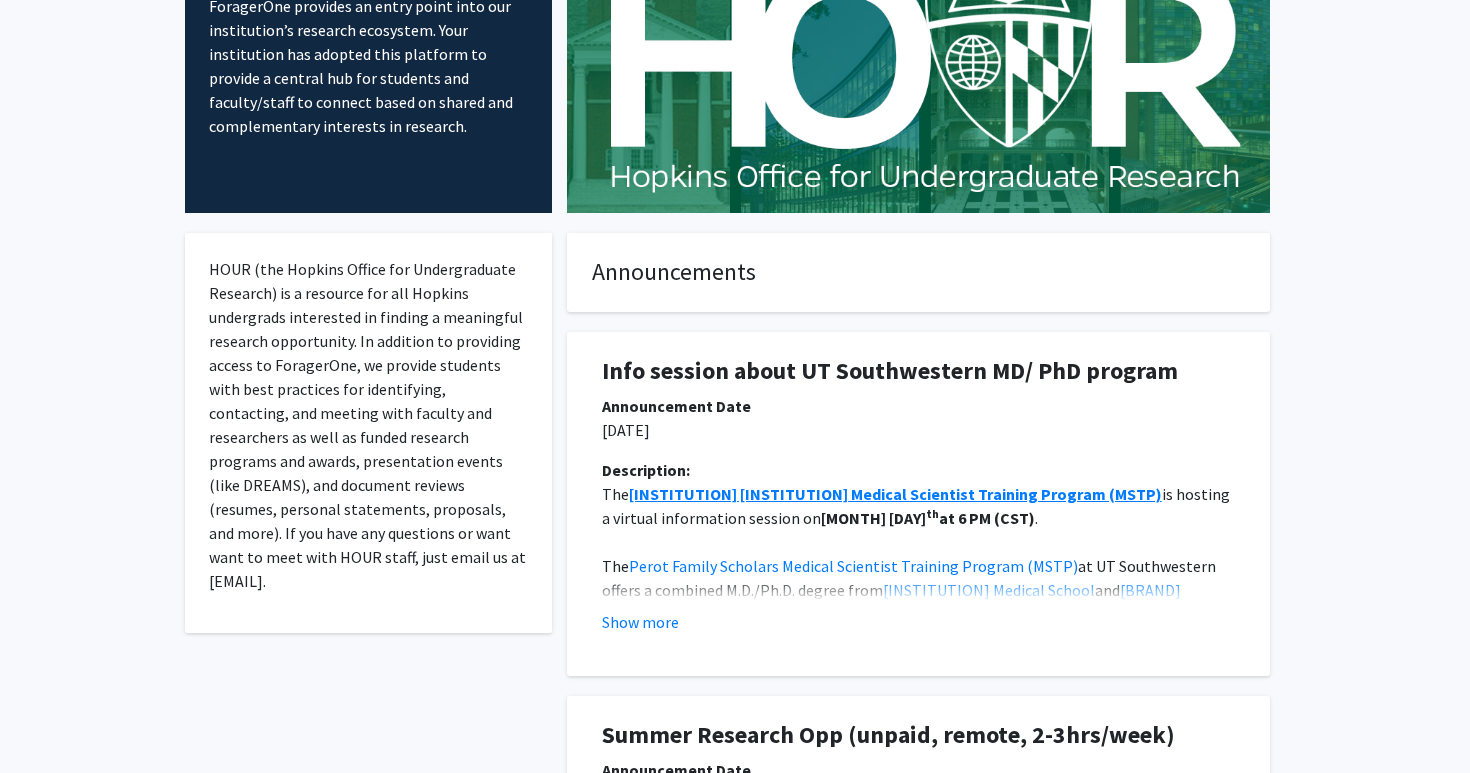 scroll, scrollTop: 0, scrollLeft: 0, axis: both 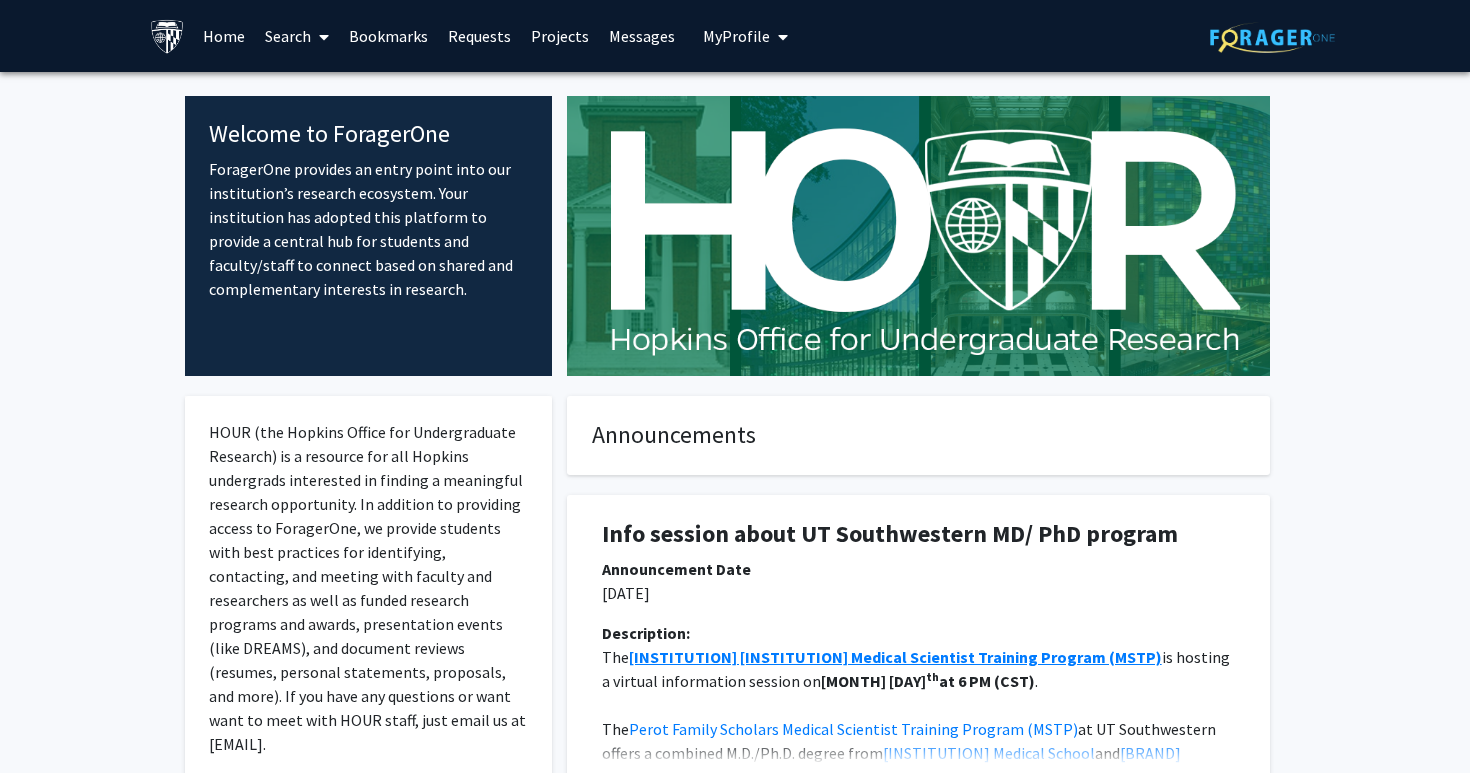click on "Projects" at bounding box center (560, 36) 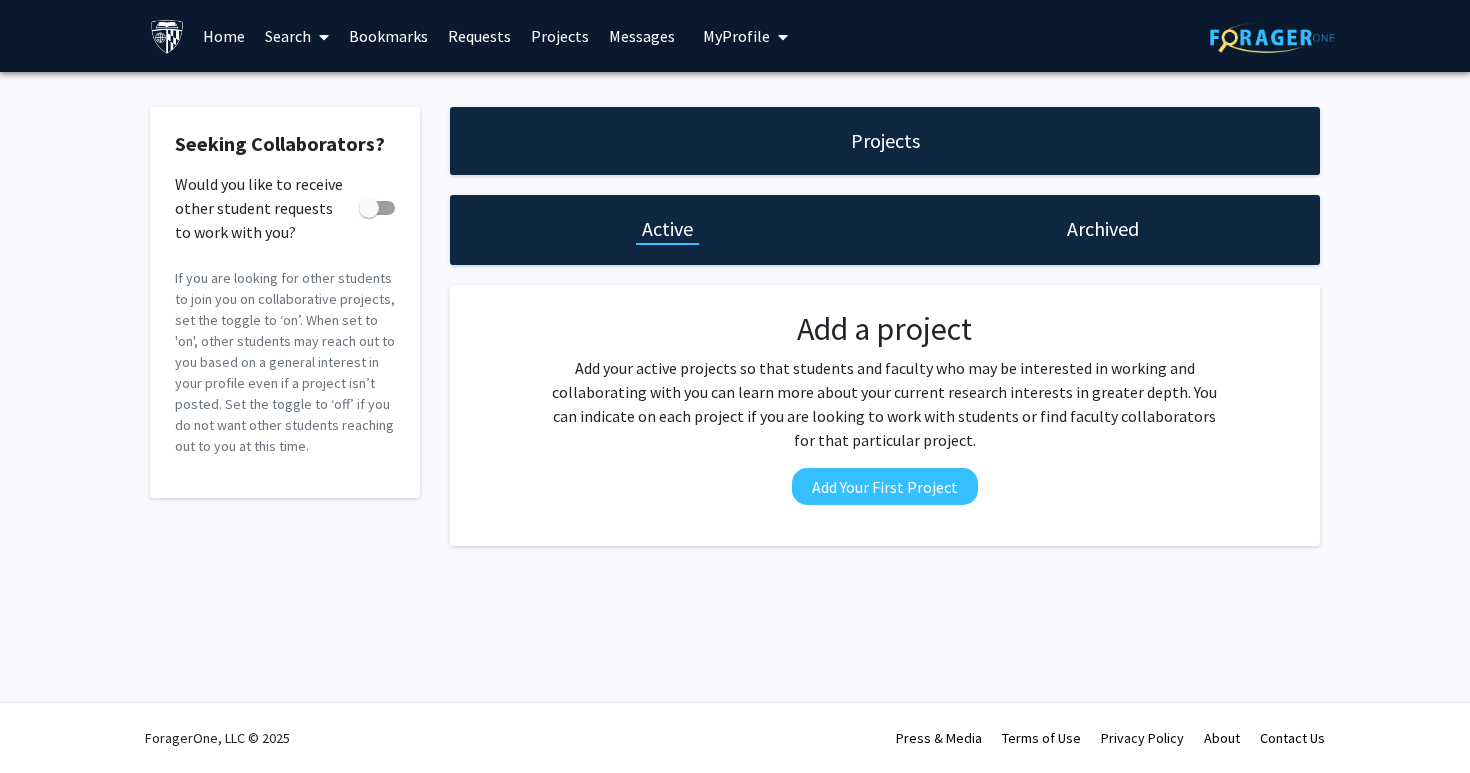 click on "Search" at bounding box center [297, 36] 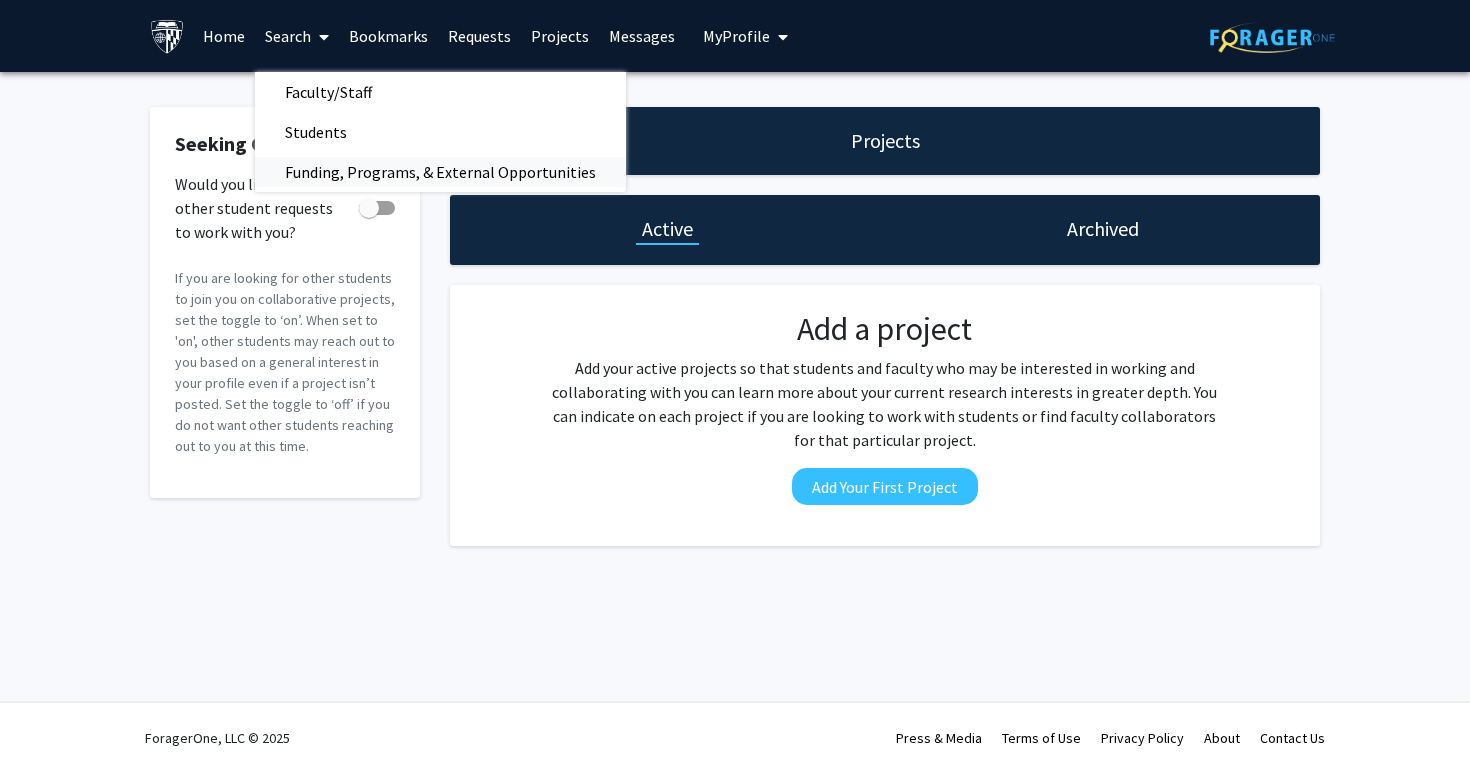 click on "Funding, Programs, & External Opportunities" at bounding box center [440, 172] 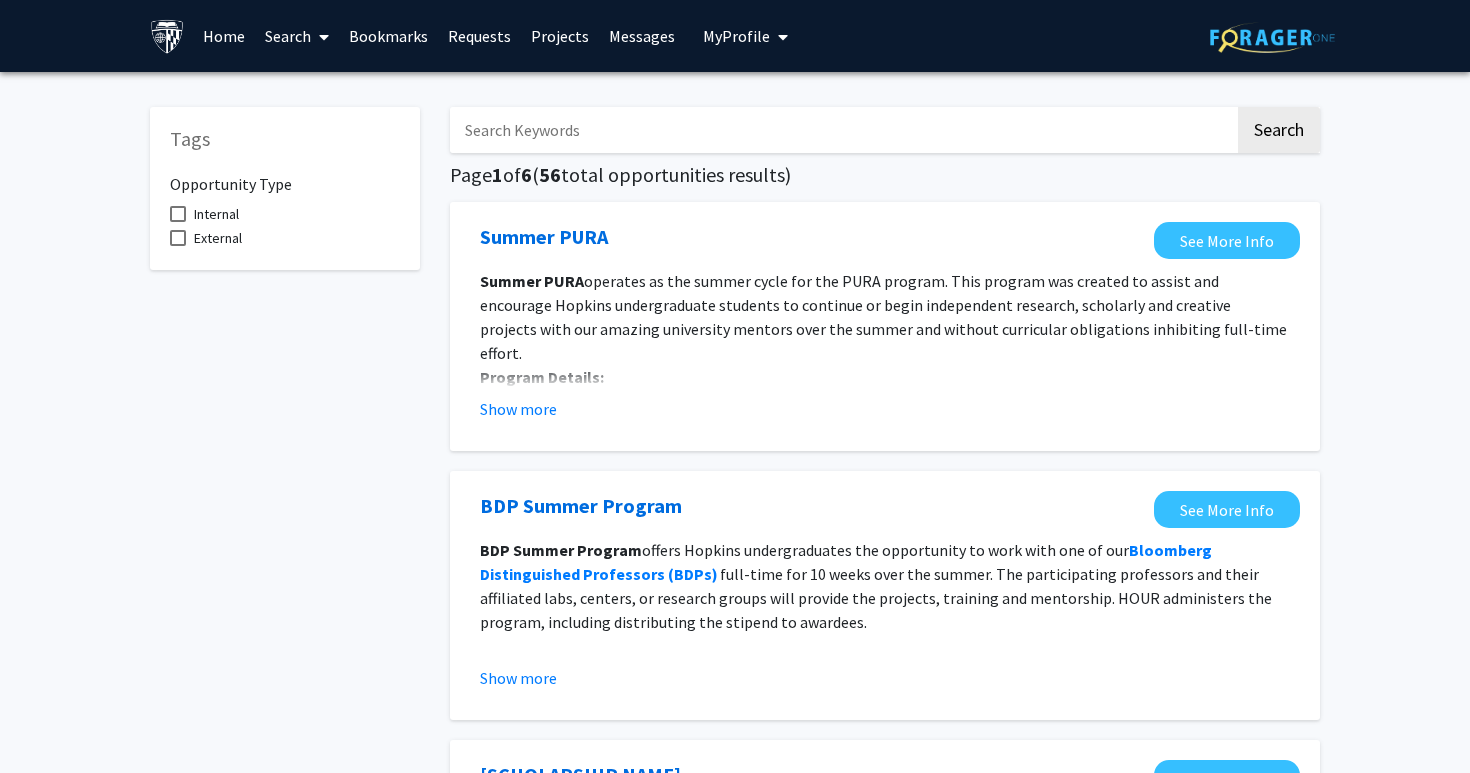 click on "Home" at bounding box center (224, 36) 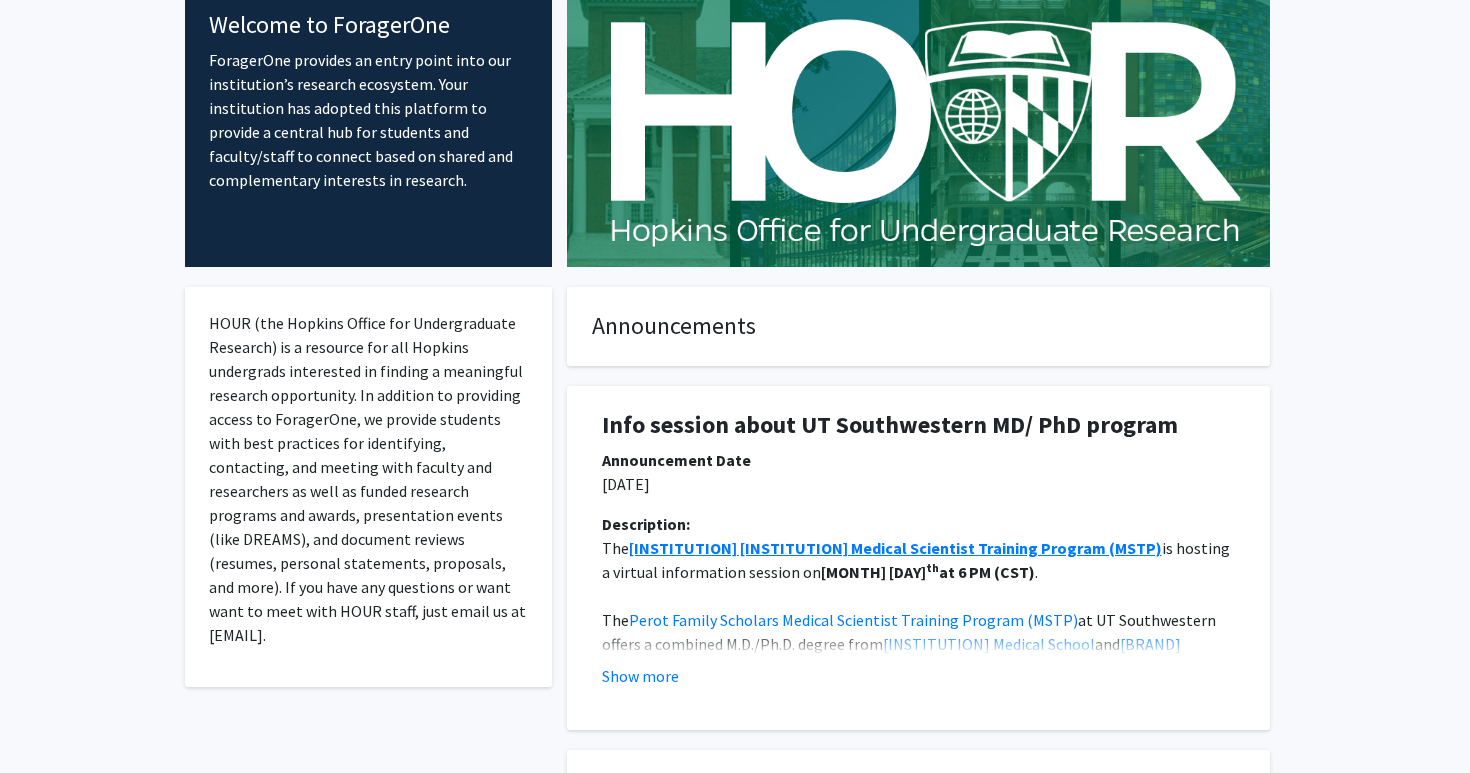 scroll, scrollTop: 0, scrollLeft: 0, axis: both 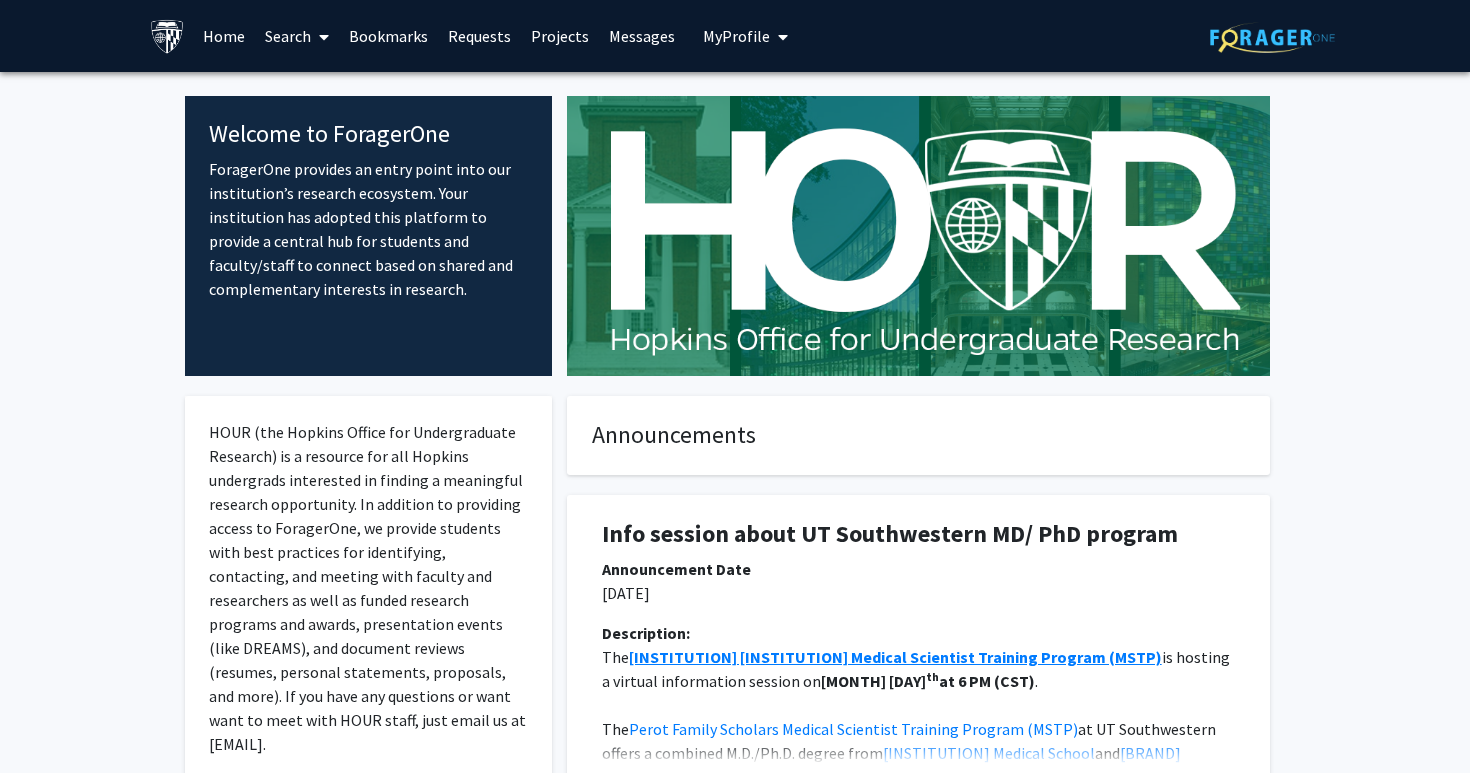 click 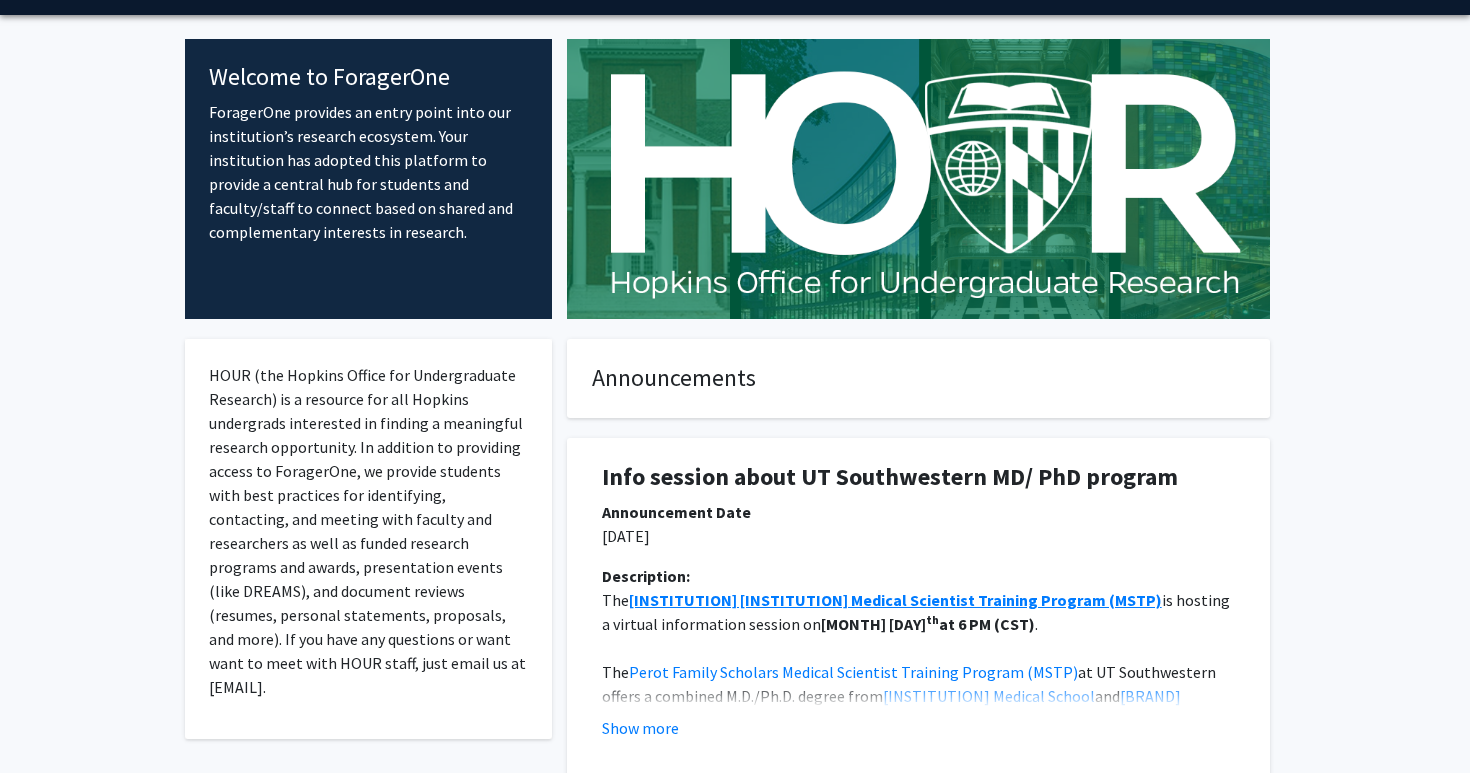 scroll, scrollTop: 0, scrollLeft: 0, axis: both 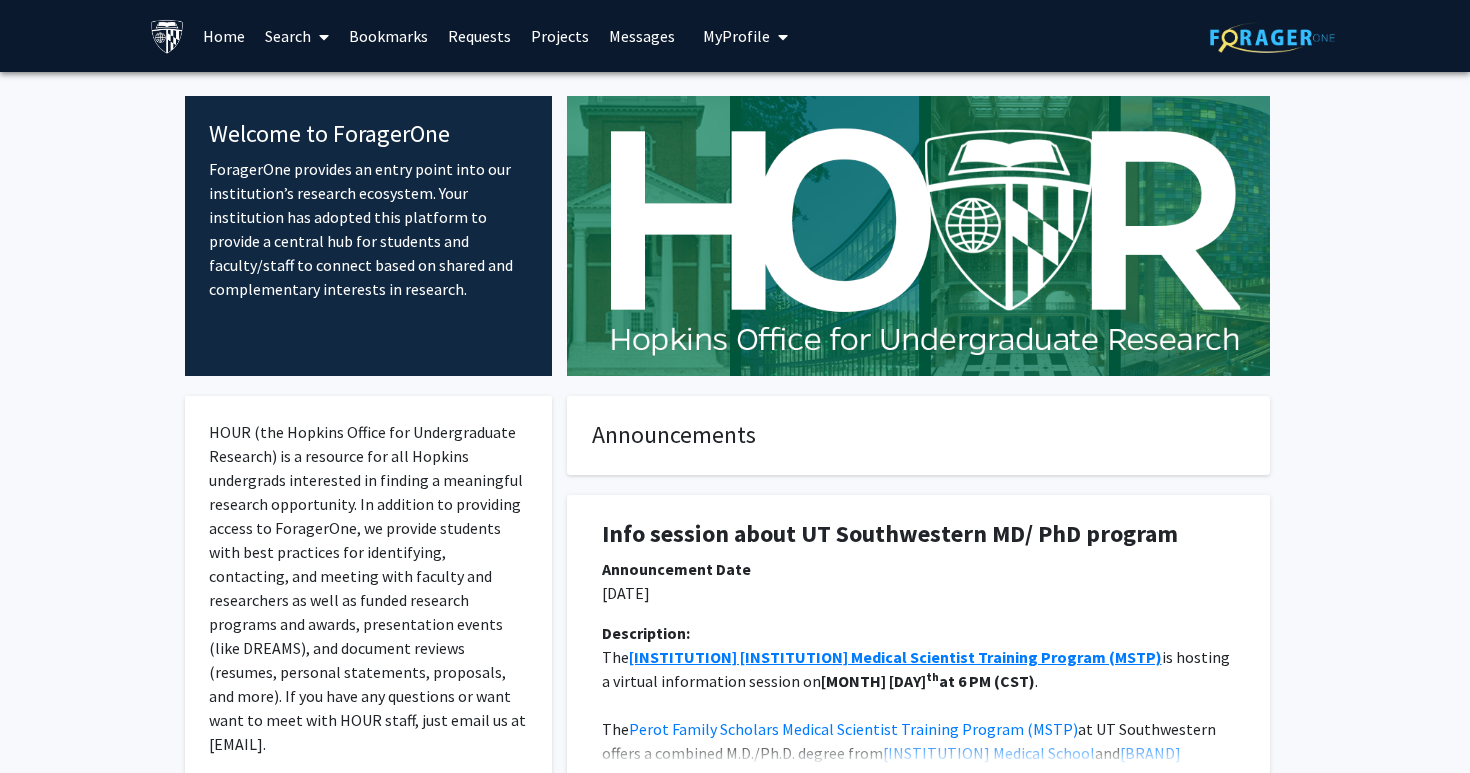 click at bounding box center (320, 37) 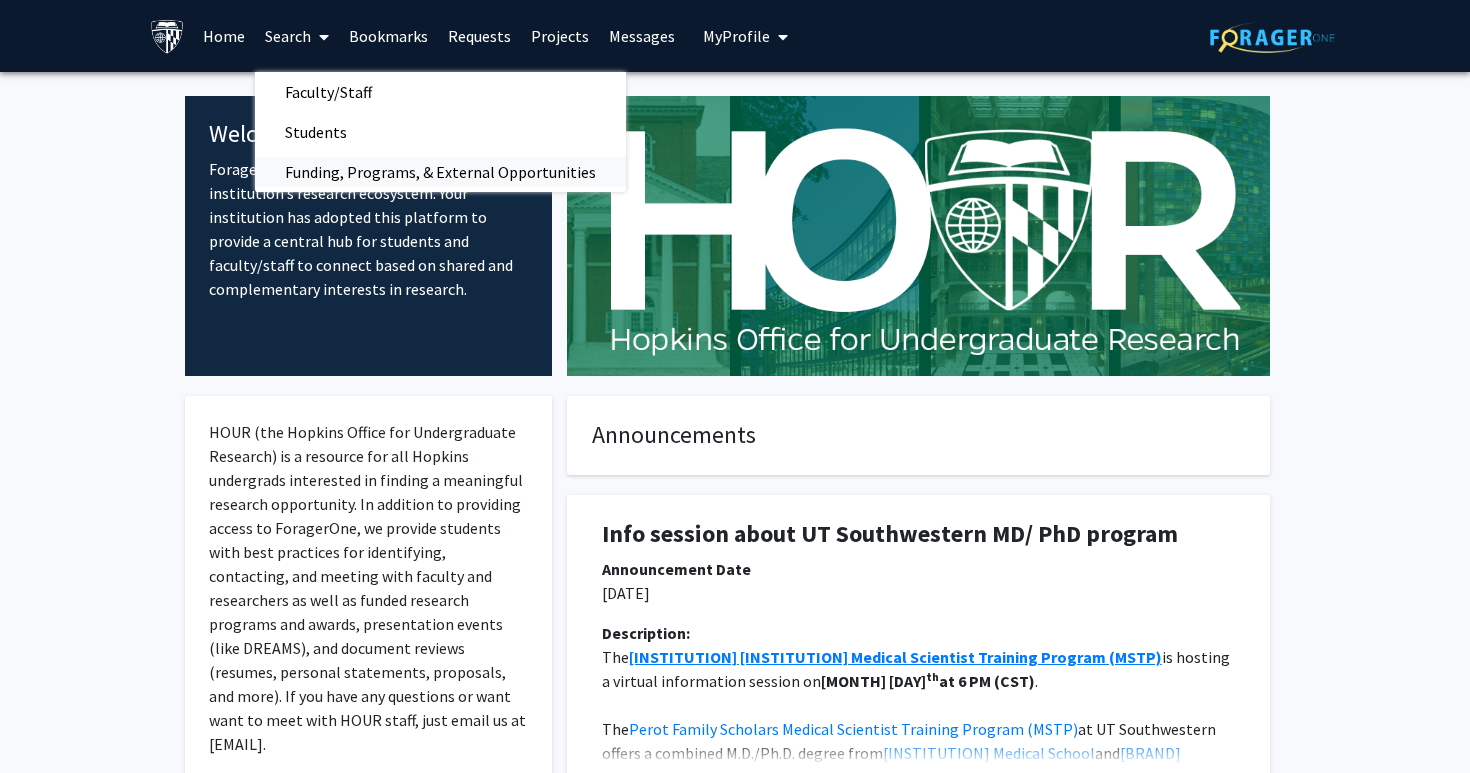 click on "Funding, Programs, & External Opportunities" at bounding box center (440, 172) 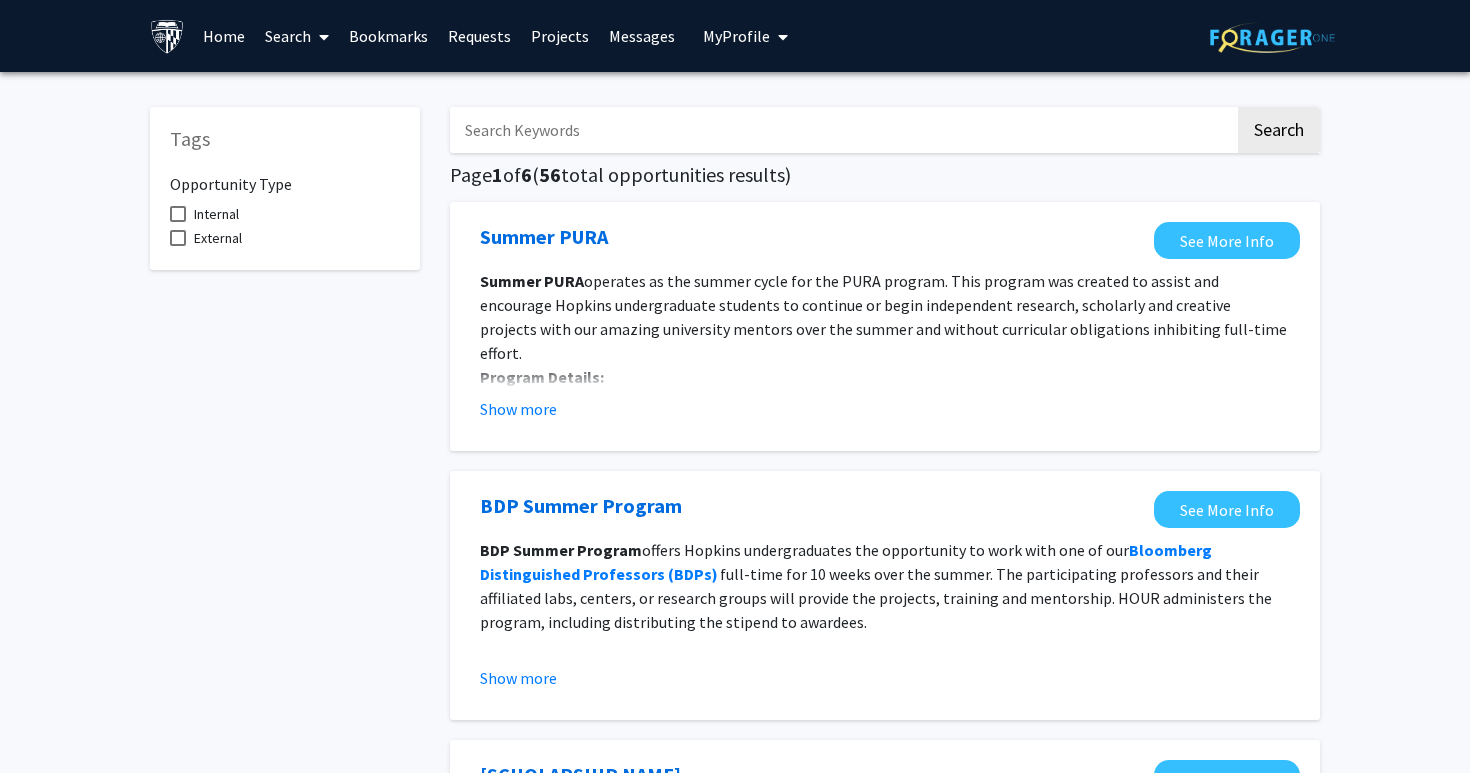 click at bounding box center [167, 36] 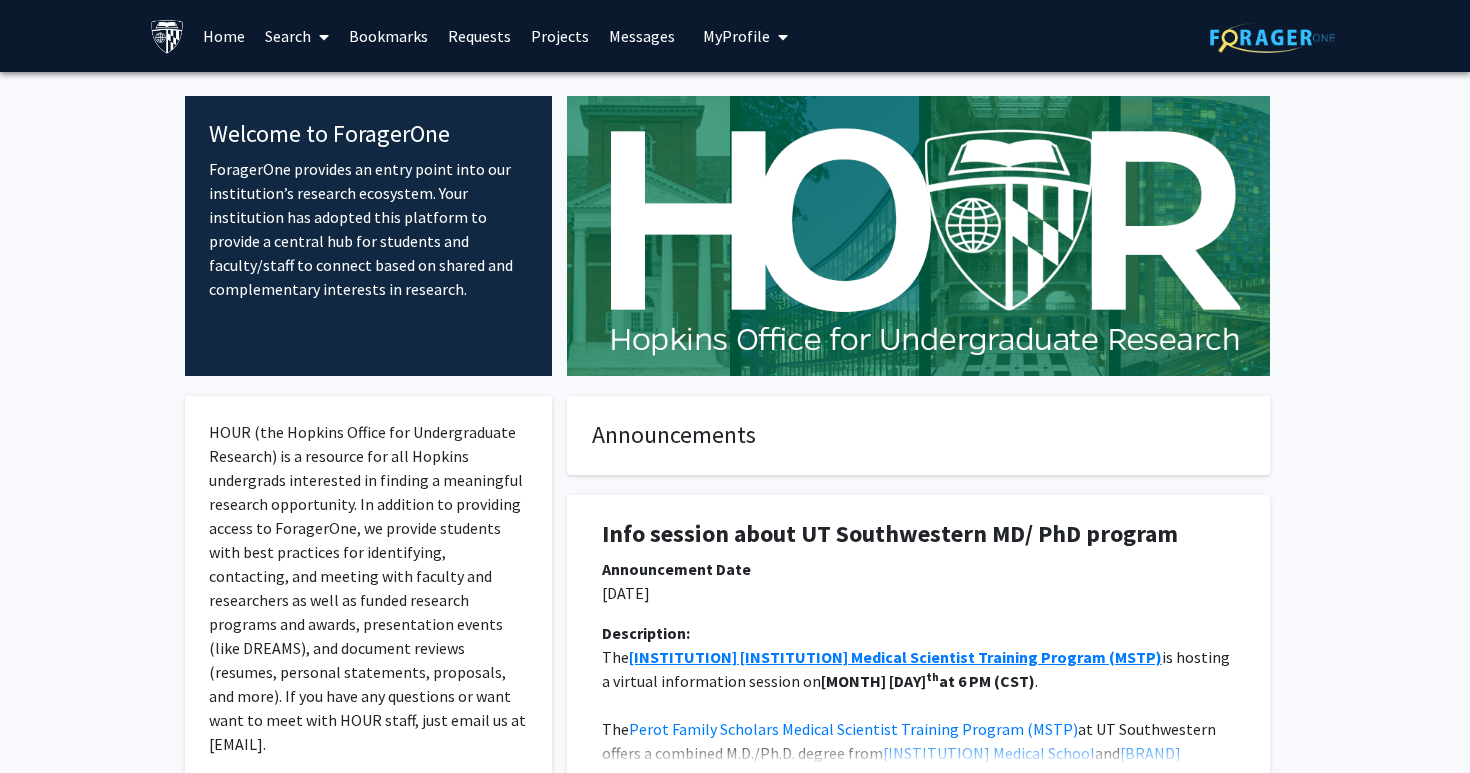 click on "Skip navigation Home Search Bookmarks Requests Projects Messages My Profile [FIRST] [LAST] View Profile Account Settings Log Out" 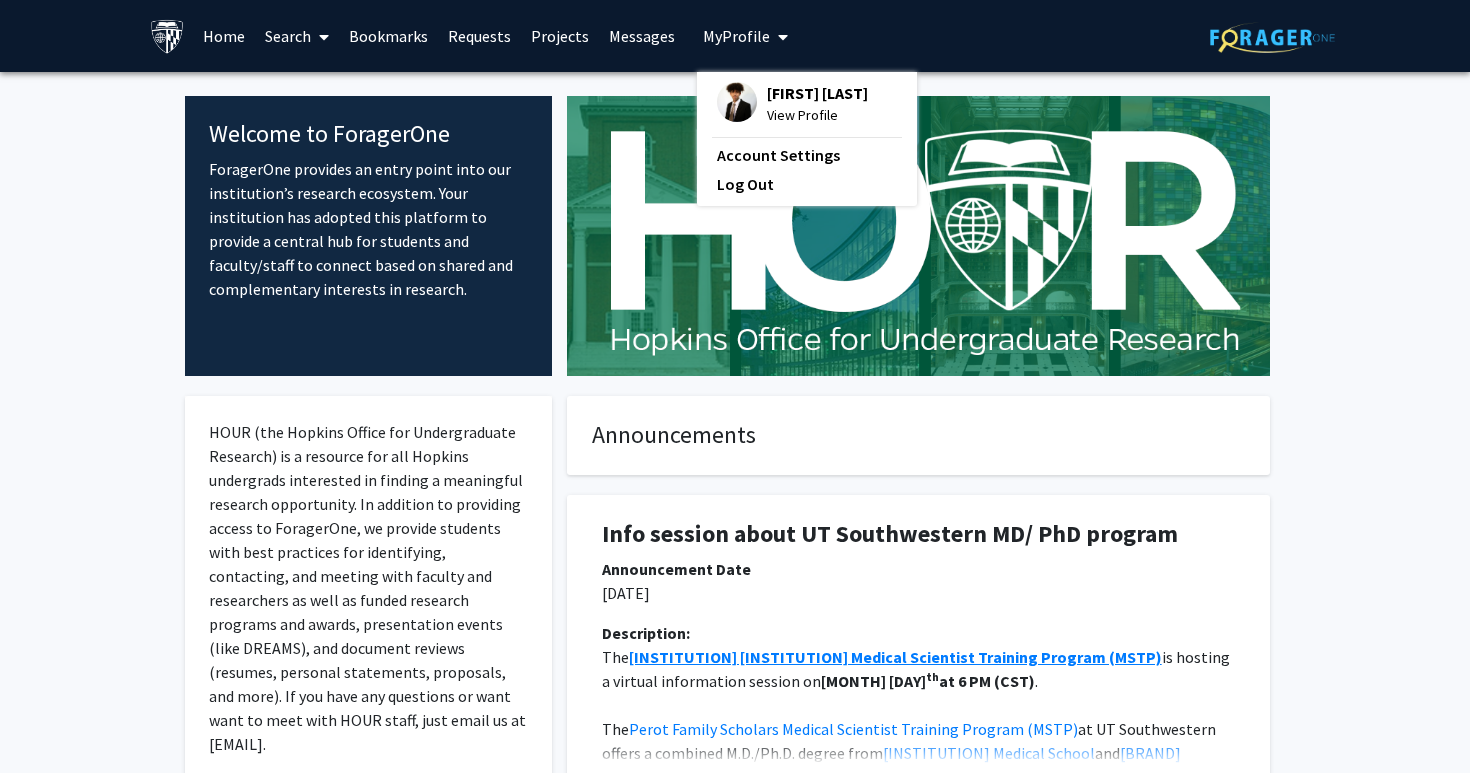 click on "My   Profile" at bounding box center [745, 36] 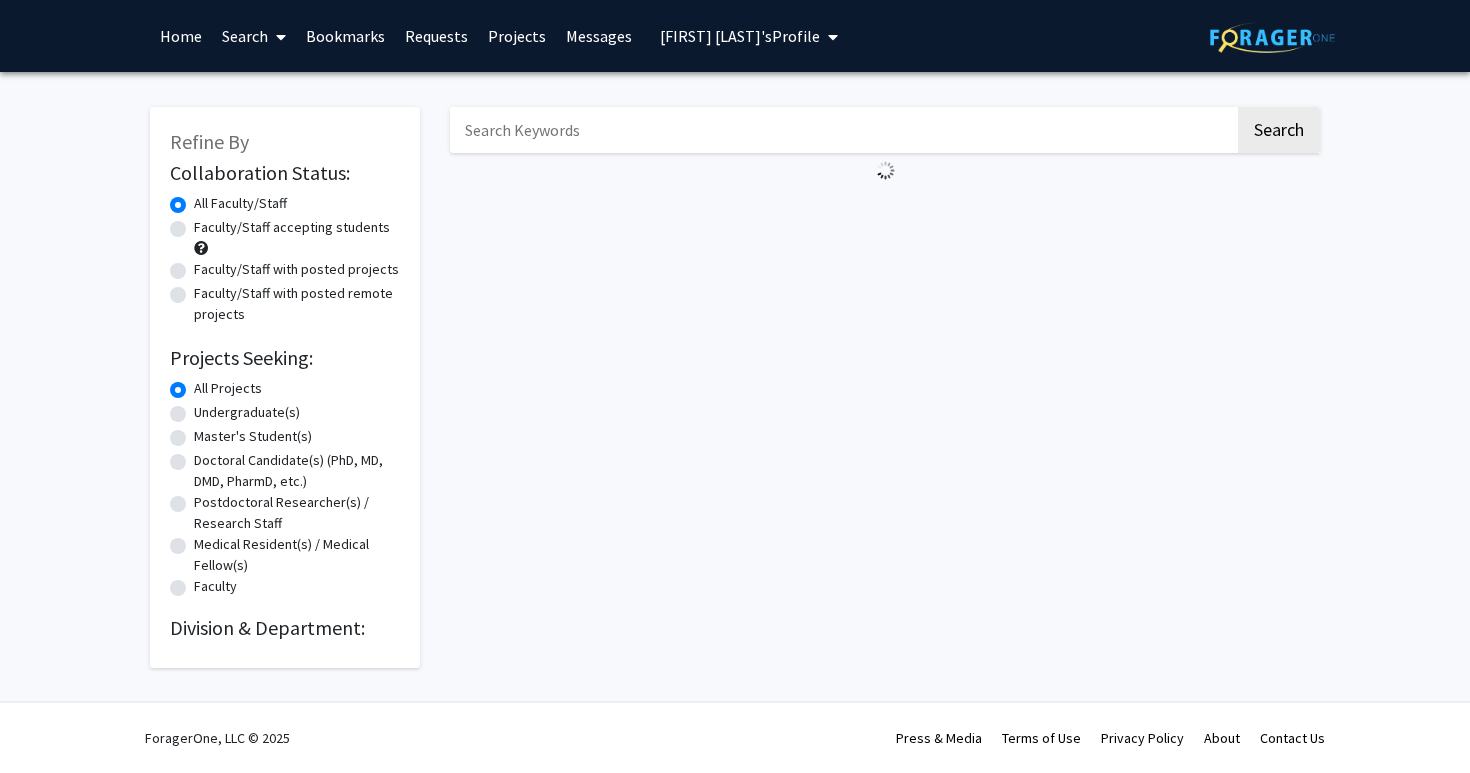 scroll, scrollTop: 0, scrollLeft: 0, axis: both 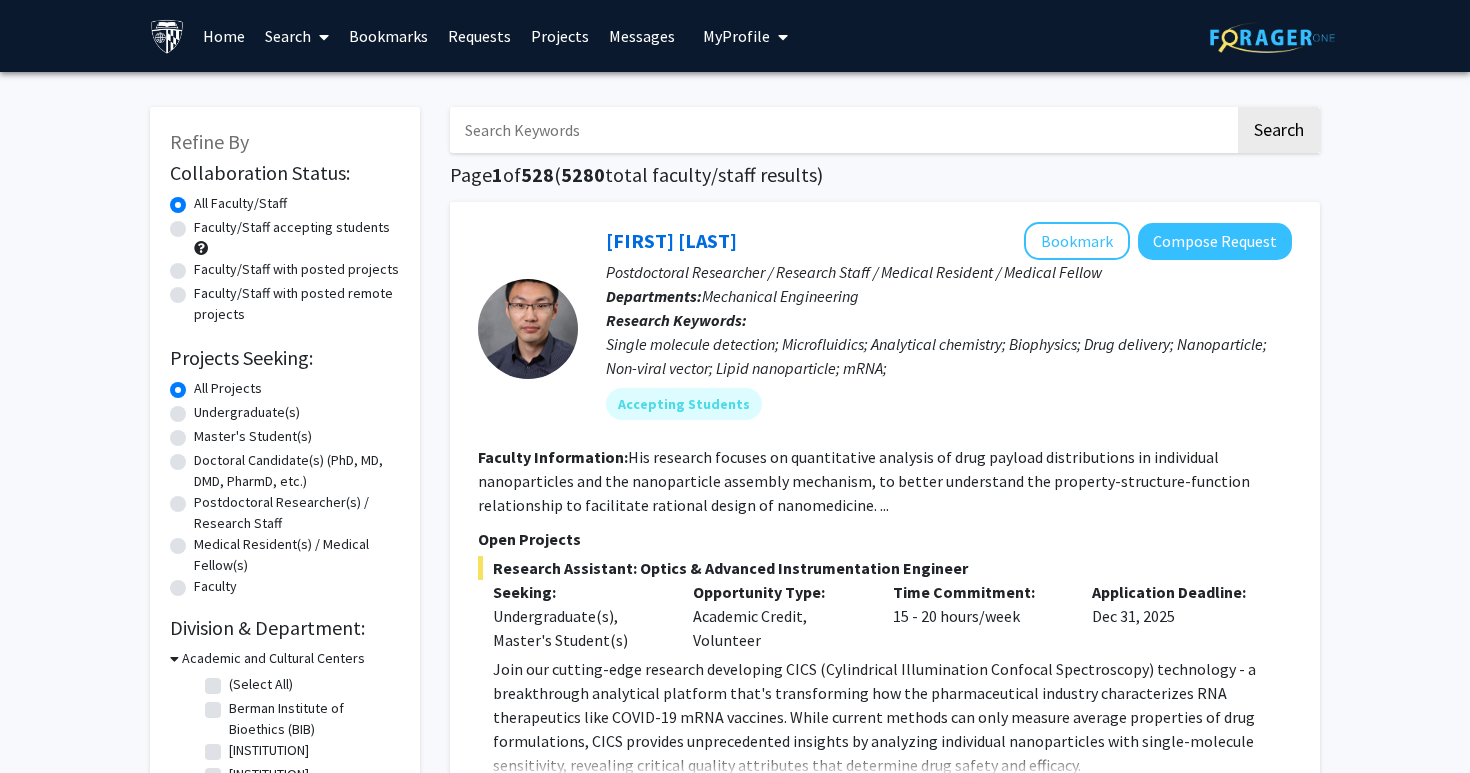 click at bounding box center [842, 130] 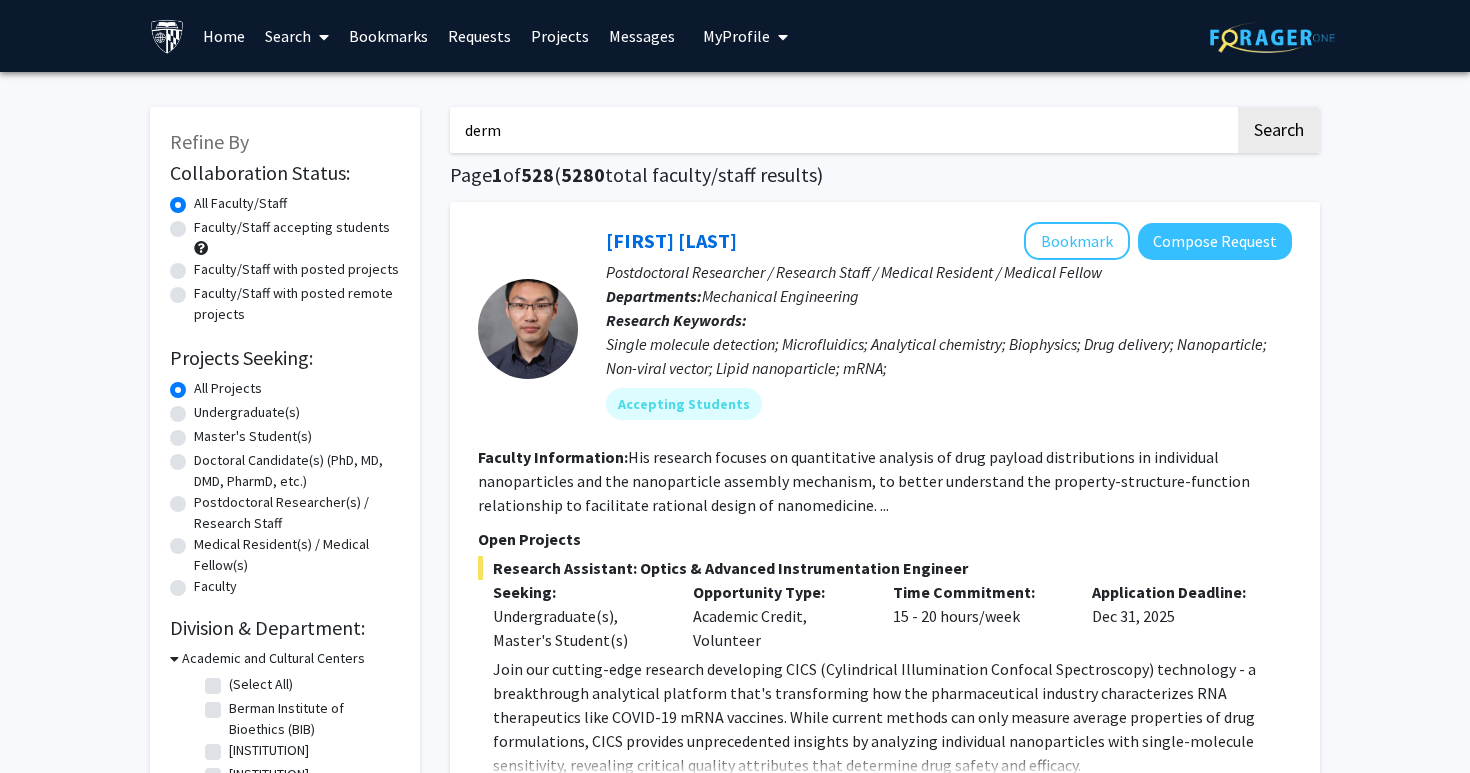 type on "derm" 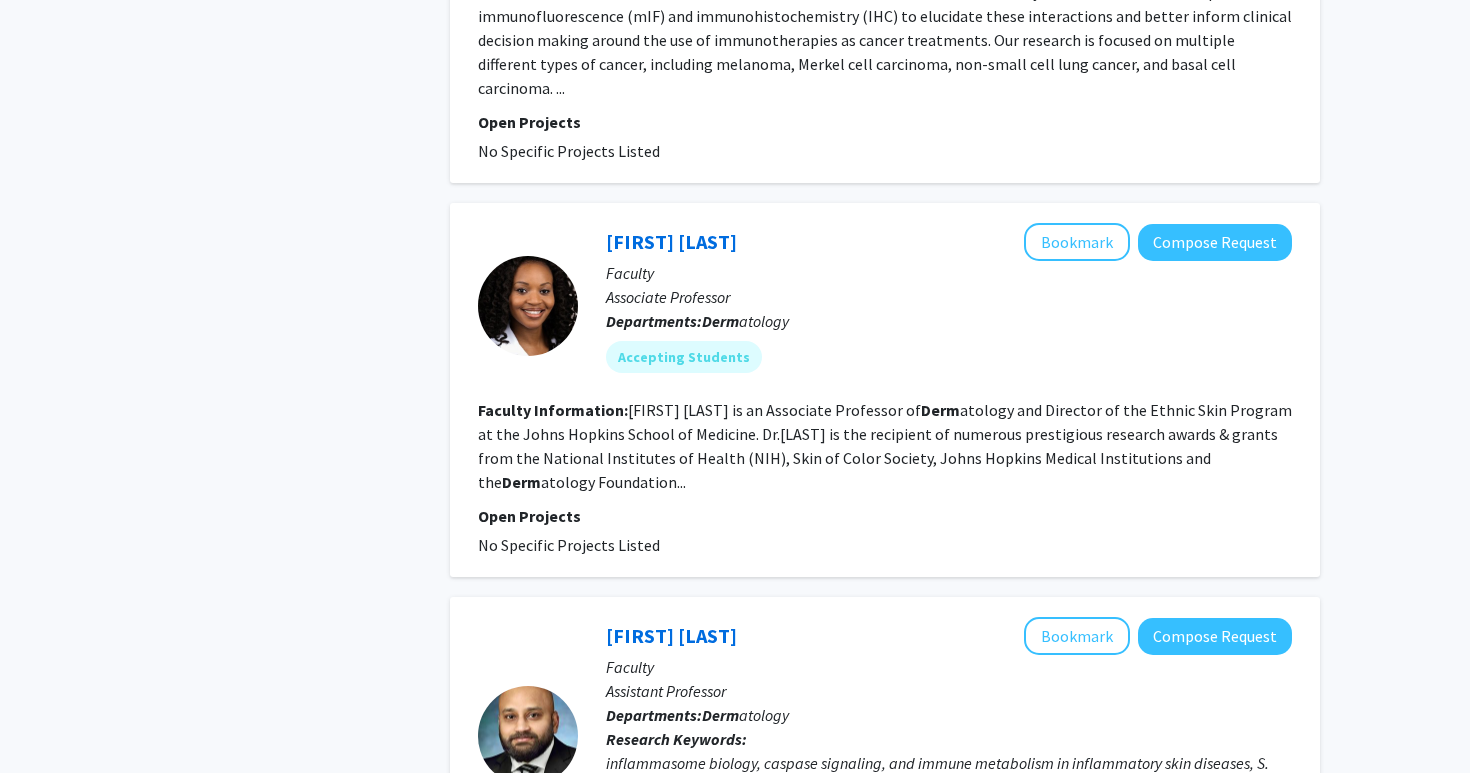 scroll, scrollTop: 1792, scrollLeft: 0, axis: vertical 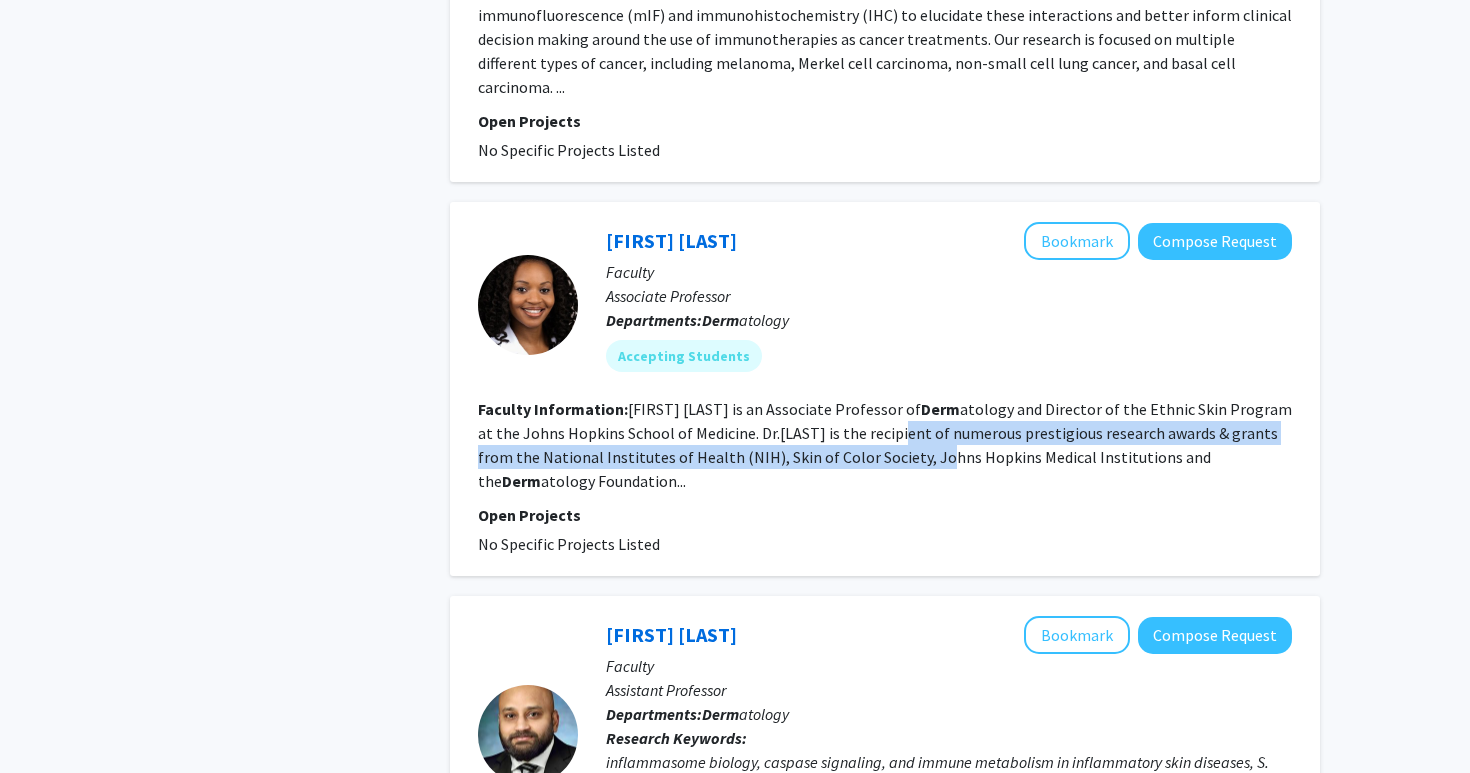 click on "Faculty Information:  Crystal Aguh is an Associate Professor of  Derm atology and Director of the Ethnic Skin Program at the Johns Hopkins School of Medicine. Dr.Aguh is the recipient of numerous prestigious research awards & grants from the National Institutes of Health (NIH), Skin of Color Society, Johns Hopkins Medical Institutions and the  Derm atology Foundation..." 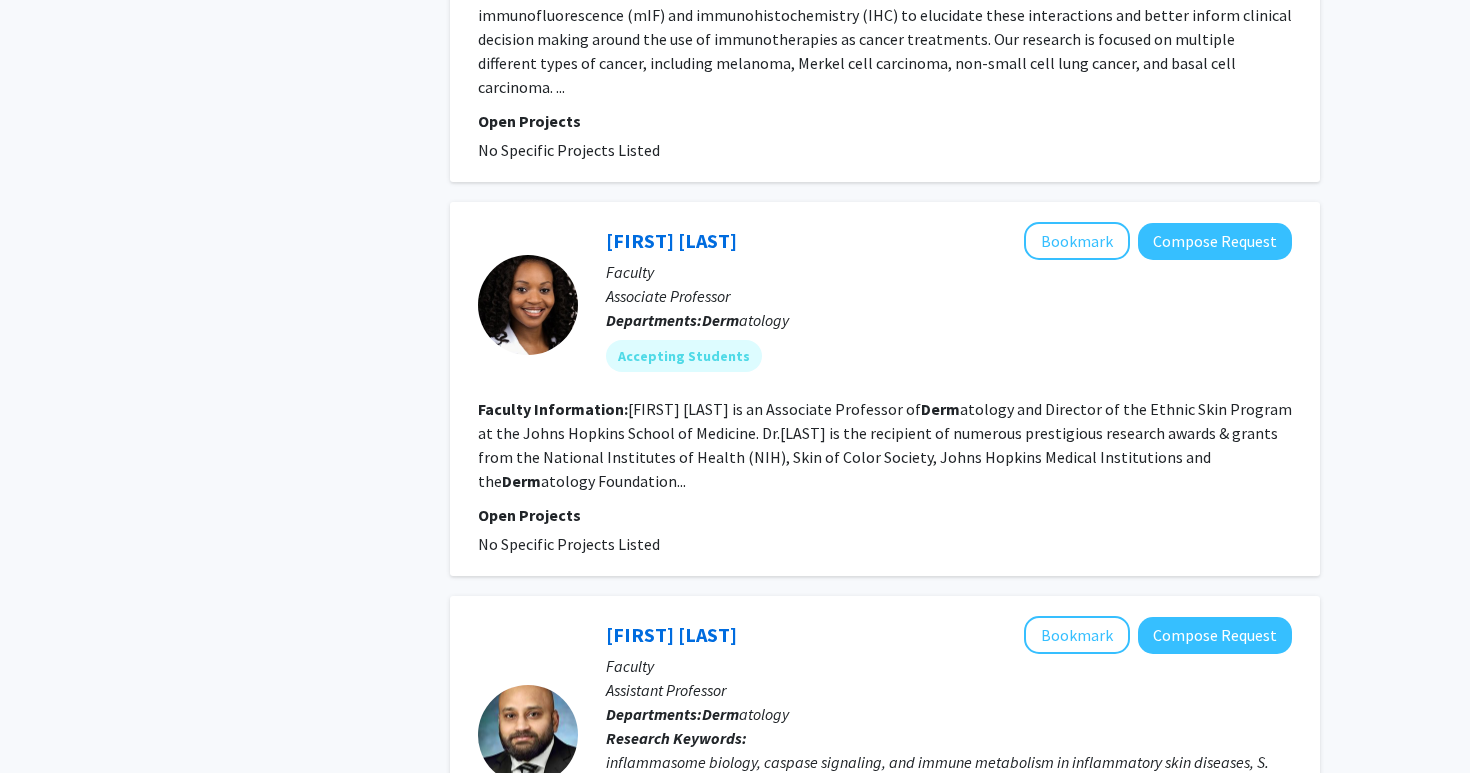 click on "Faculty Information:  Crystal Aguh is an Associate Professor of  Derm atology and Director of the Ethnic Skin Program at the Johns Hopkins School of Medicine. Dr.Aguh is the recipient of numerous prestigious research awards & grants from the National Institutes of Health (NIH), Skin of Color Society, Johns Hopkins Medical Institutions and the  Derm atology Foundation..." 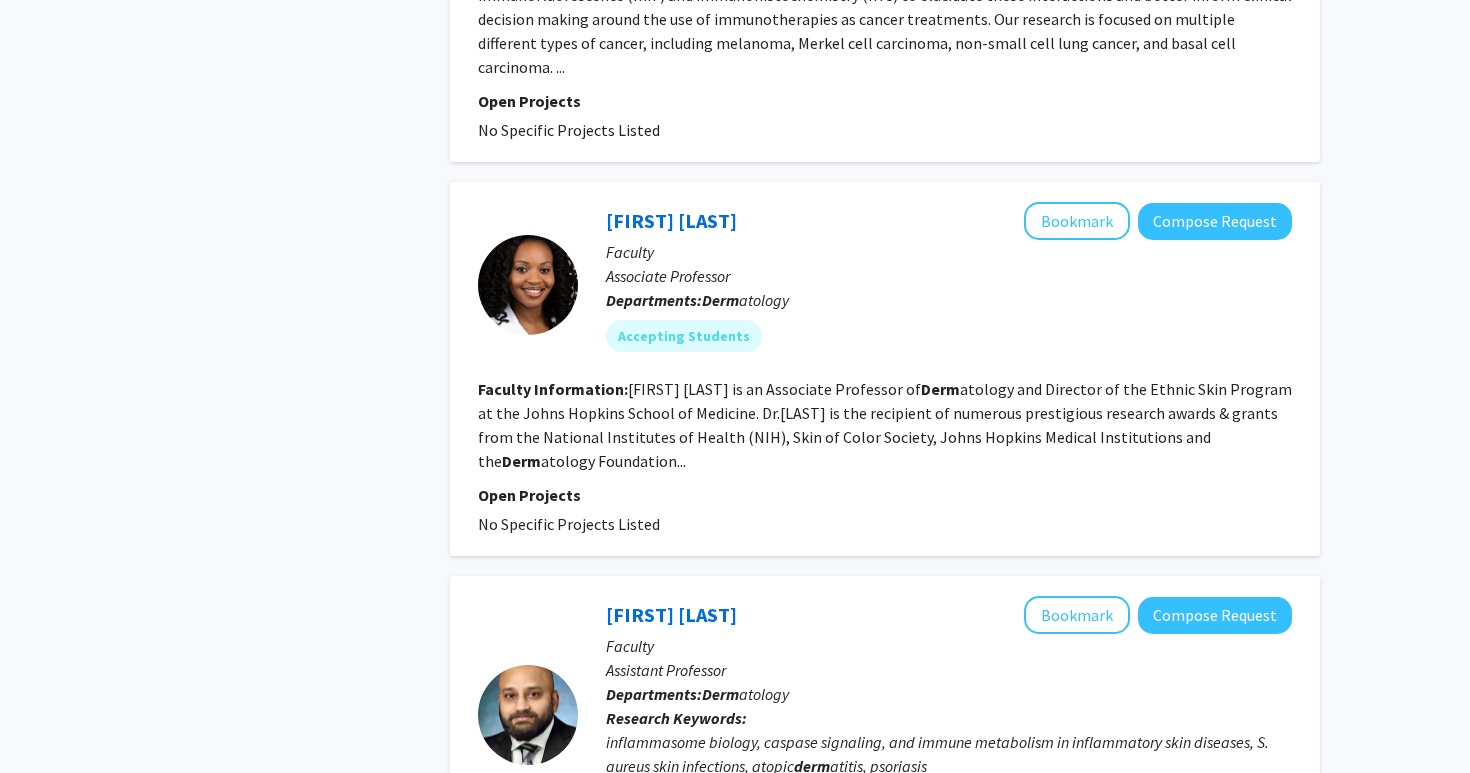 scroll, scrollTop: 1780, scrollLeft: 0, axis: vertical 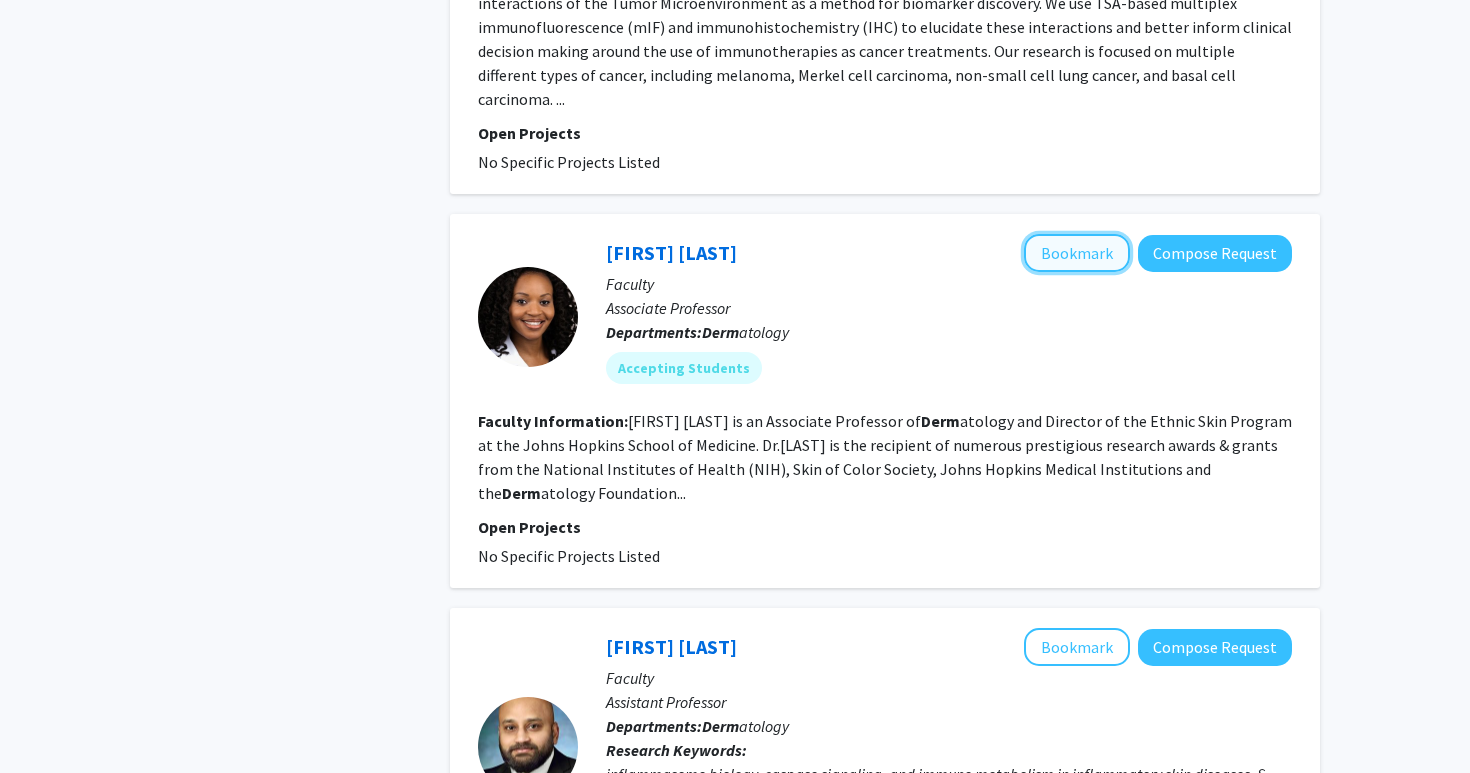 click on "Bookmark" 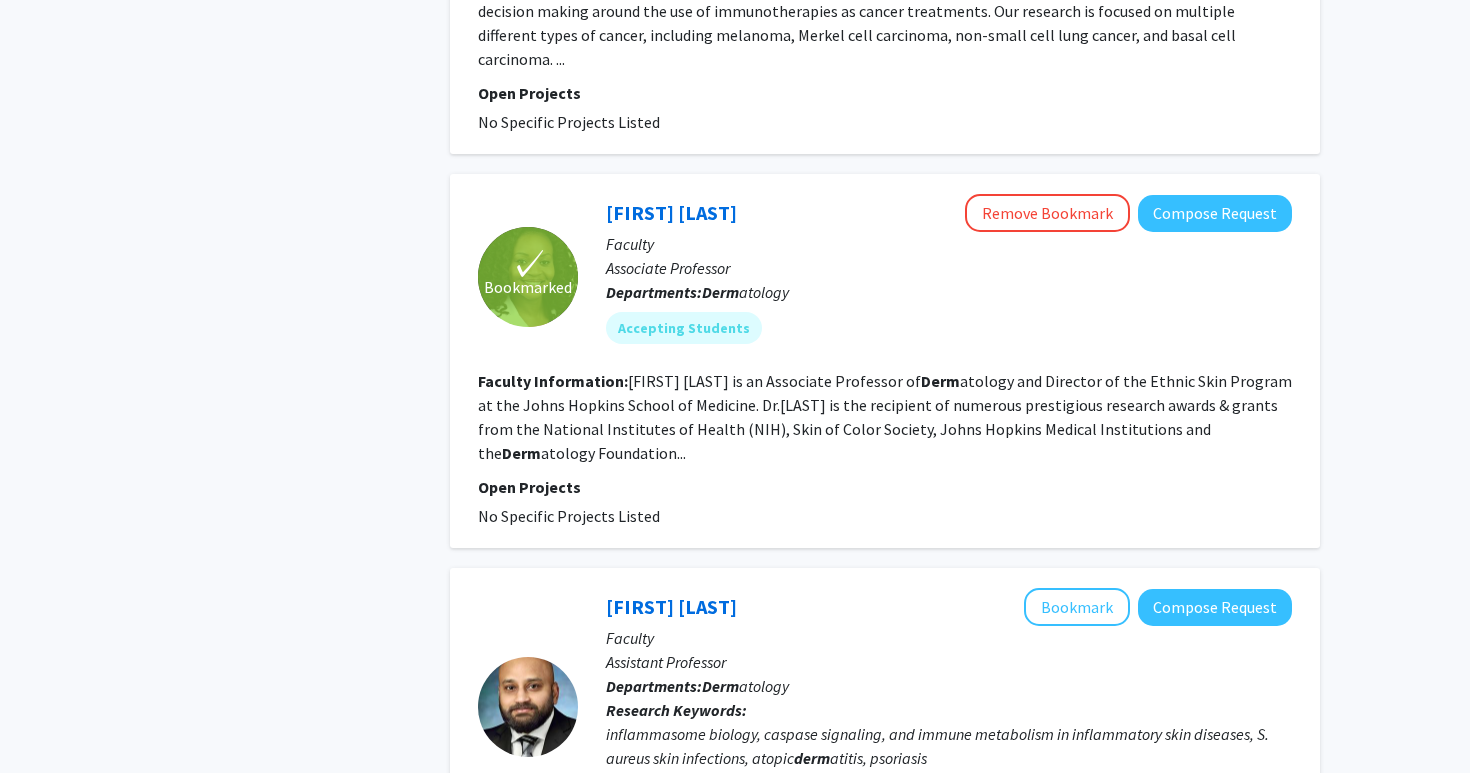 scroll, scrollTop: 1810, scrollLeft: 0, axis: vertical 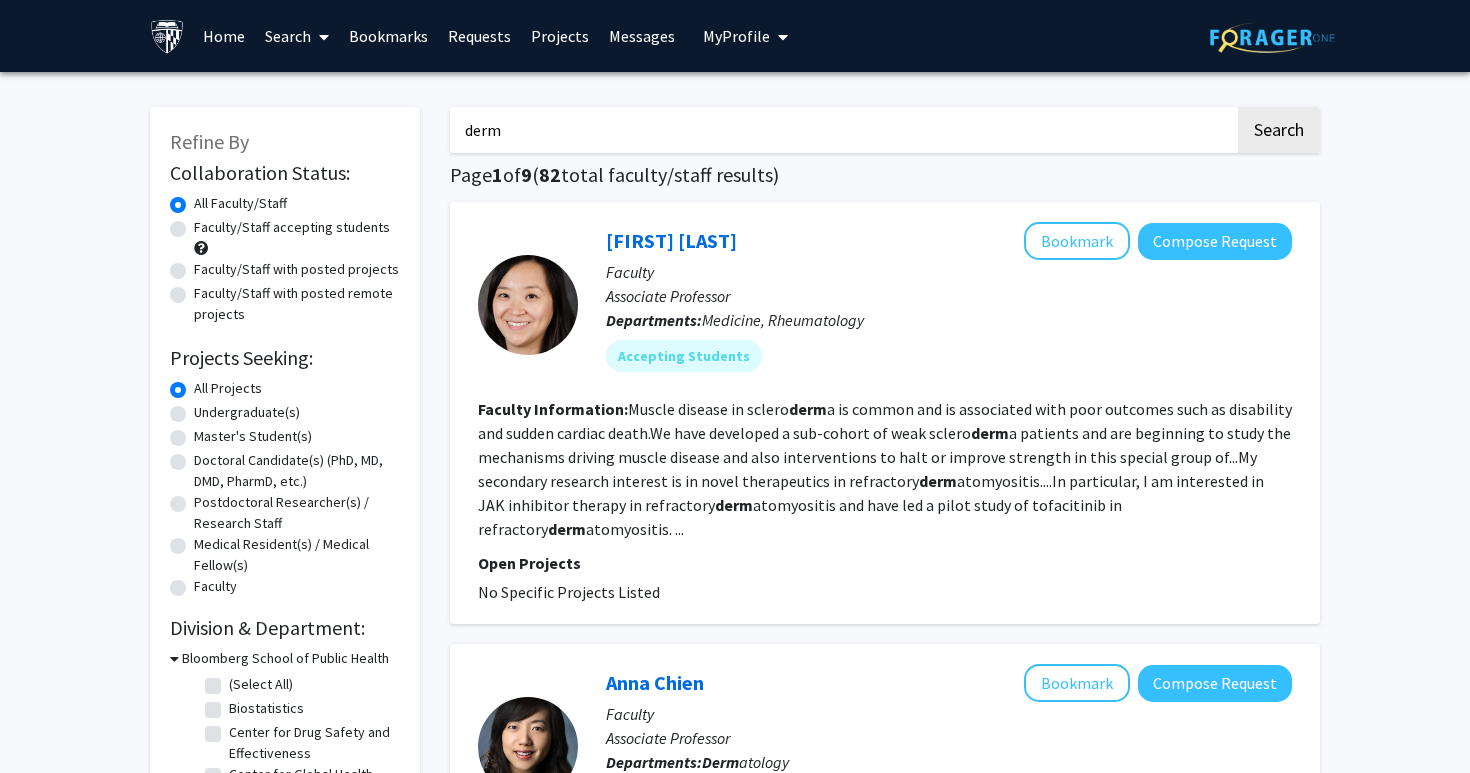 click on "Faculty/Staff accepting students" 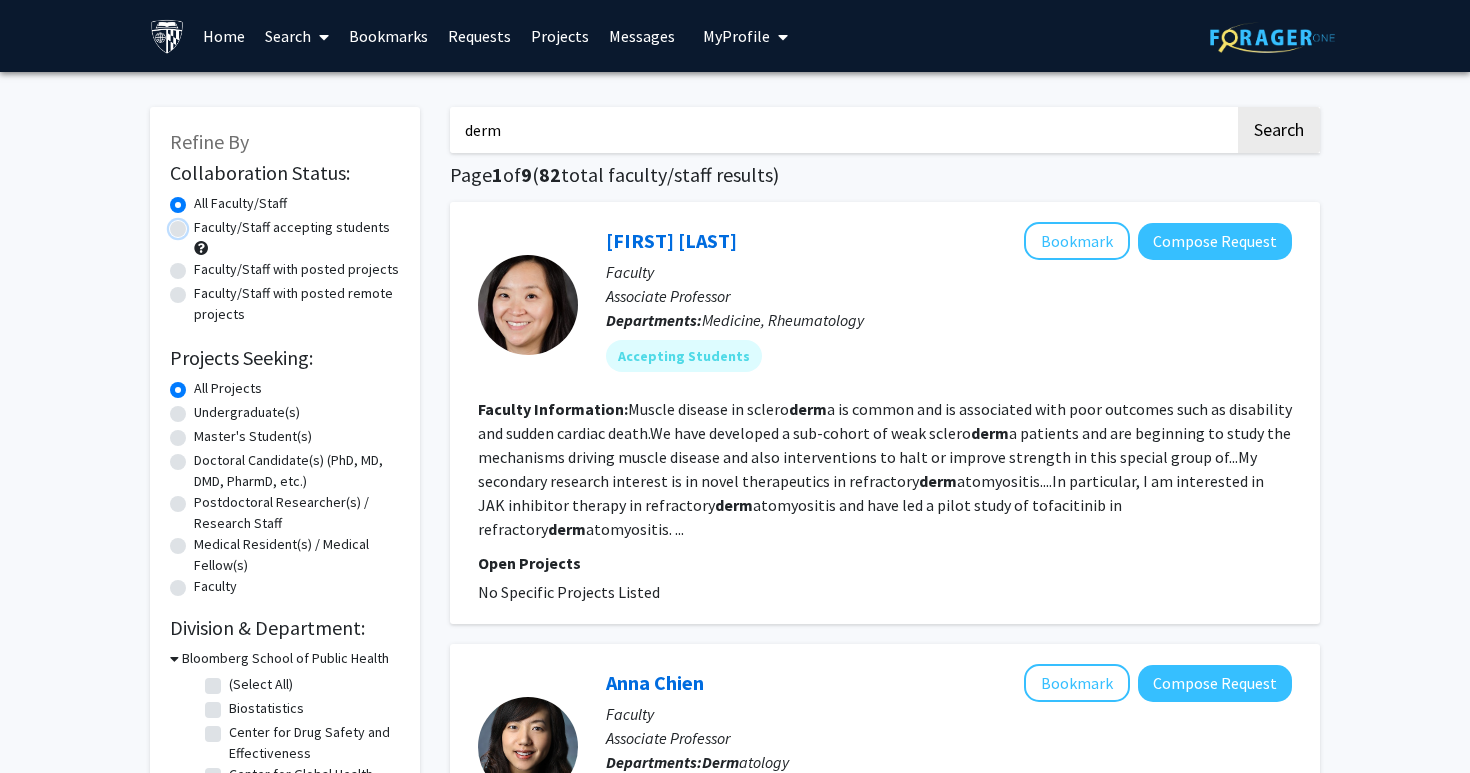 click on "Faculty/Staff accepting students" at bounding box center [200, 223] 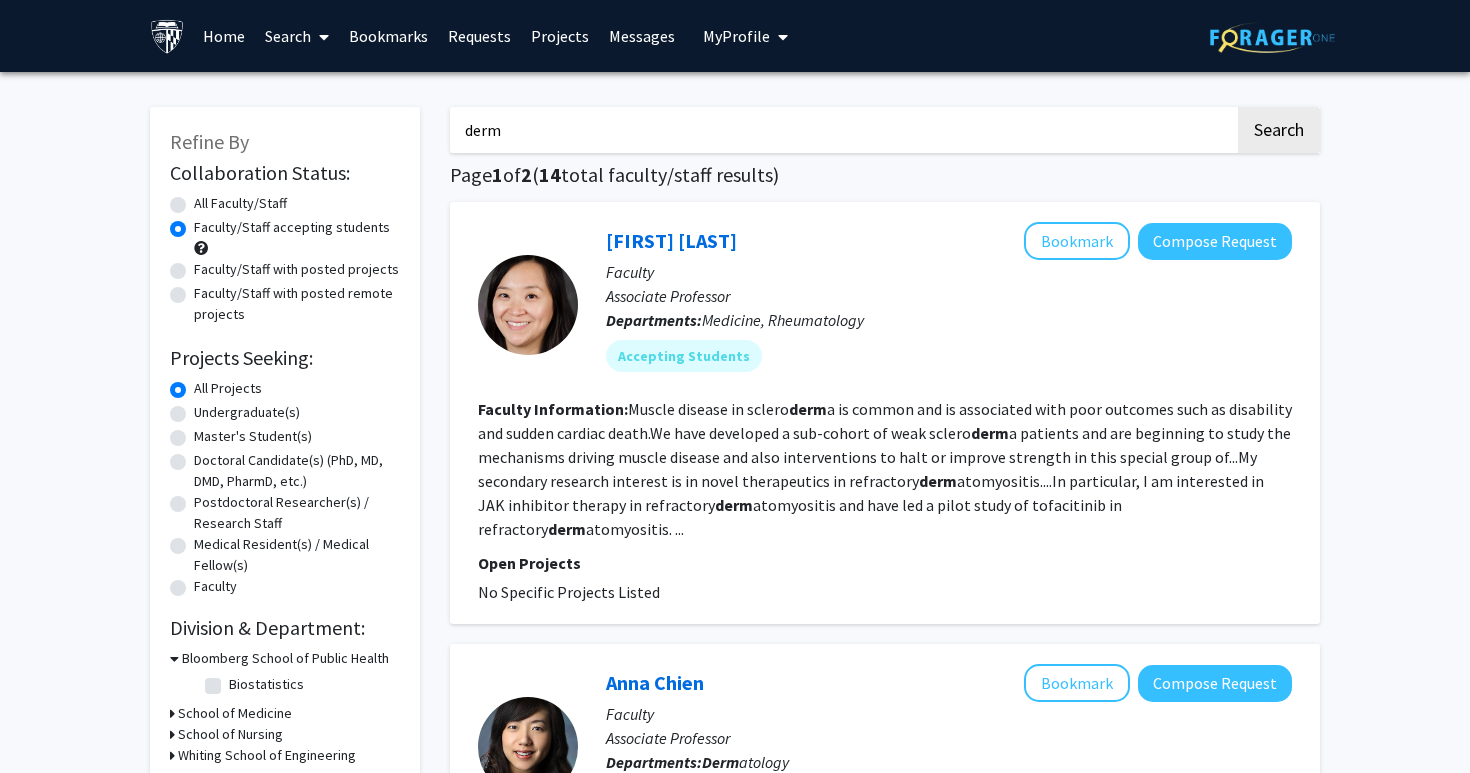 click on "Faculty/Staff with posted projects" 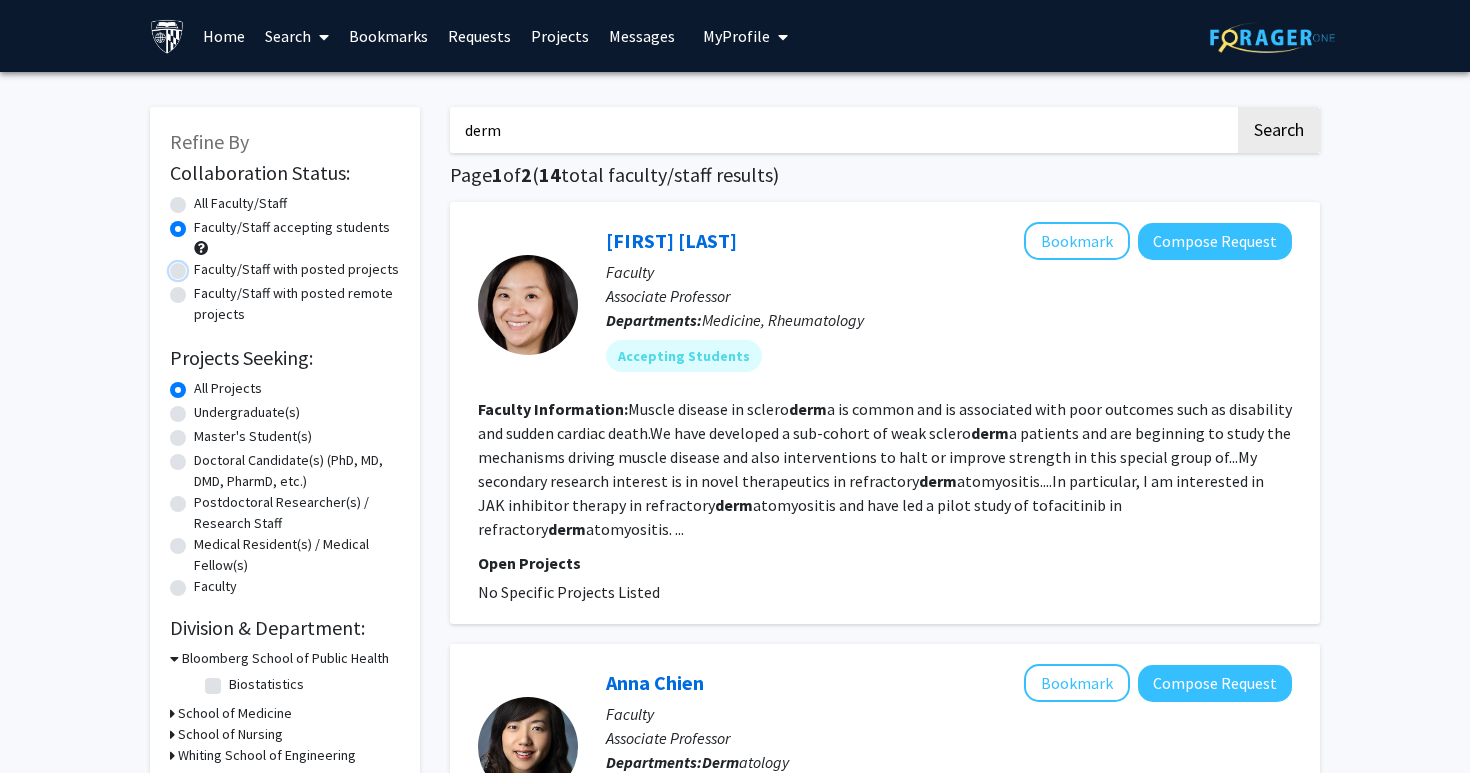 click on "Faculty/Staff with posted projects" at bounding box center [200, 265] 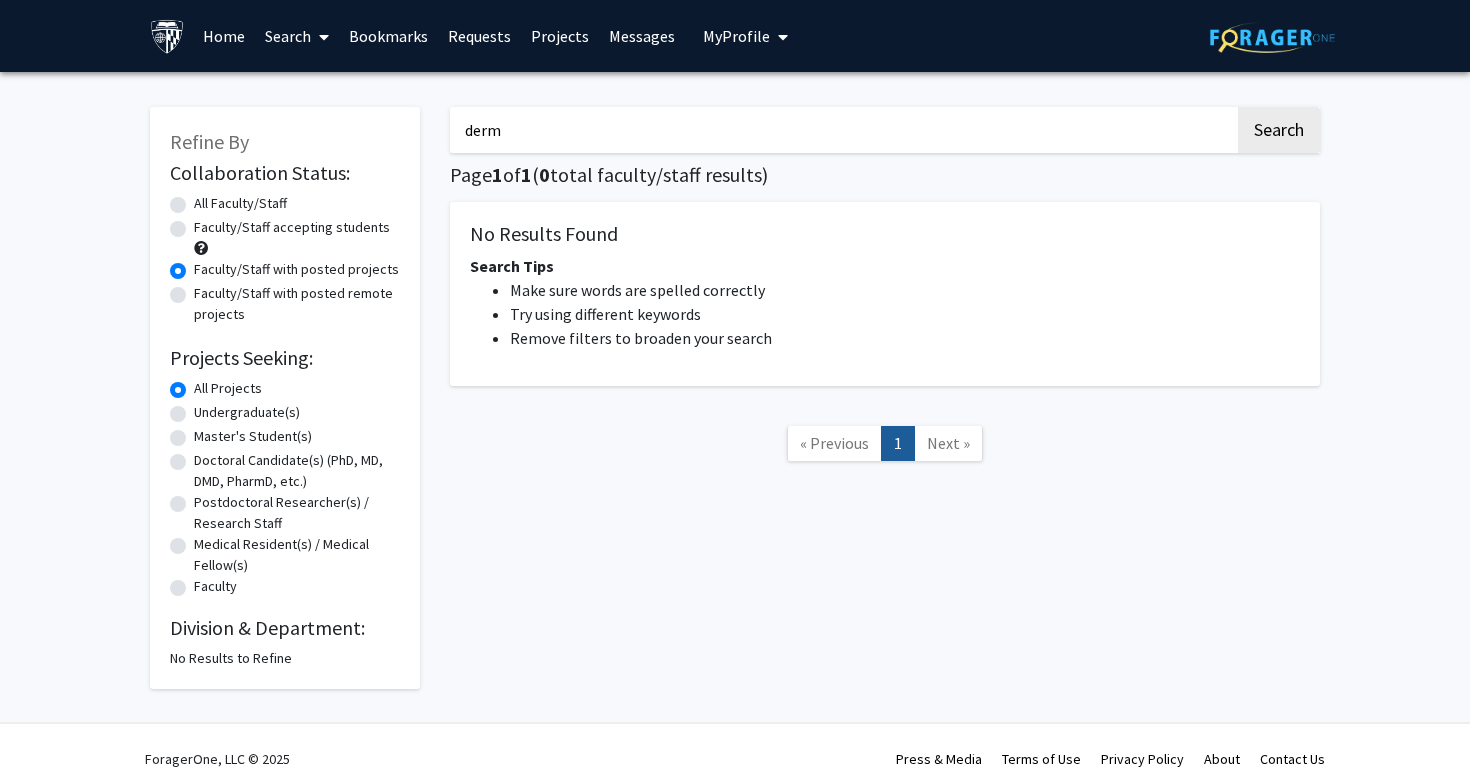 click on "derm" at bounding box center (842, 130) 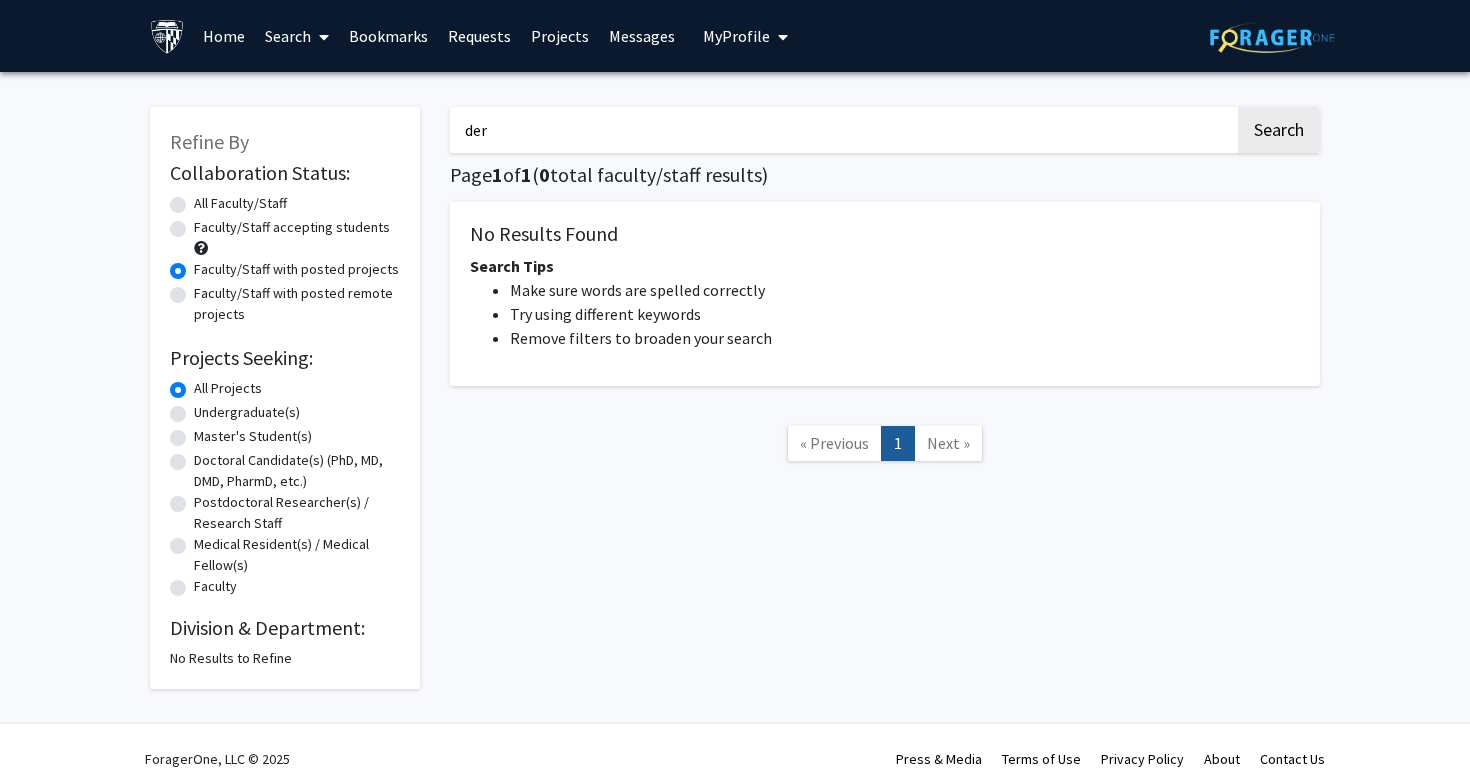 type on "der" 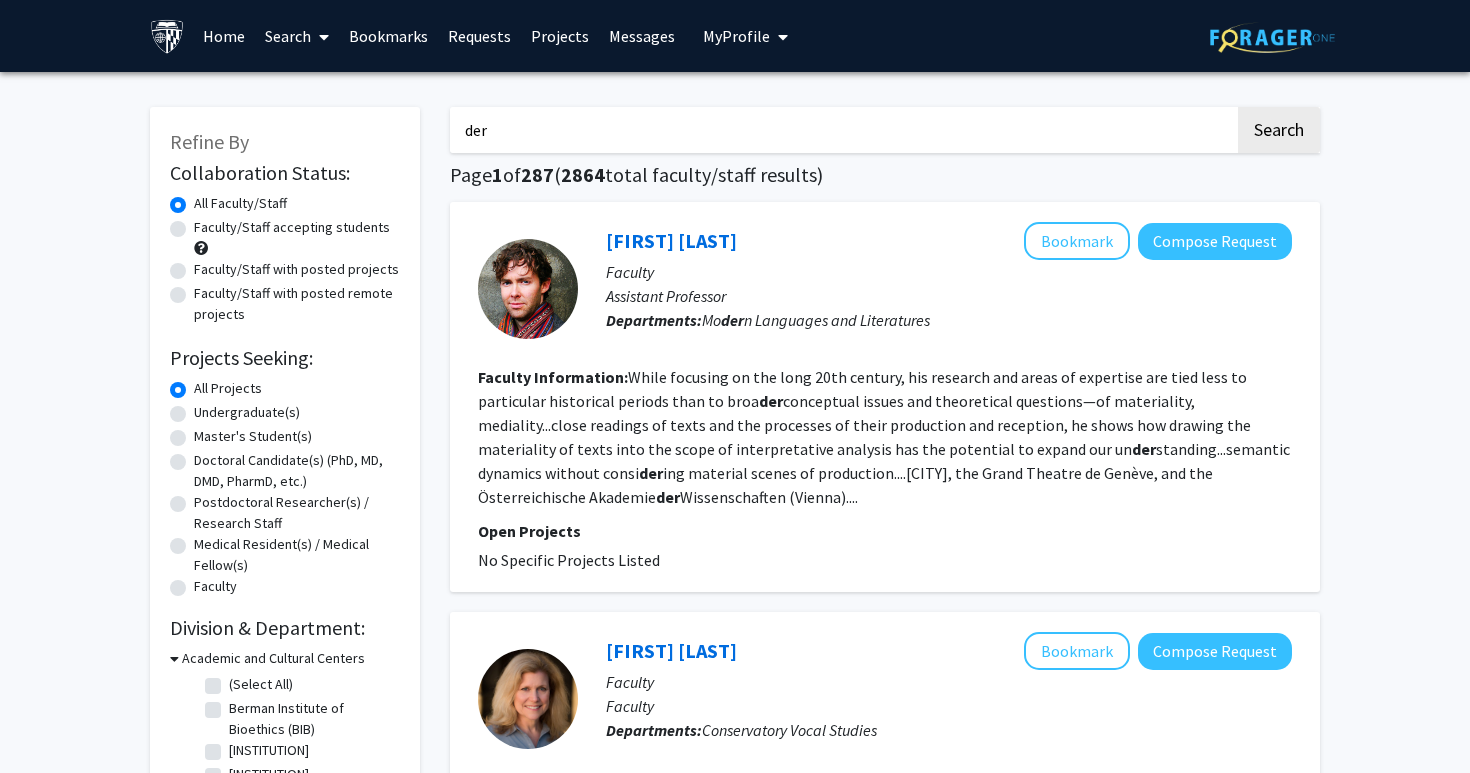 click on "Faculty/Staff with posted projects" 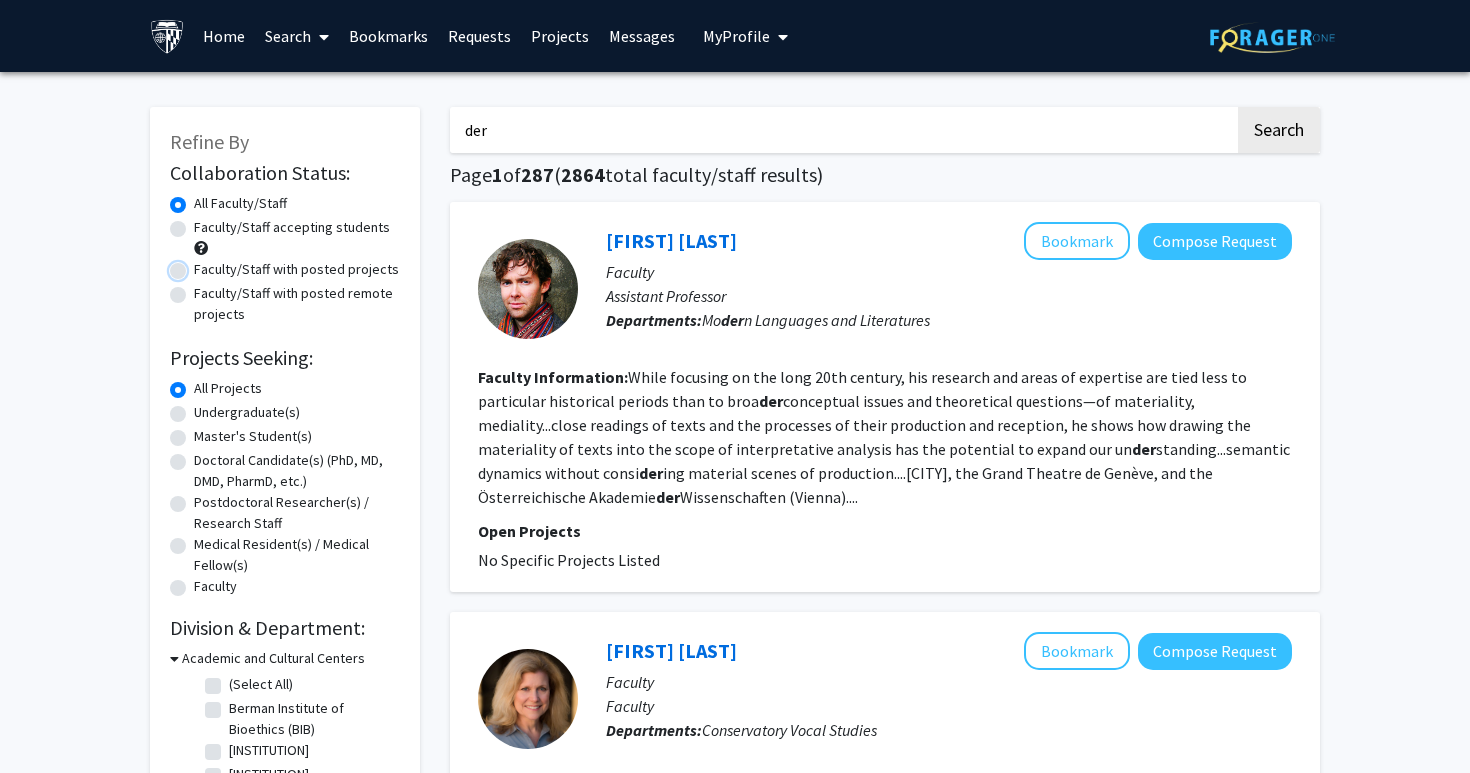 click on "Faculty/Staff with posted projects" at bounding box center [200, 265] 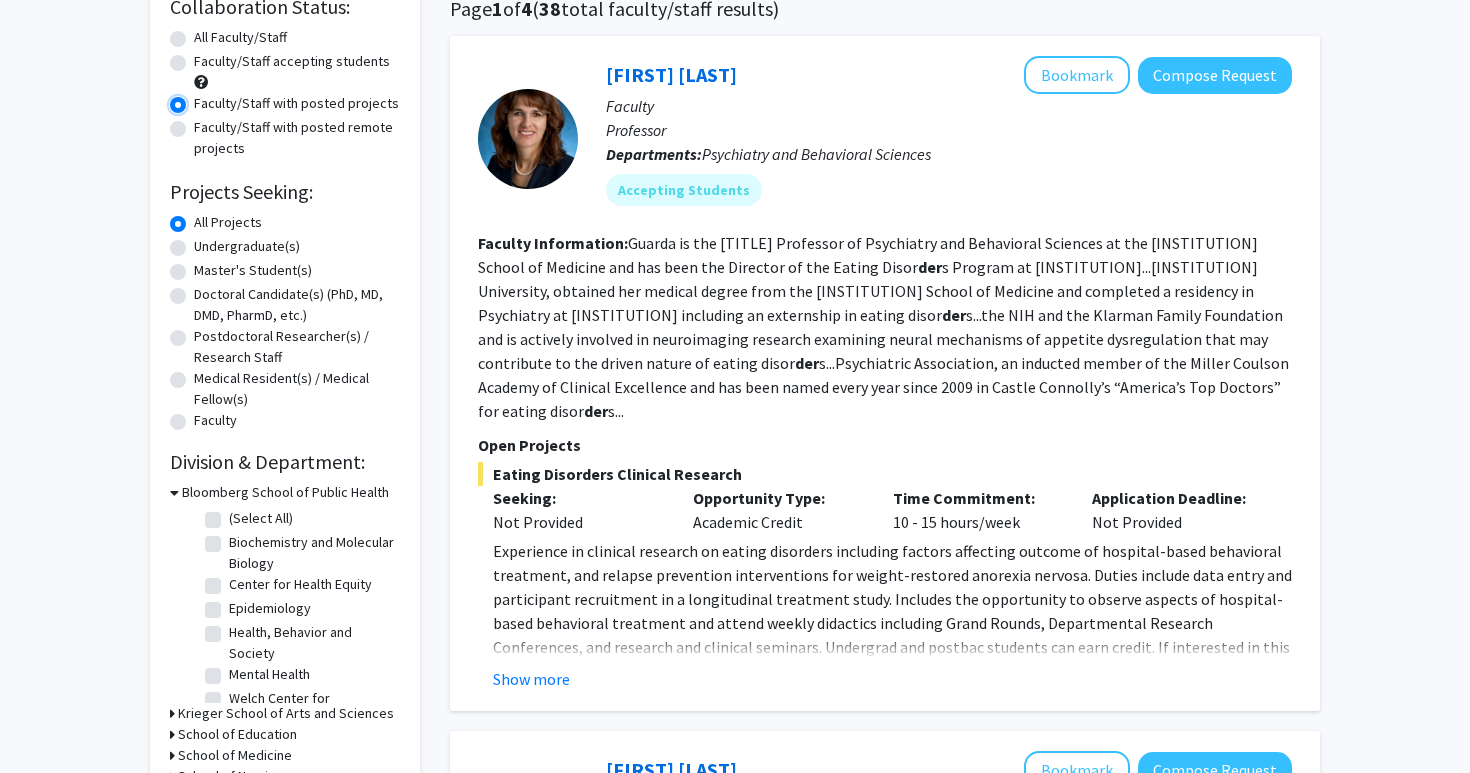 scroll, scrollTop: 173, scrollLeft: 0, axis: vertical 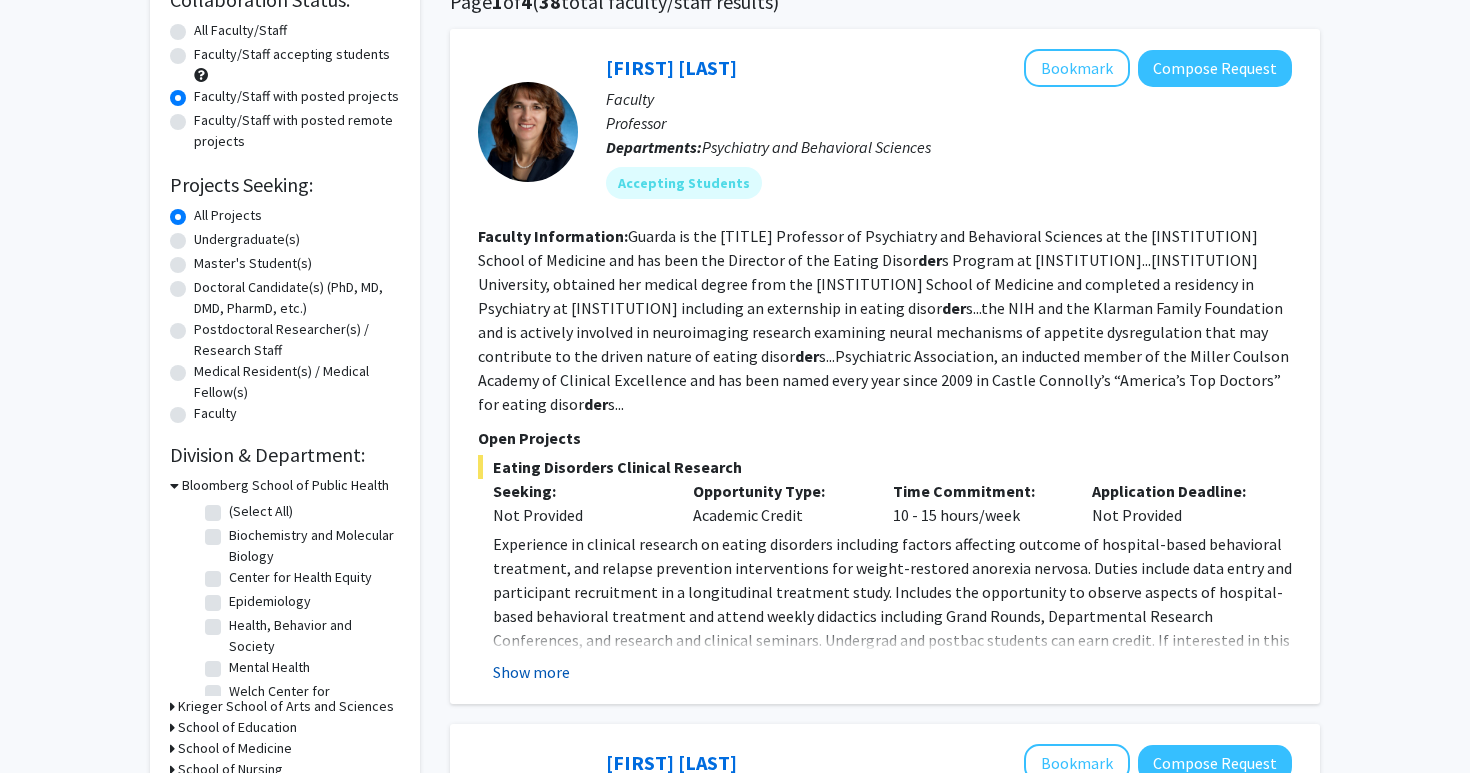 click on "Show more" 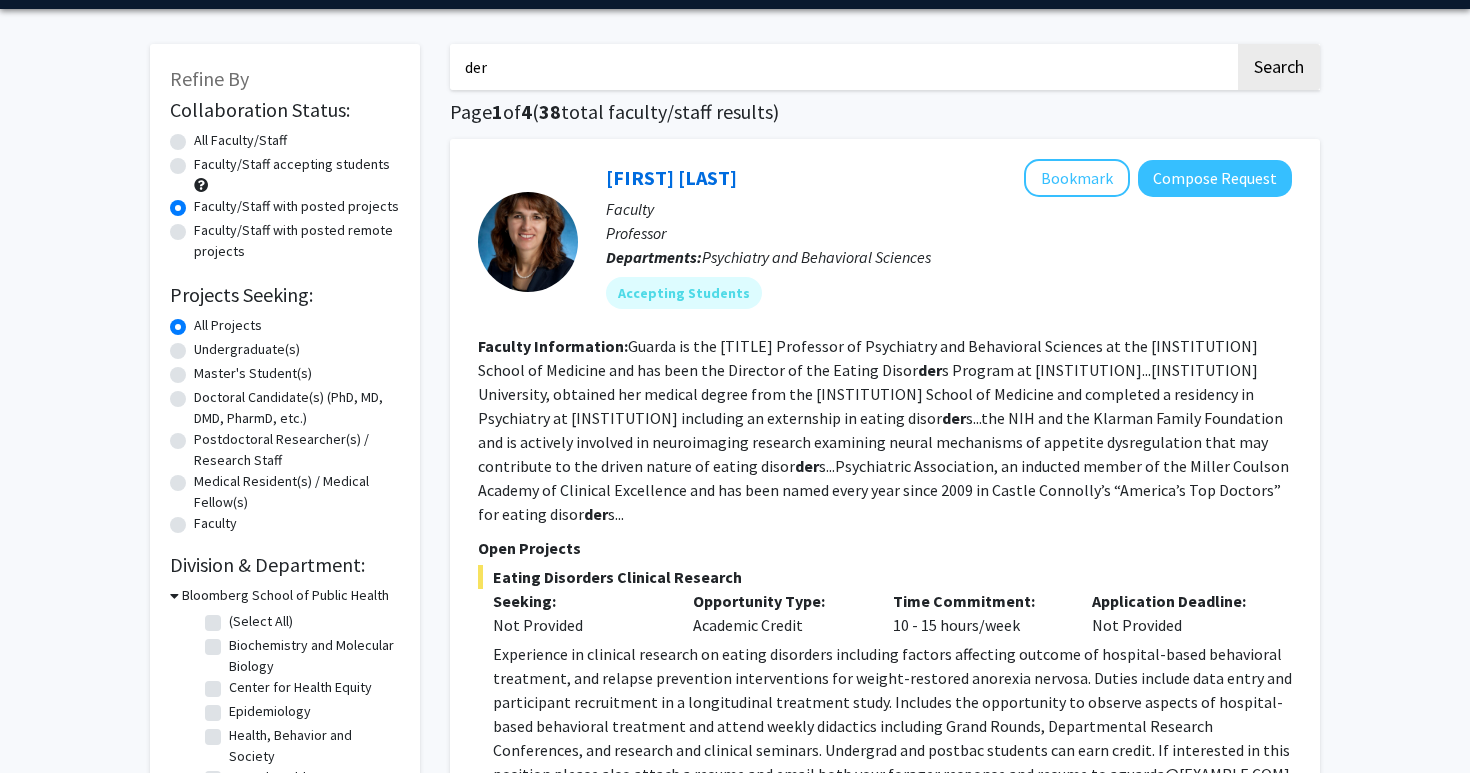 scroll, scrollTop: 58, scrollLeft: 0, axis: vertical 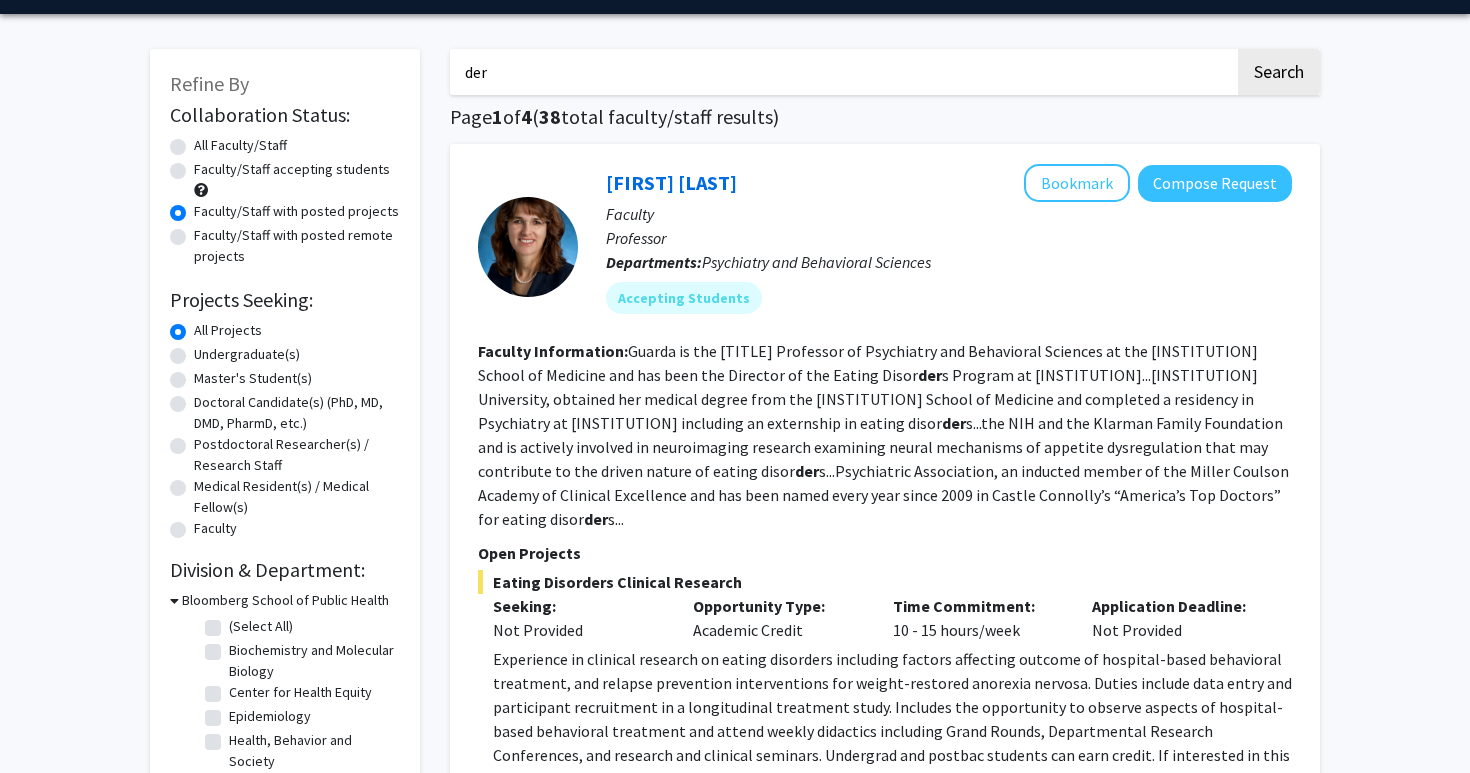 click on "Faculty/Staff accepting students" 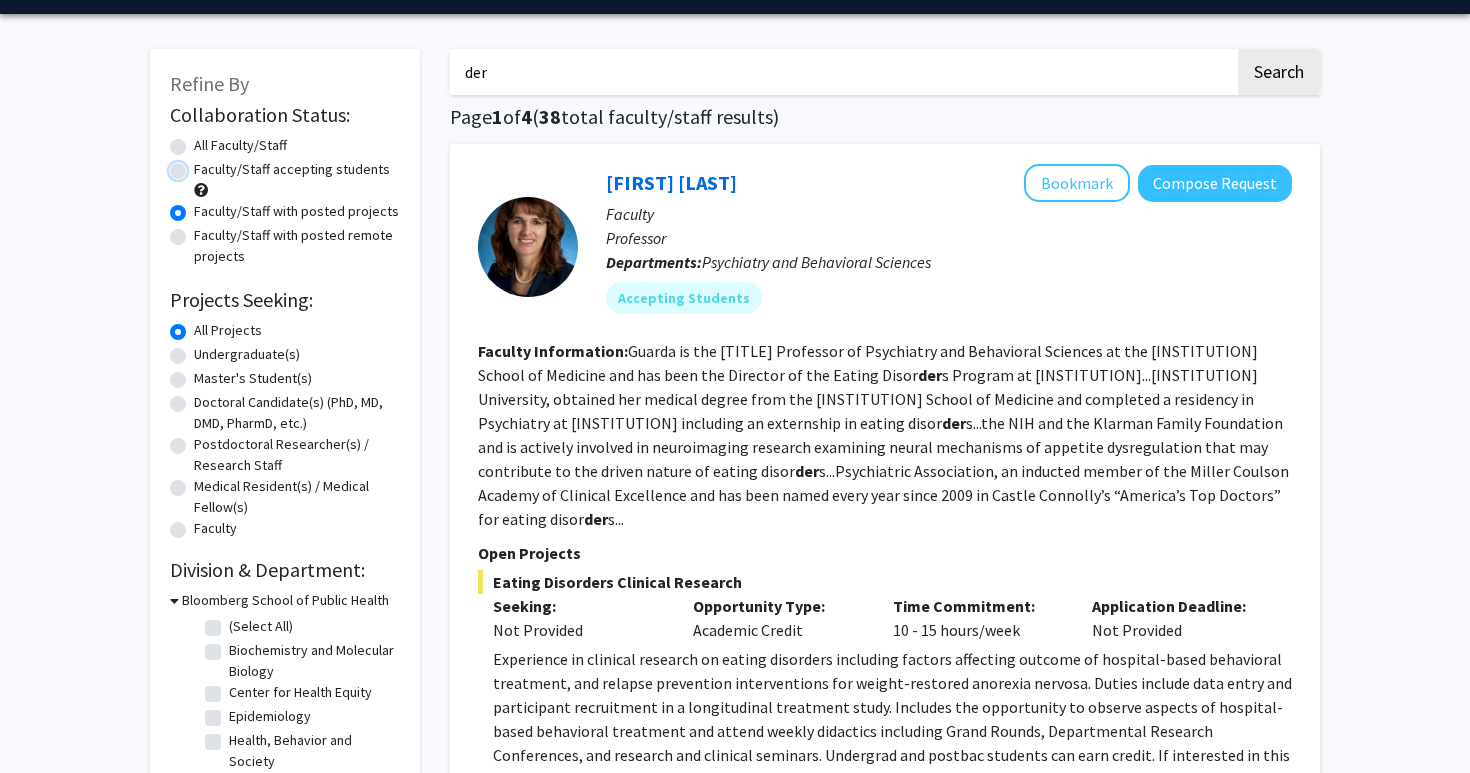 click on "Faculty/Staff accepting students" at bounding box center (200, 165) 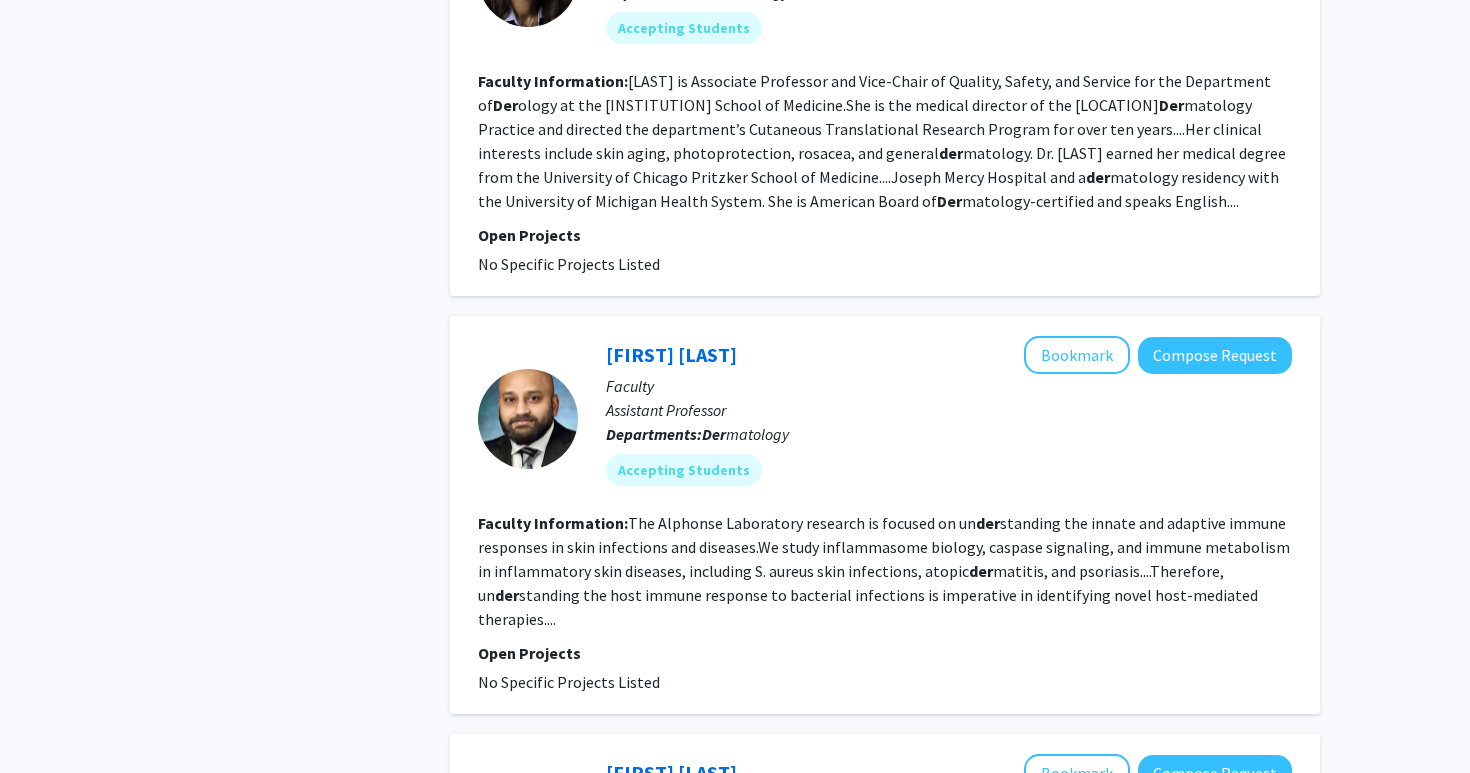 scroll, scrollTop: 1100, scrollLeft: 0, axis: vertical 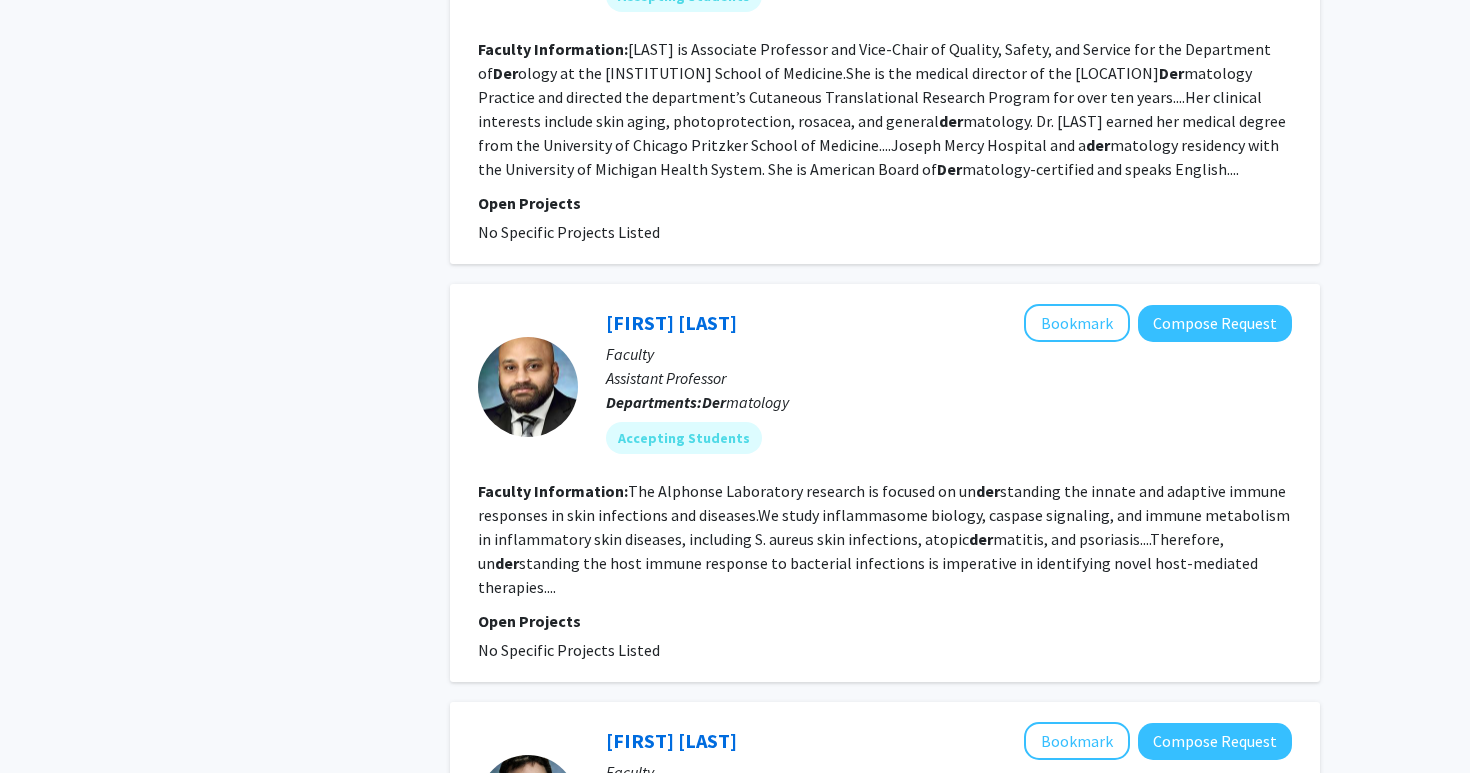 click on "The Alphonse Laboratory research is focused on un der standing the innate and adaptive immune responses in skin infections and diseases.We study inflammasome biology, caspase signaling, and immune metabolism in inflammatory skin diseases, including S. aureus skin infections, atopic  der matitis, and psoriasis....Therefore, un der standing the host immune response to bacterial infections is imperative in identifying novel host-mediated therapies...." 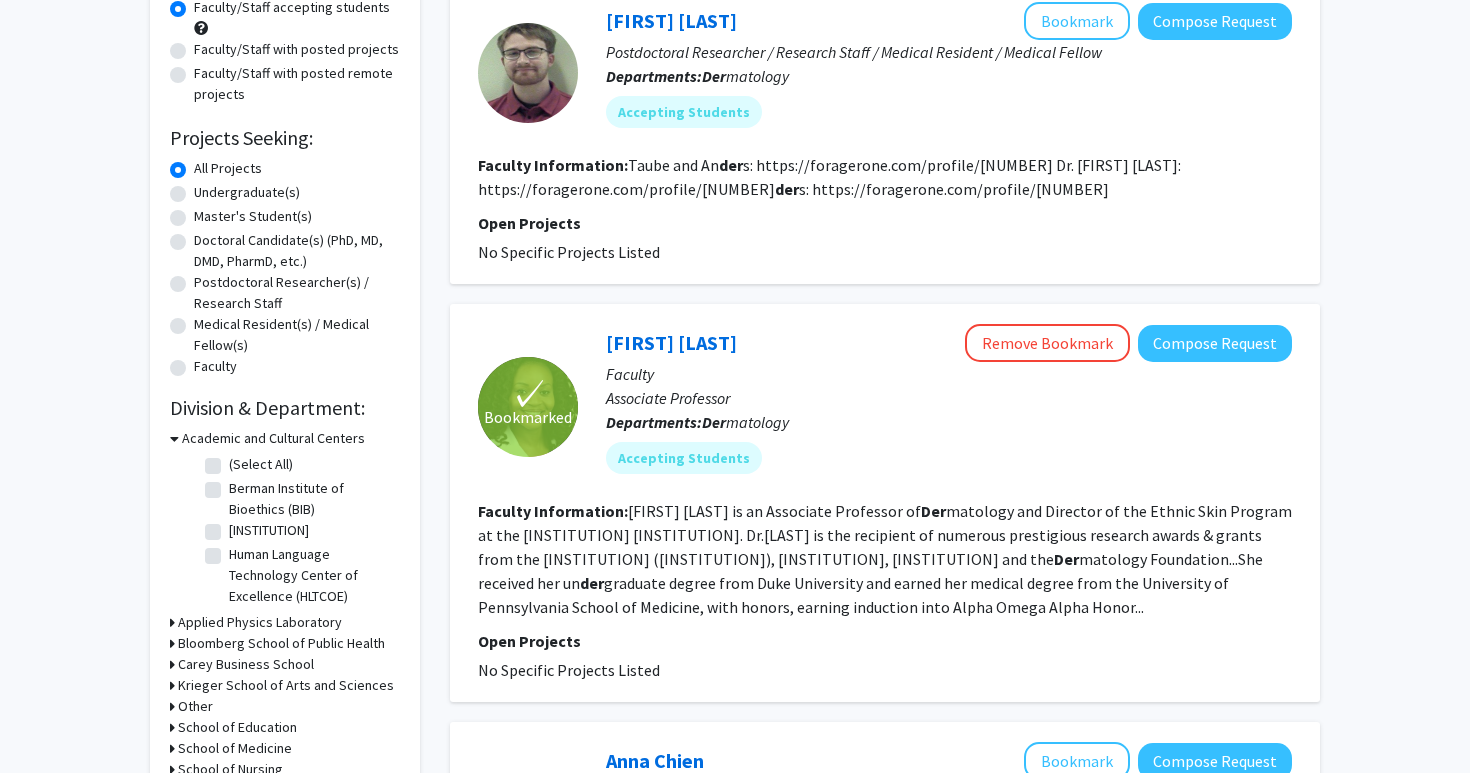 scroll, scrollTop: 0, scrollLeft: 0, axis: both 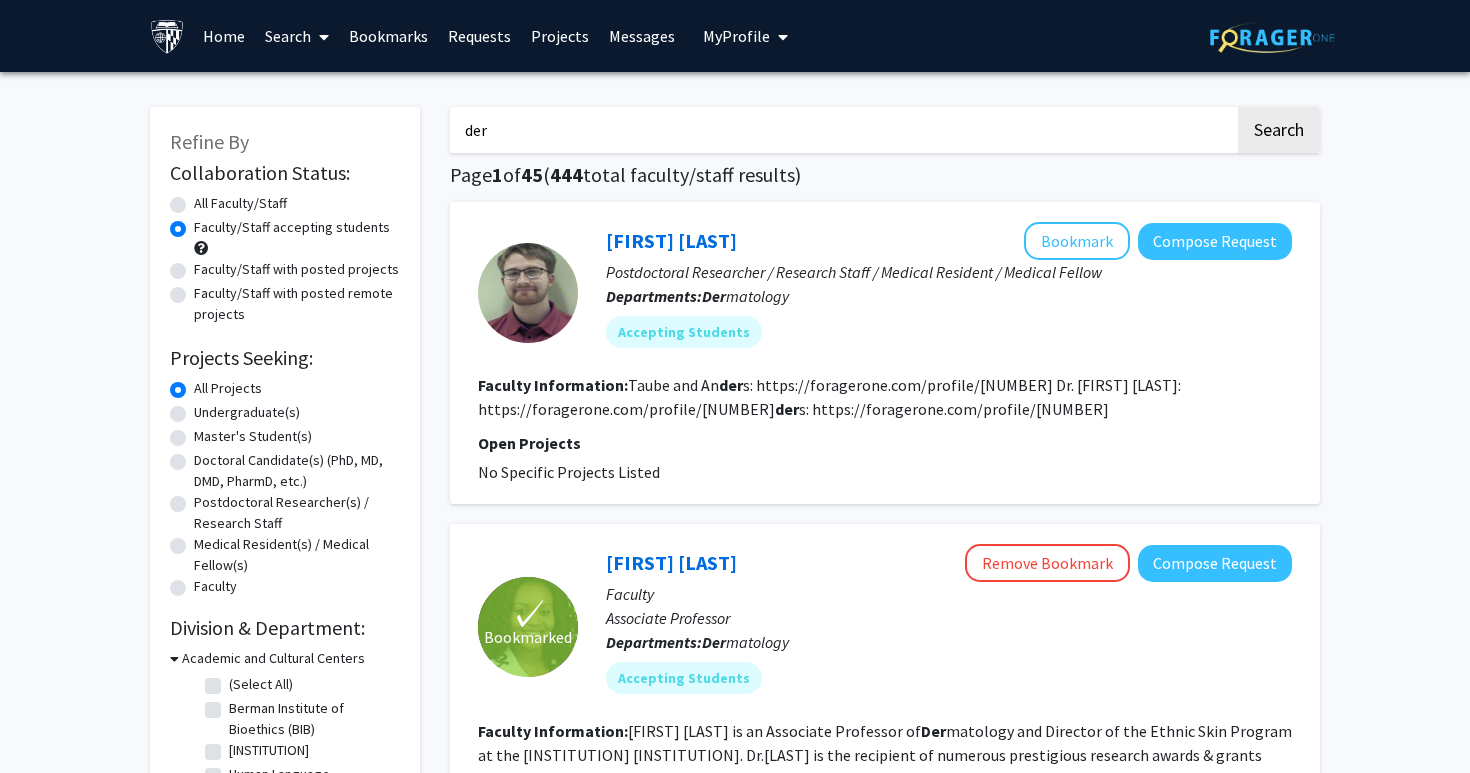 click on "der" at bounding box center [842, 130] 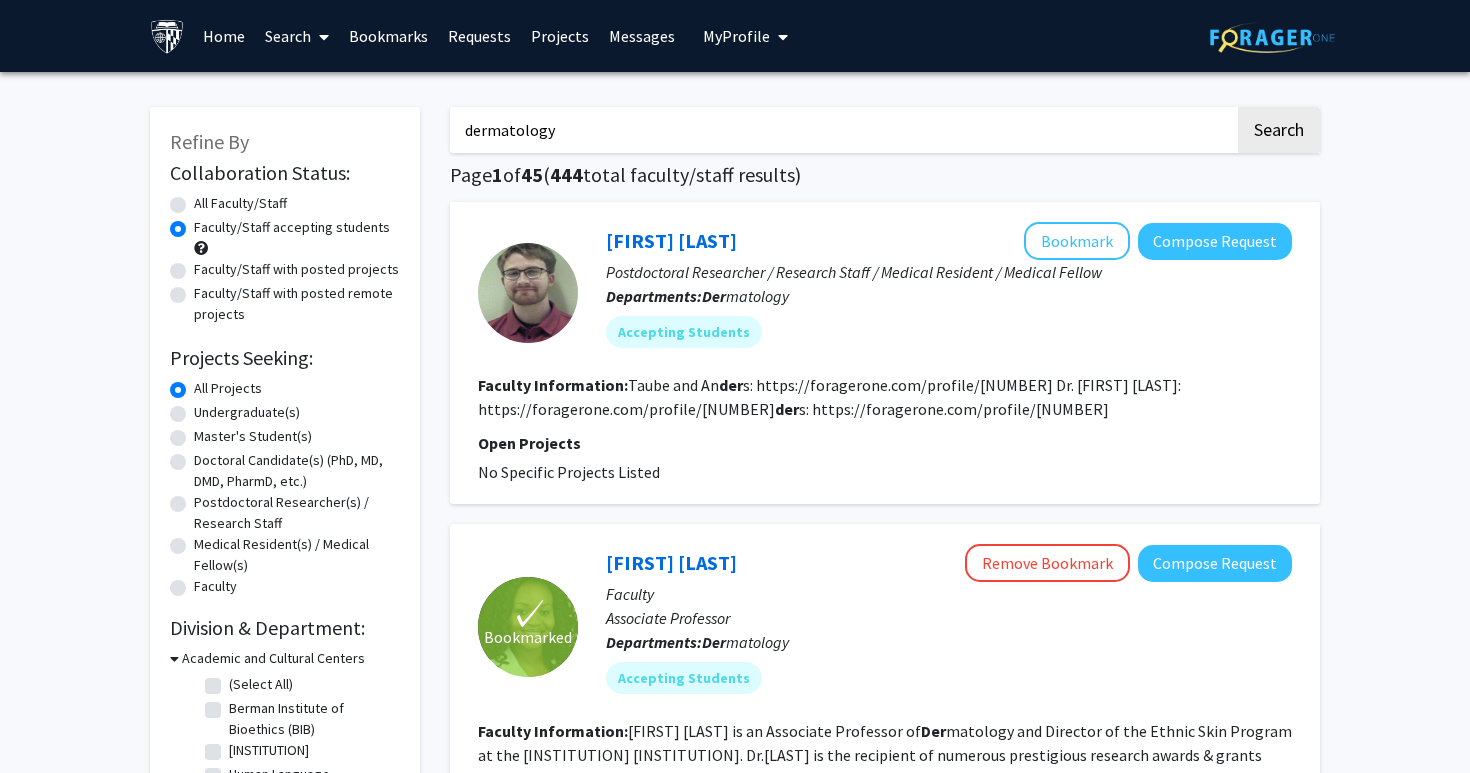 type on "dermatology" 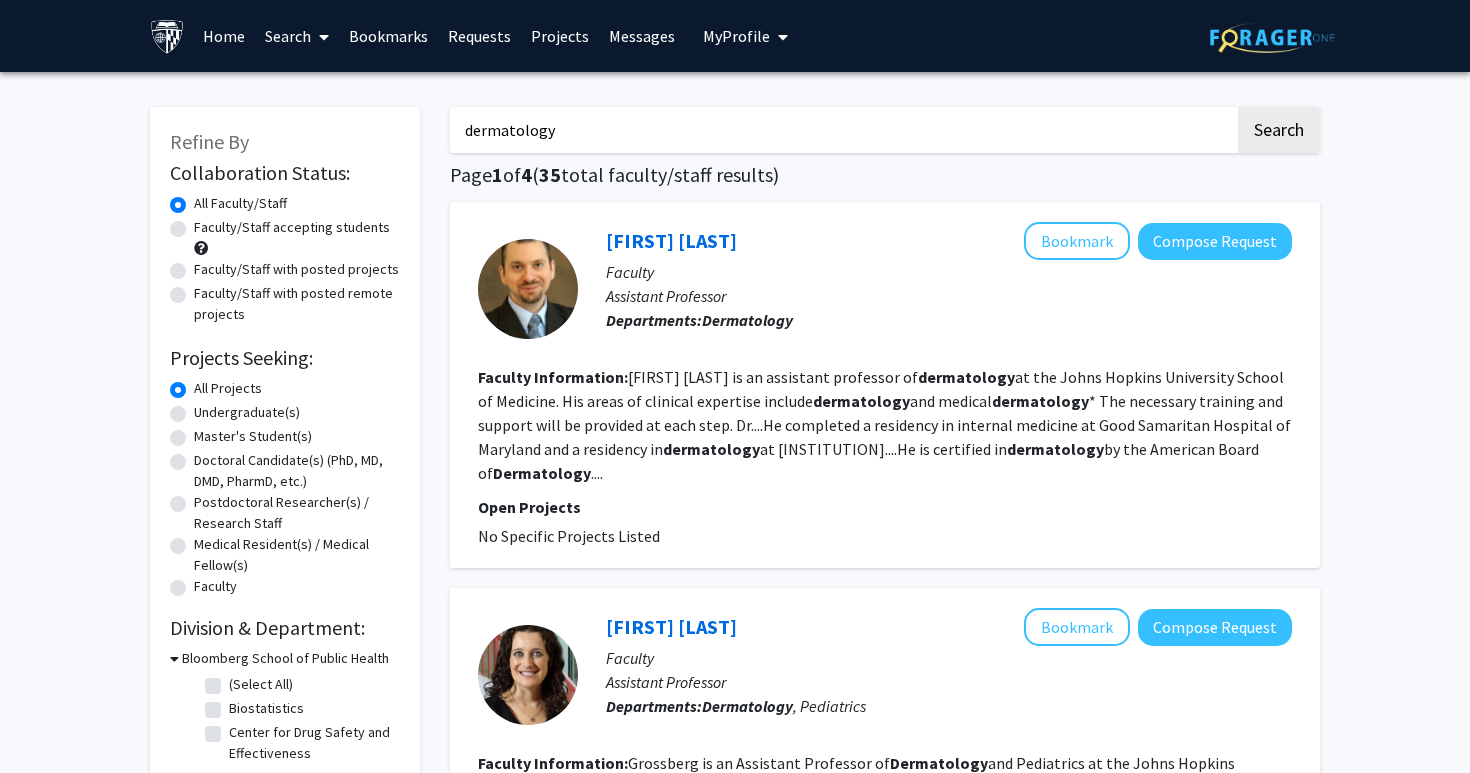click on "dermatology" 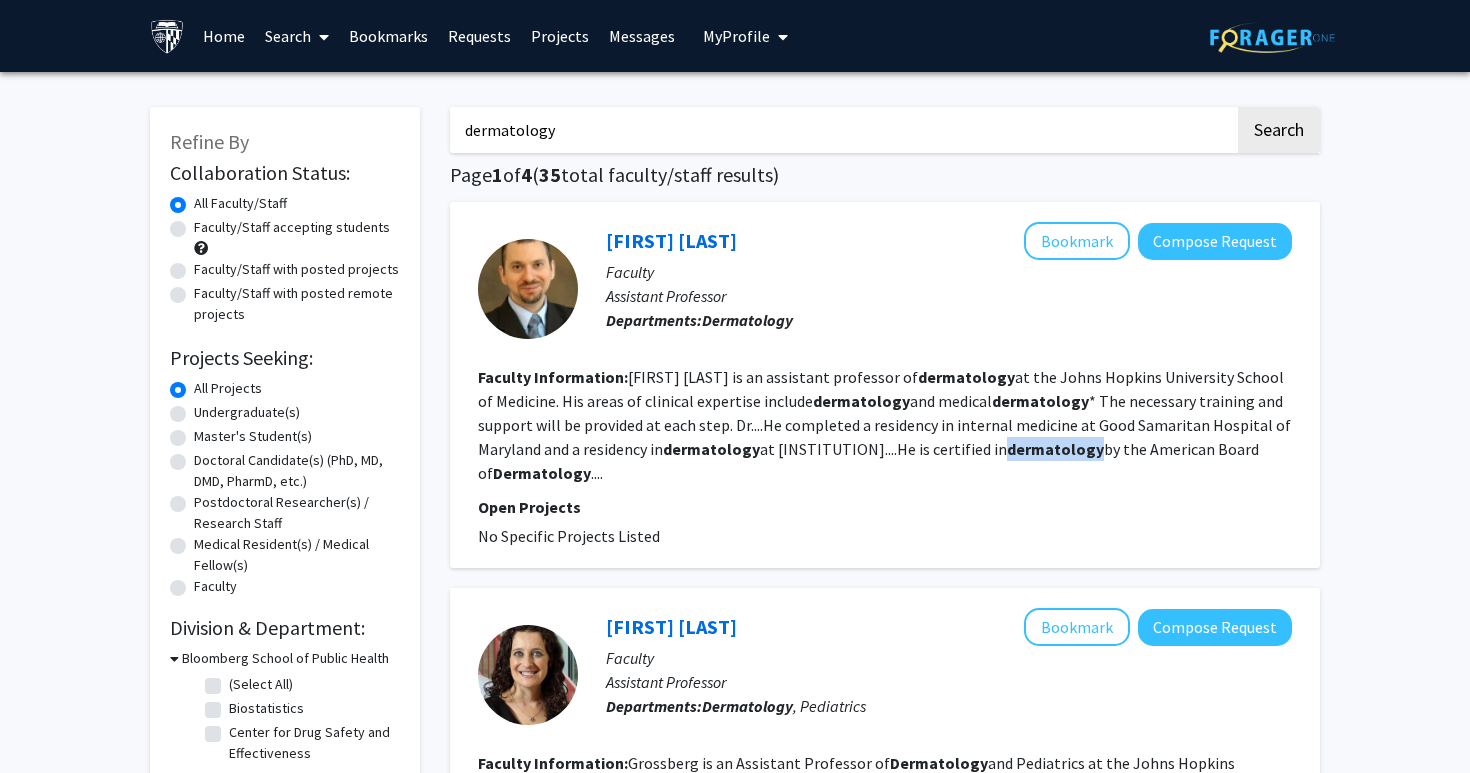 click on "dermatology" 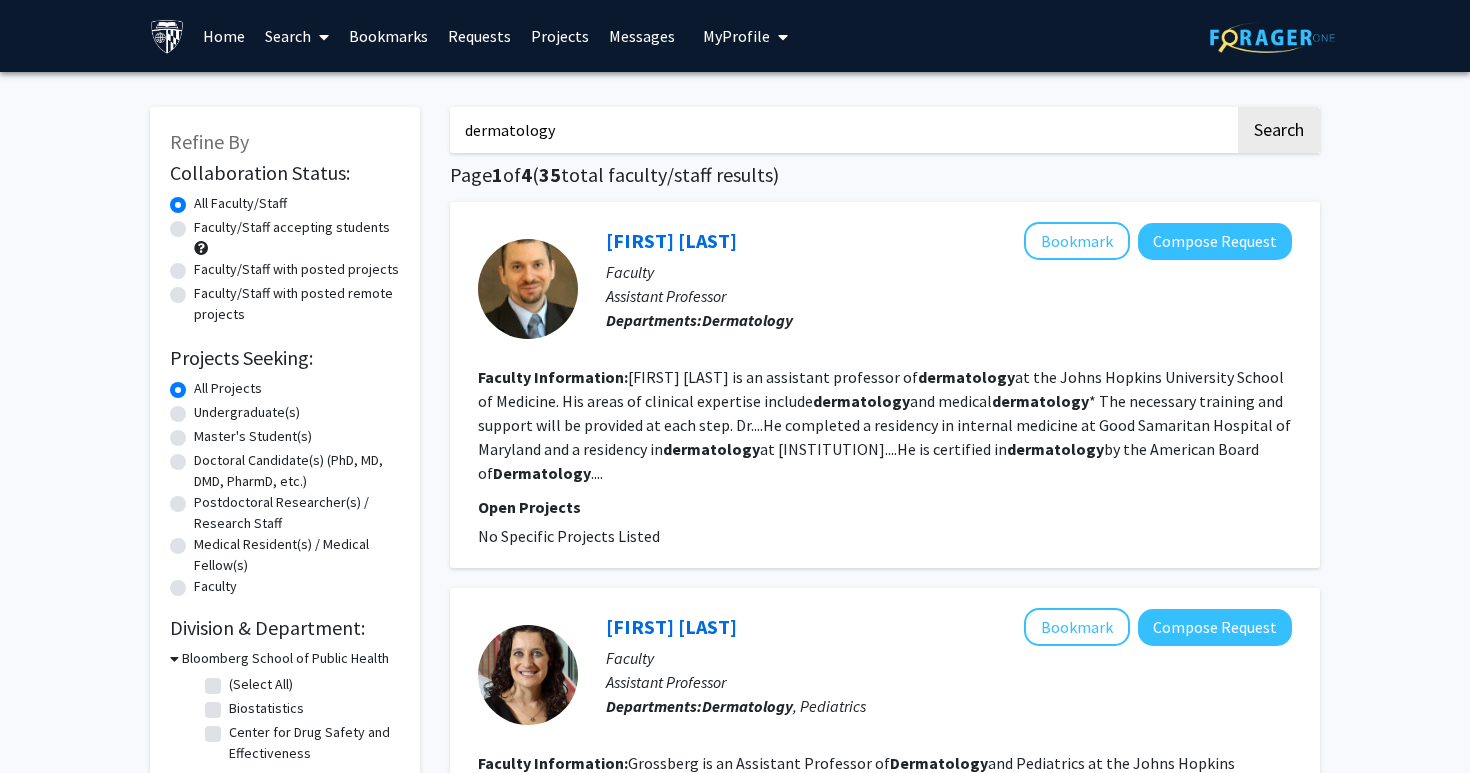 click on "dermatology" 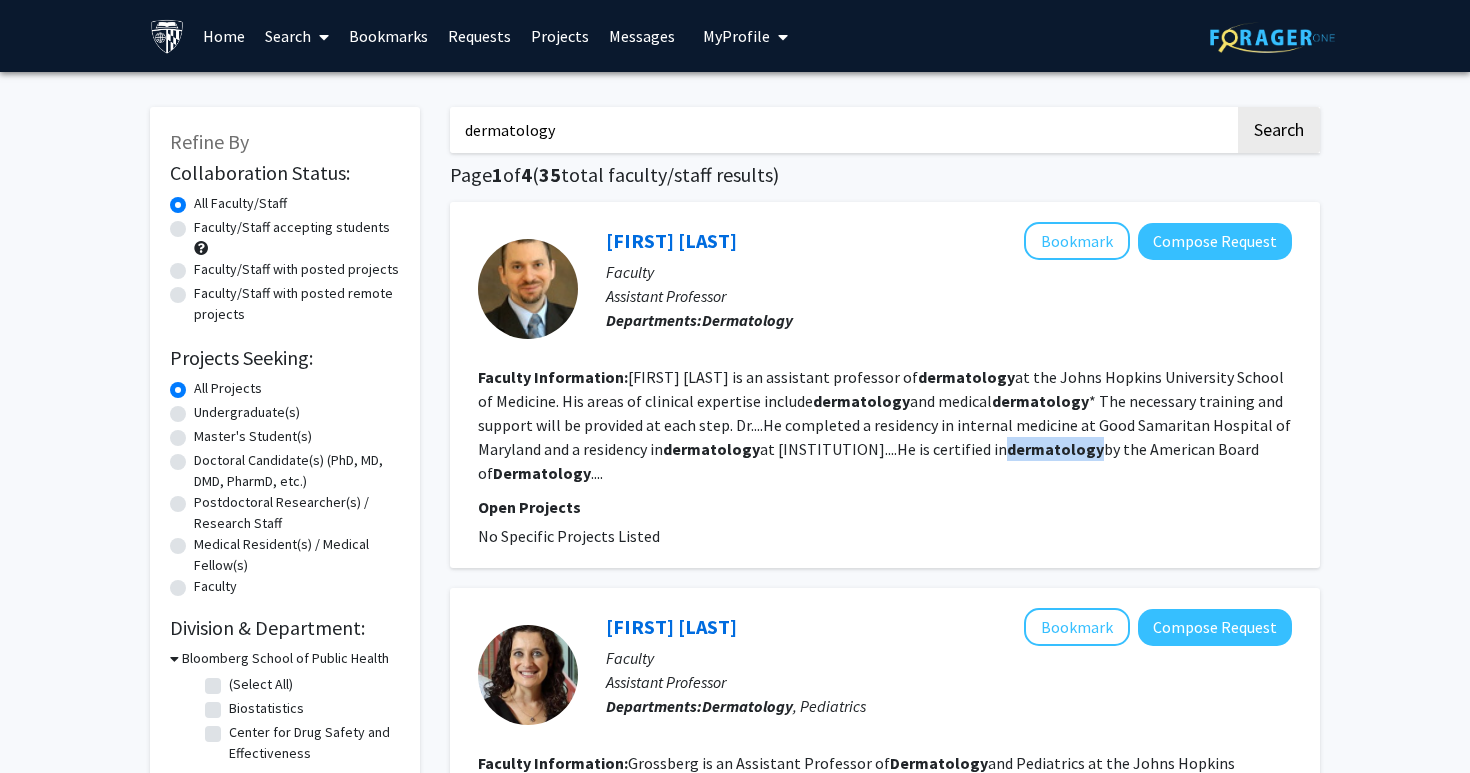 click on "dermatology" 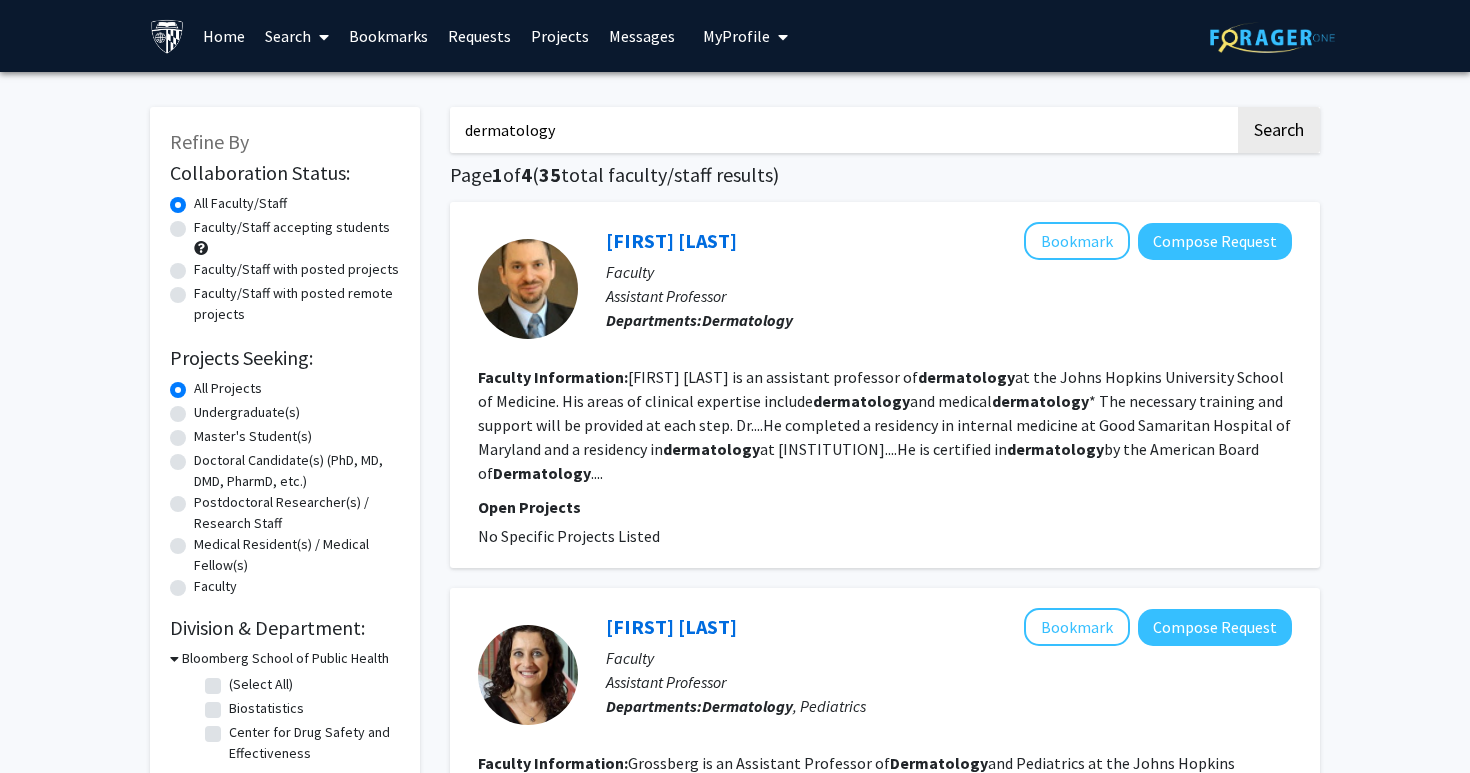click on "dermatology" 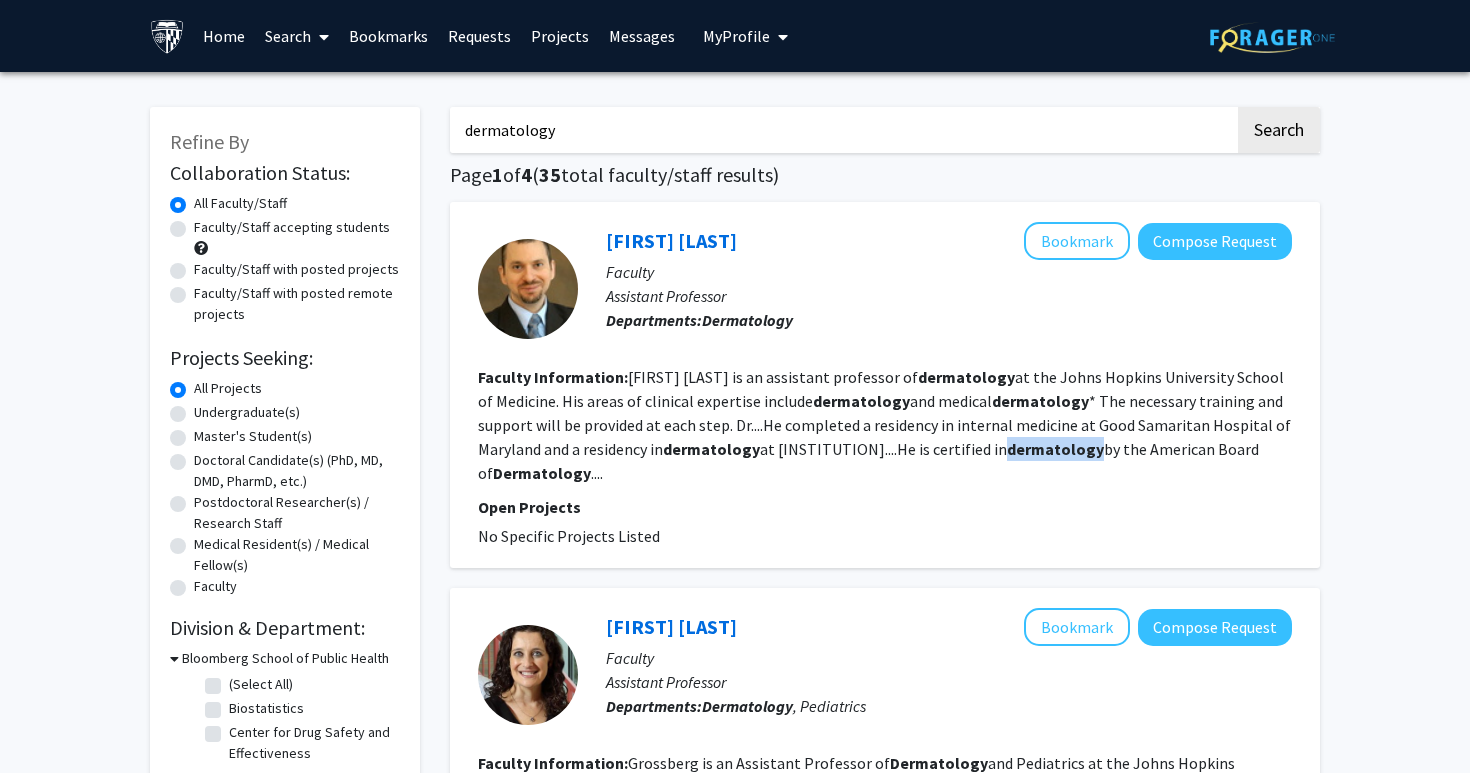click on "Jihad Mohamad Alhariri is an assistant professor of  dermatology  at the Johns Hopkins University School of Medicine. His areas of clinical expertise include  dermatology  and medical  dermatology .
Dr....He completed a residency in internal medicine at Good Samaritan Hospital of Maryland and a residency in  dermatology  at Johns Hopkins....He is certified in  dermatology  by the American Board of  Dermatology ...." 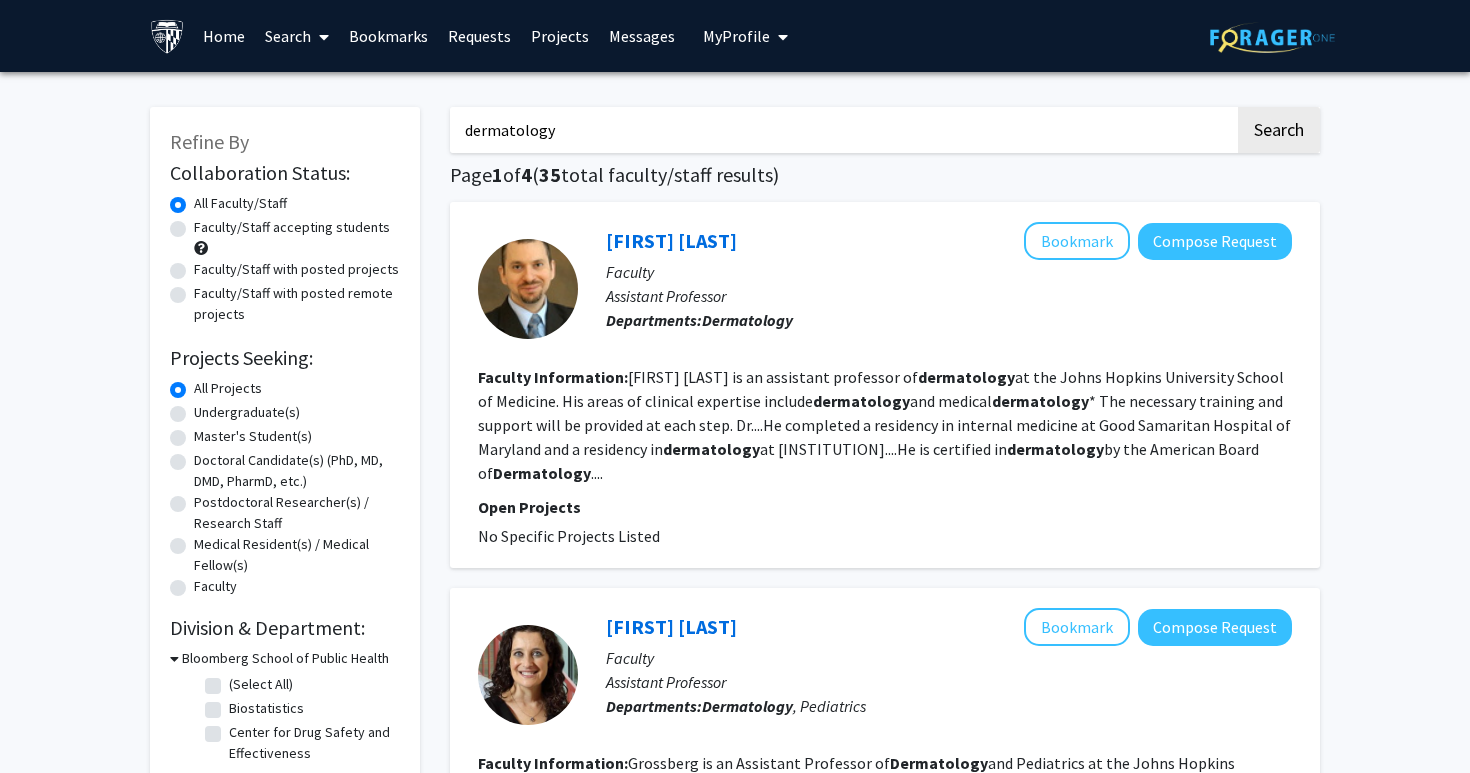 click on "Jihad Mohamad Alhariri is an assistant professor of  dermatology  at the Johns Hopkins University School of Medicine. His areas of clinical expertise include  dermatology  and medical  dermatology .
Dr....He completed a residency in internal medicine at Good Samaritan Hospital of Maryland and a residency in  dermatology  at Johns Hopkins....He is certified in  dermatology  by the American Board of  Dermatology ...." 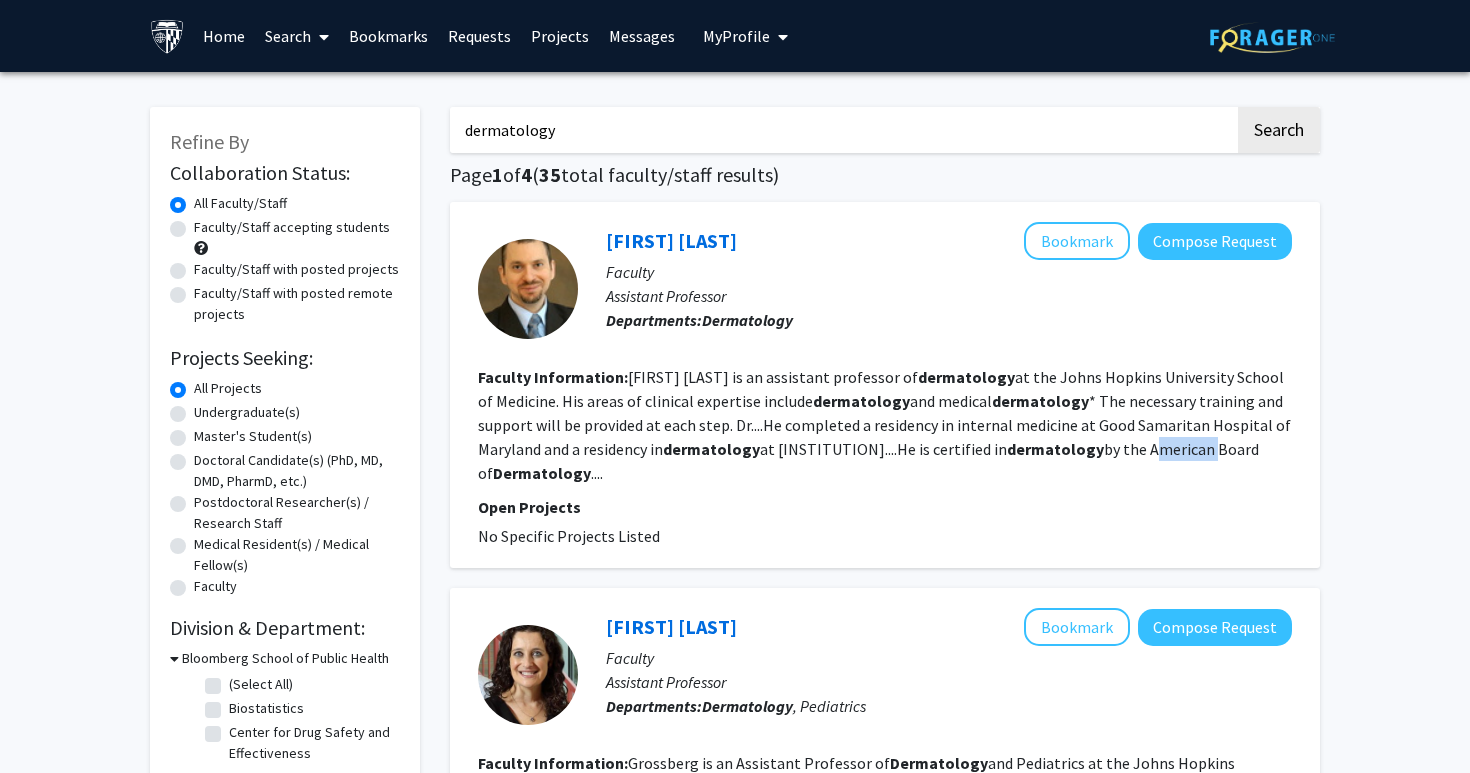 click on "Dermatology" 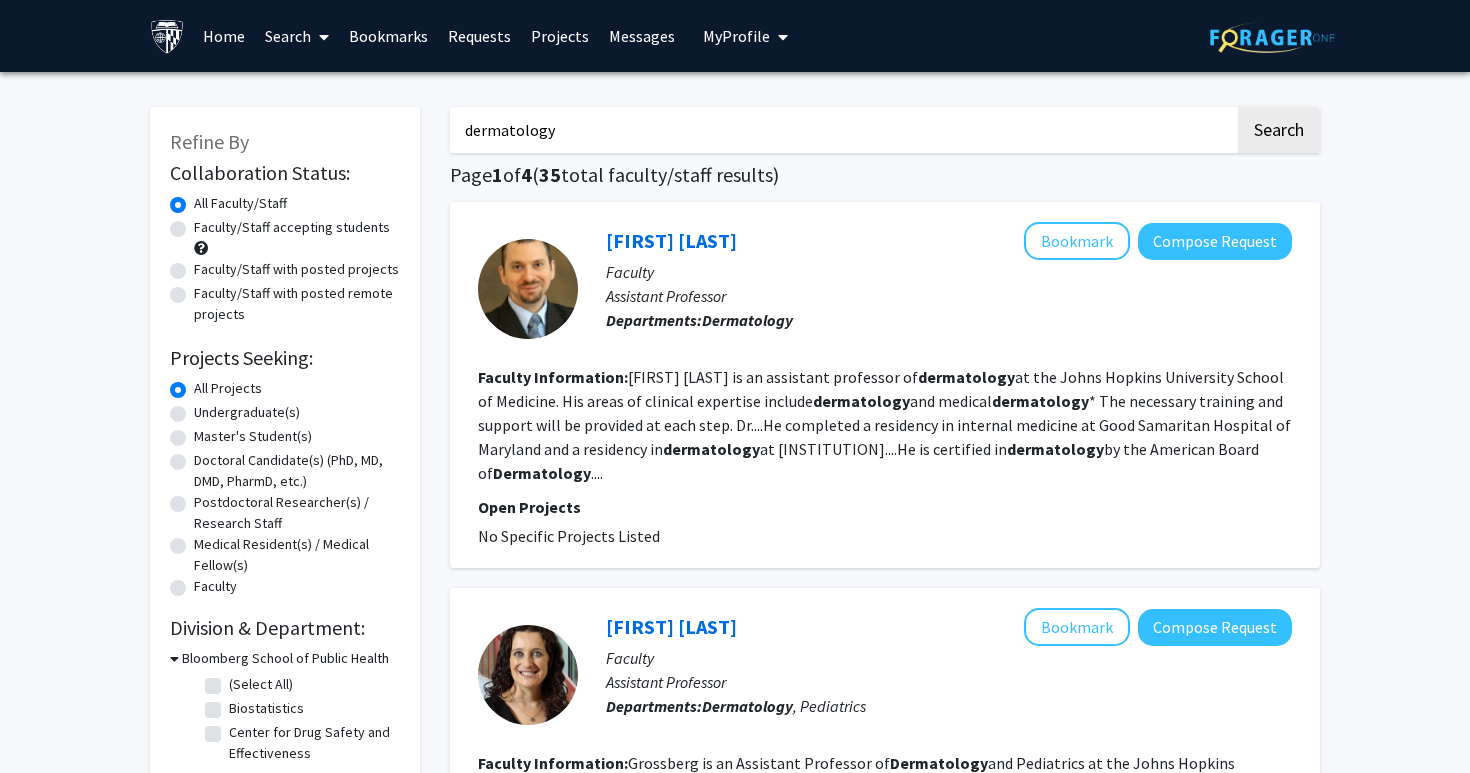 click on "Dermatology" 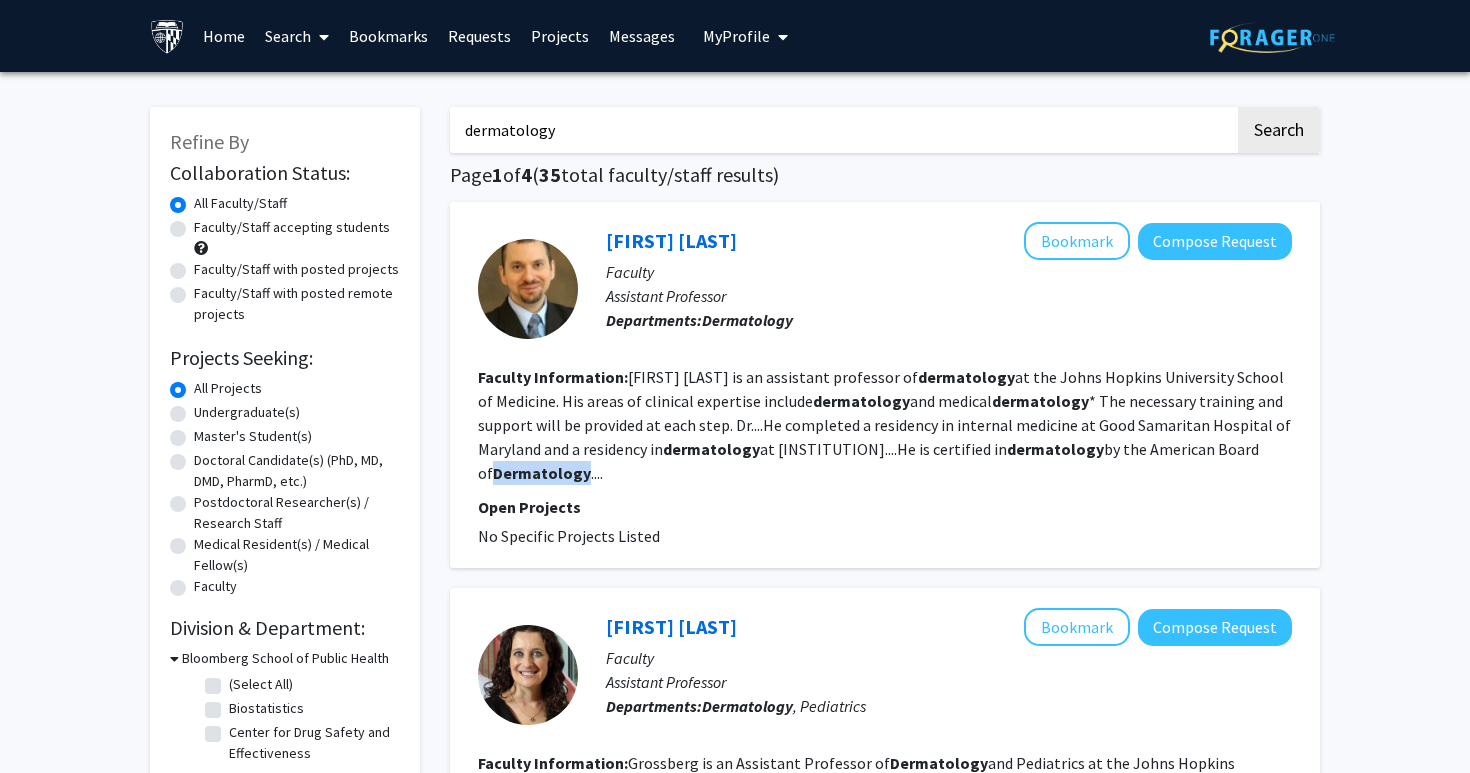 click on "dermatology" 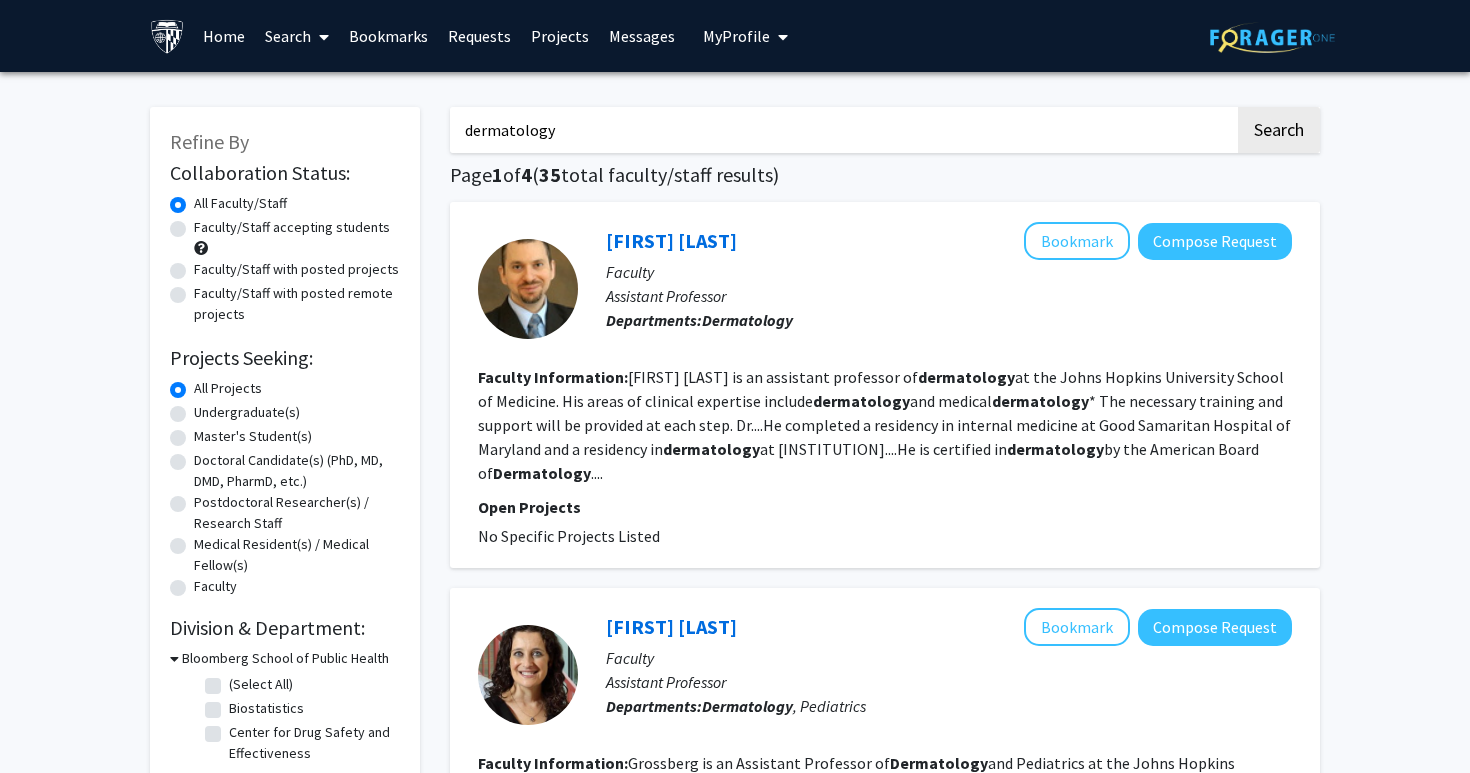 click on "dermatology" 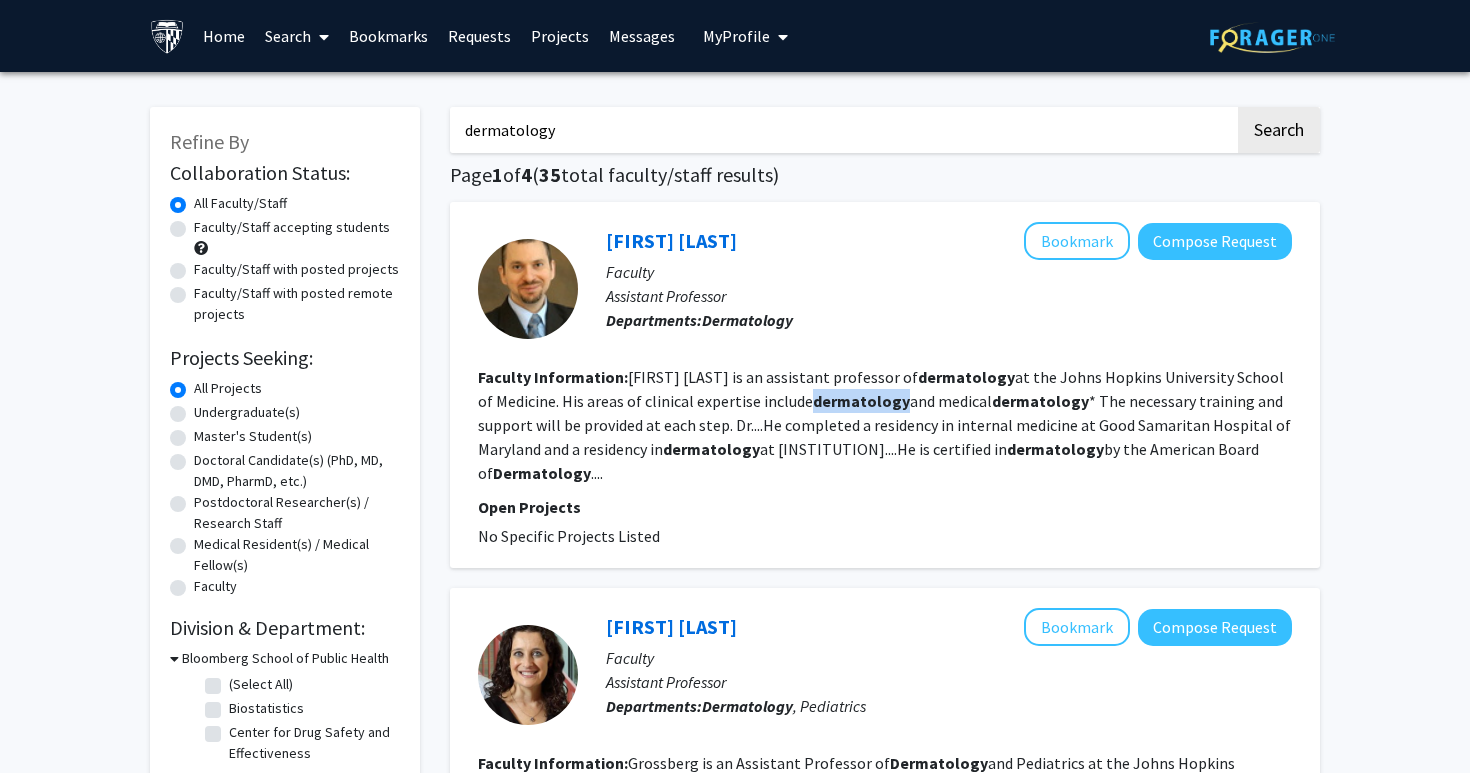 click on "Faculty Information:  Jihad Mohamad Alhariri is an assistant professor of  dermatology  at the Johns Hopkins University School of Medicine. His areas of clinical expertise include  dermatology  and medical  dermatology .
Dr....He completed a residency in internal medicine at Good Samaritan Hospital of Maryland and a residency in  dermatology  at Johns Hopkins....He is certified in  dermatology  by the American Board of  Dermatology ...." 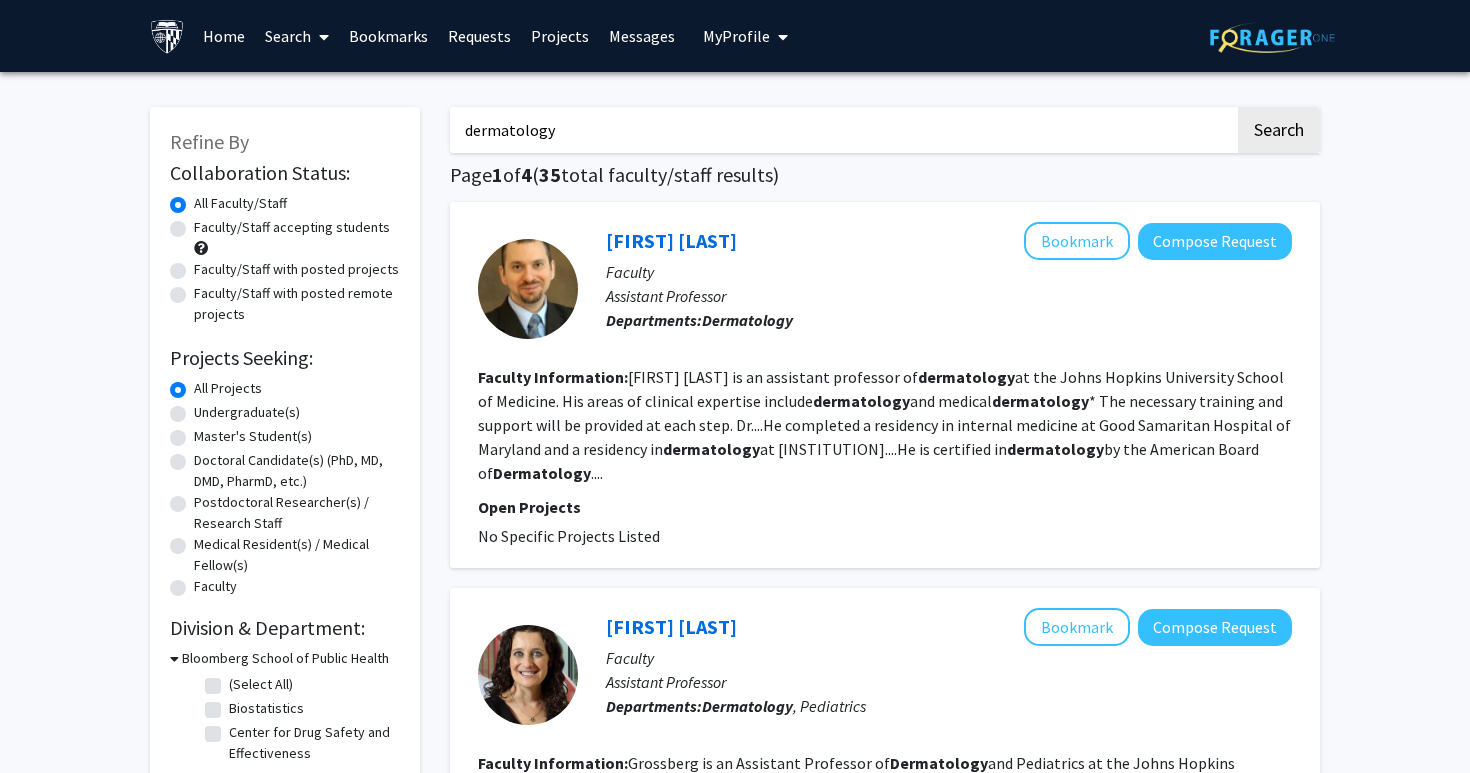 click on "Faculty Information:  Jihad Mohamad Alhariri is an assistant professor of  dermatology  at the Johns Hopkins University School of Medicine. His areas of clinical expertise include  dermatology  and medical  dermatology .
Dr....He completed a residency in internal medicine at Good Samaritan Hospital of Maryland and a residency in  dermatology  at Johns Hopkins....He is certified in  dermatology  by the American Board of  Dermatology ...." 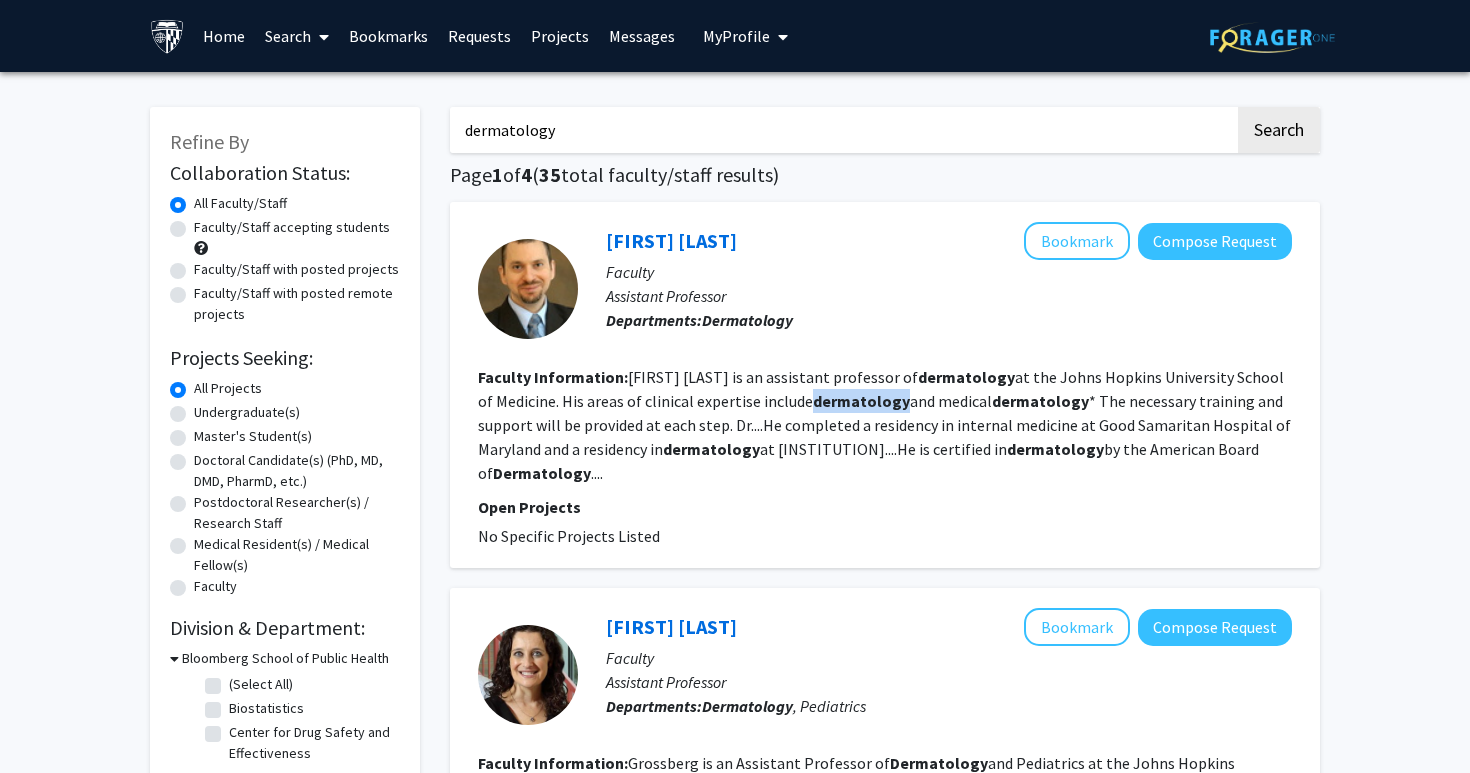 click on "Jihad Mohamad Alhariri is an assistant professor of  dermatology  at the Johns Hopkins University School of Medicine. His areas of clinical expertise include  dermatology  and medical  dermatology .
Dr....He completed a residency in internal medicine at Good Samaritan Hospital of Maryland and a residency in  dermatology  at Johns Hopkins....He is certified in  dermatology  by the American Board of  Dermatology ...." 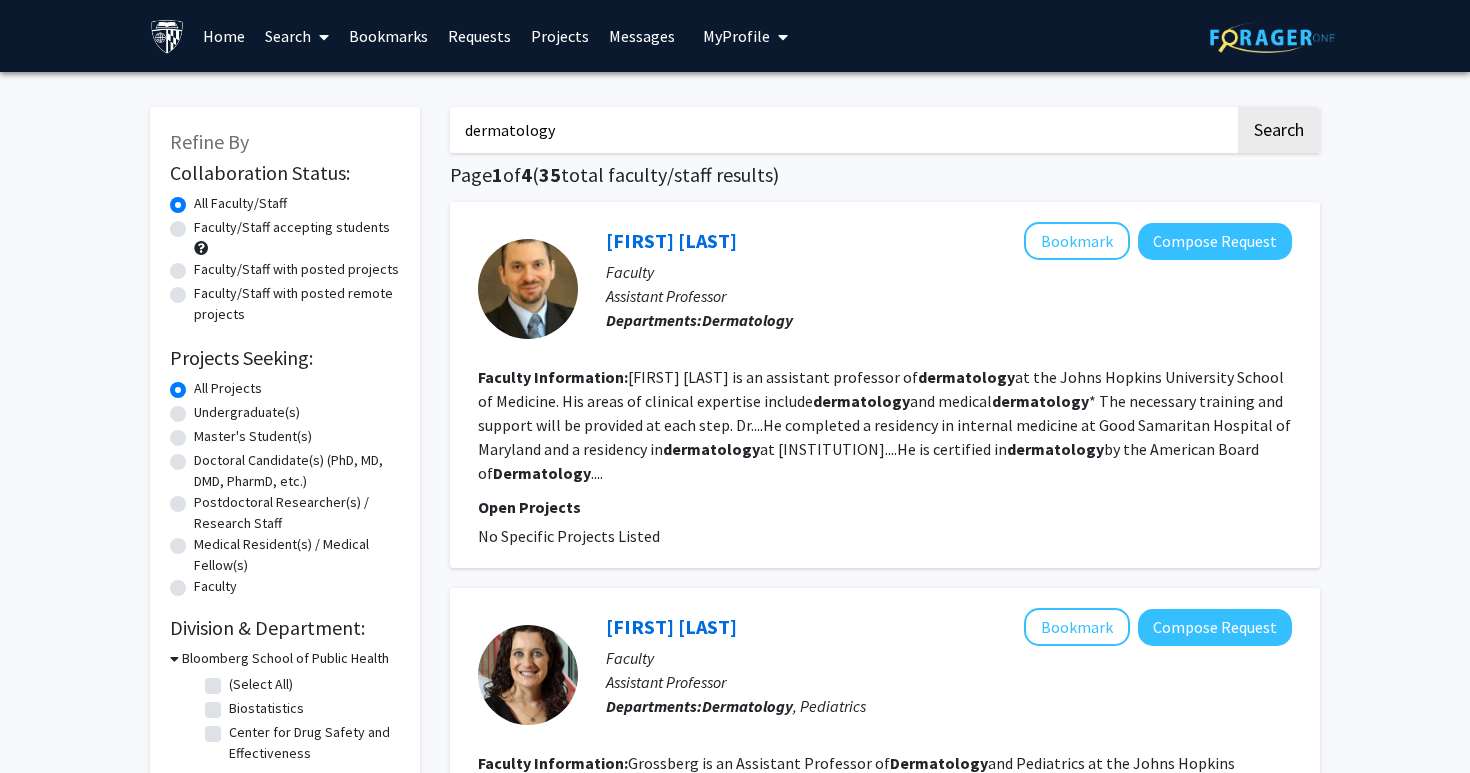 click on "Jihad Mohamad Alhariri is an assistant professor of  dermatology  at the Johns Hopkins University School of Medicine. His areas of clinical expertise include  dermatology  and medical  dermatology .
Dr....He completed a residency in internal medicine at Good Samaritan Hospital of Maryland and a residency in  dermatology  at Johns Hopkins....He is certified in  dermatology  by the American Board of  Dermatology ...." 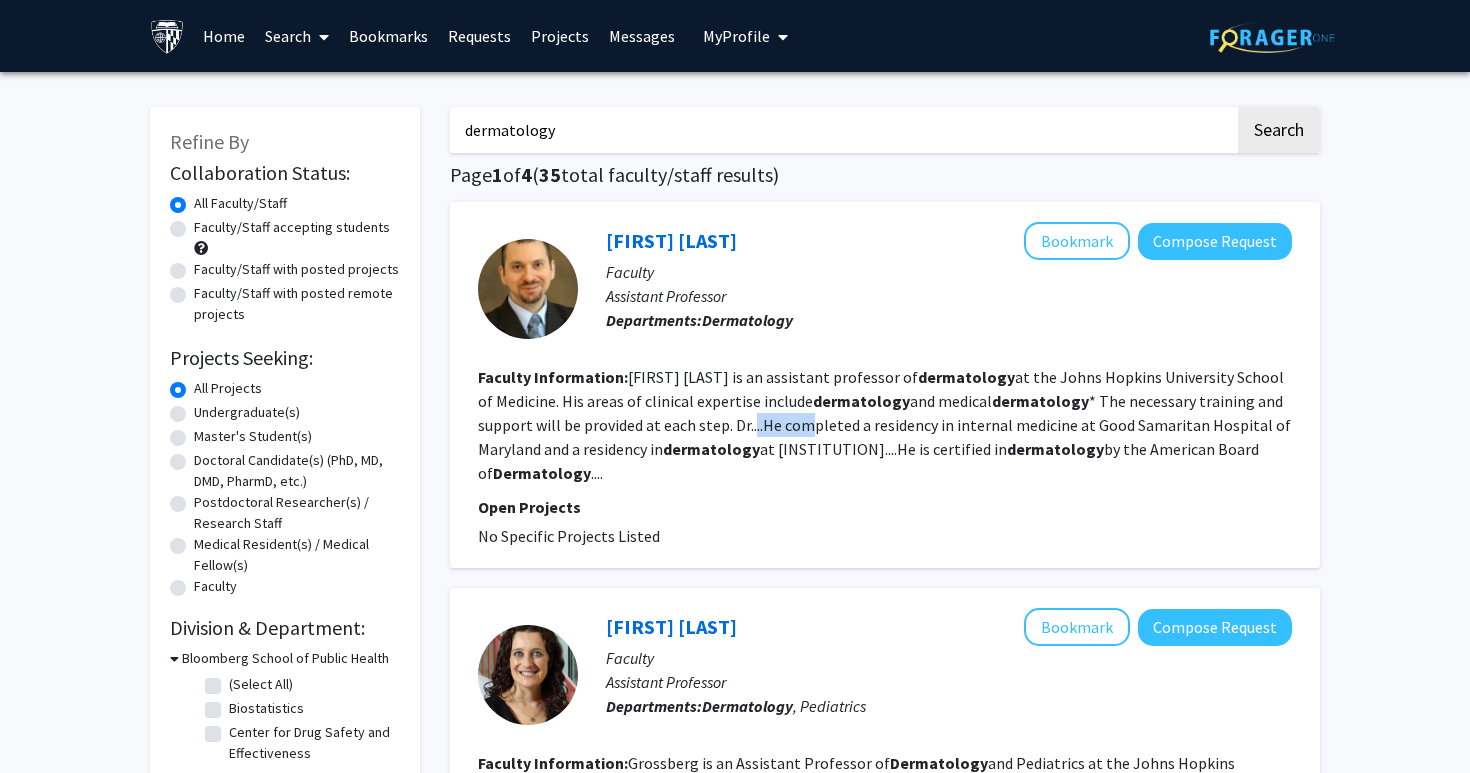 click on "Jihad Mohamad Alhariri is an assistant professor of  dermatology  at the Johns Hopkins University School of Medicine. His areas of clinical expertise include  dermatology  and medical  dermatology .
Dr....He completed a residency in internal medicine at Good Samaritan Hospital of Maryland and a residency in  dermatology  at Johns Hopkins....He is certified in  dermatology  by the American Board of  Dermatology ...." 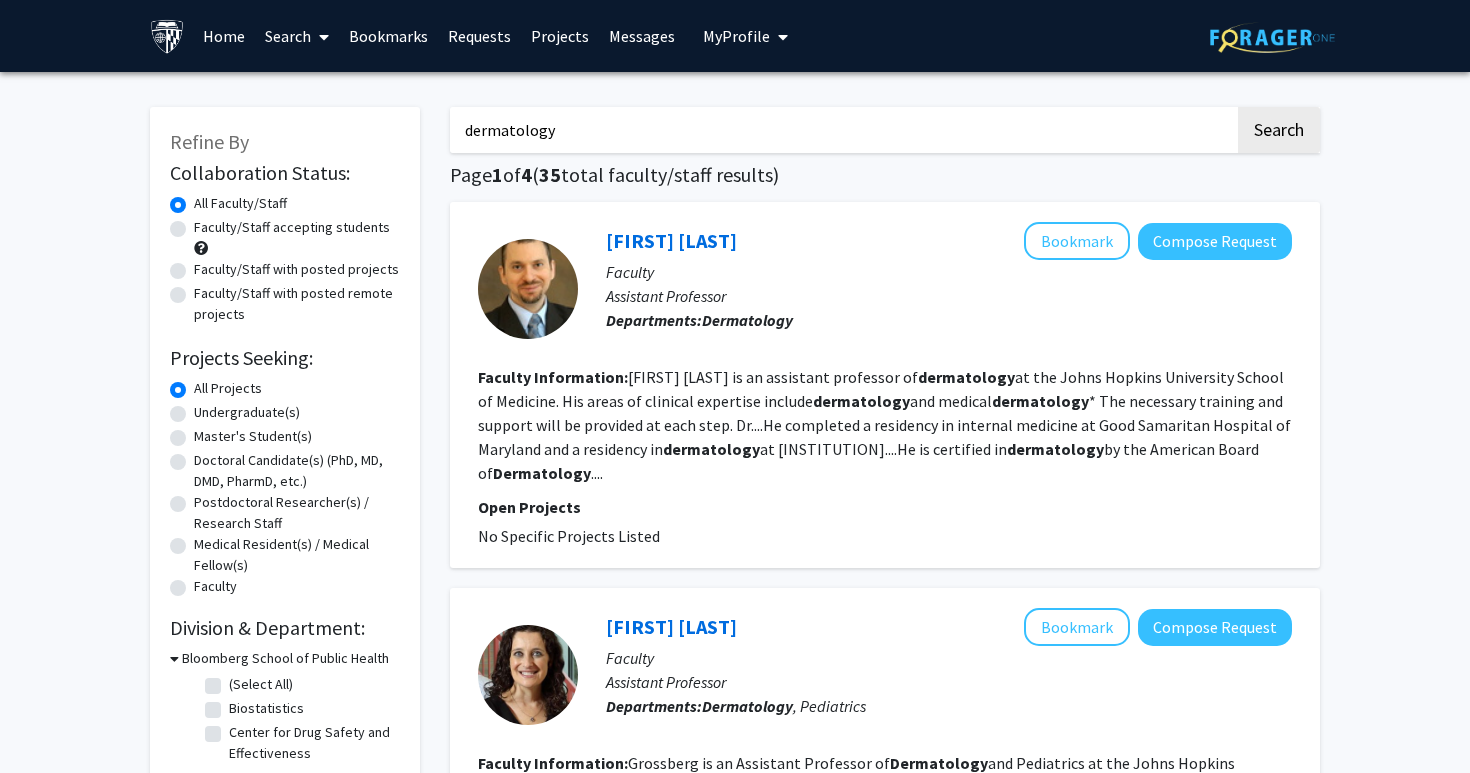 click on "Jihad Mohamad Alhariri is an assistant professor of  dermatology  at the Johns Hopkins University School of Medicine. His areas of clinical expertise include  dermatology  and medical  dermatology .
Dr....He completed a residency in internal medicine at Good Samaritan Hospital of Maryland and a residency in  dermatology  at Johns Hopkins....He is certified in  dermatology  by the American Board of  Dermatology ...." 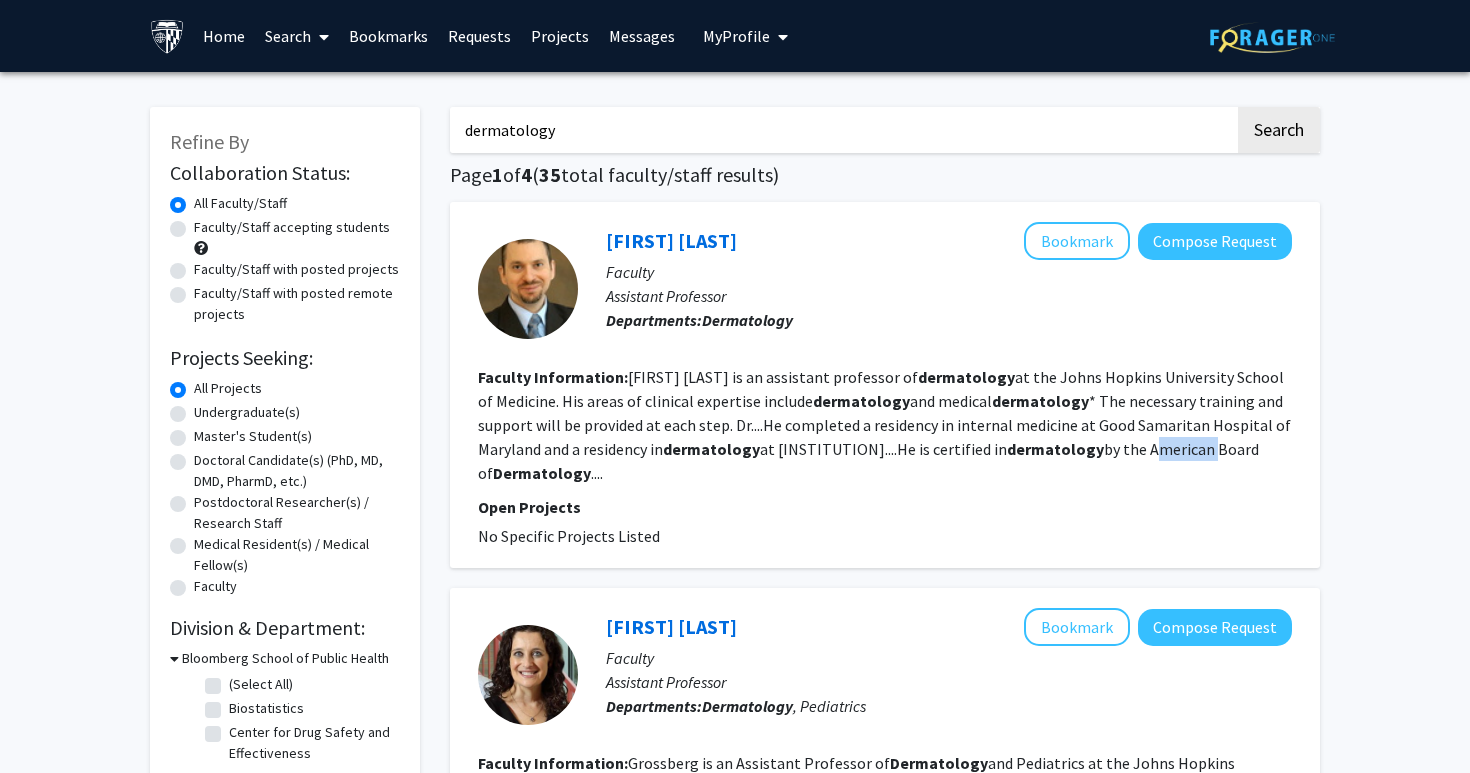 click on "Jihad Mohamad Alhariri is an assistant professor of  dermatology  at the Johns Hopkins University School of Medicine. His areas of clinical expertise include  dermatology  and medical  dermatology .
Dr....He completed a residency in internal medicine at Good Samaritan Hospital of Maryland and a residency in  dermatology  at Johns Hopkins....He is certified in  dermatology  by the American Board of  Dermatology ...." 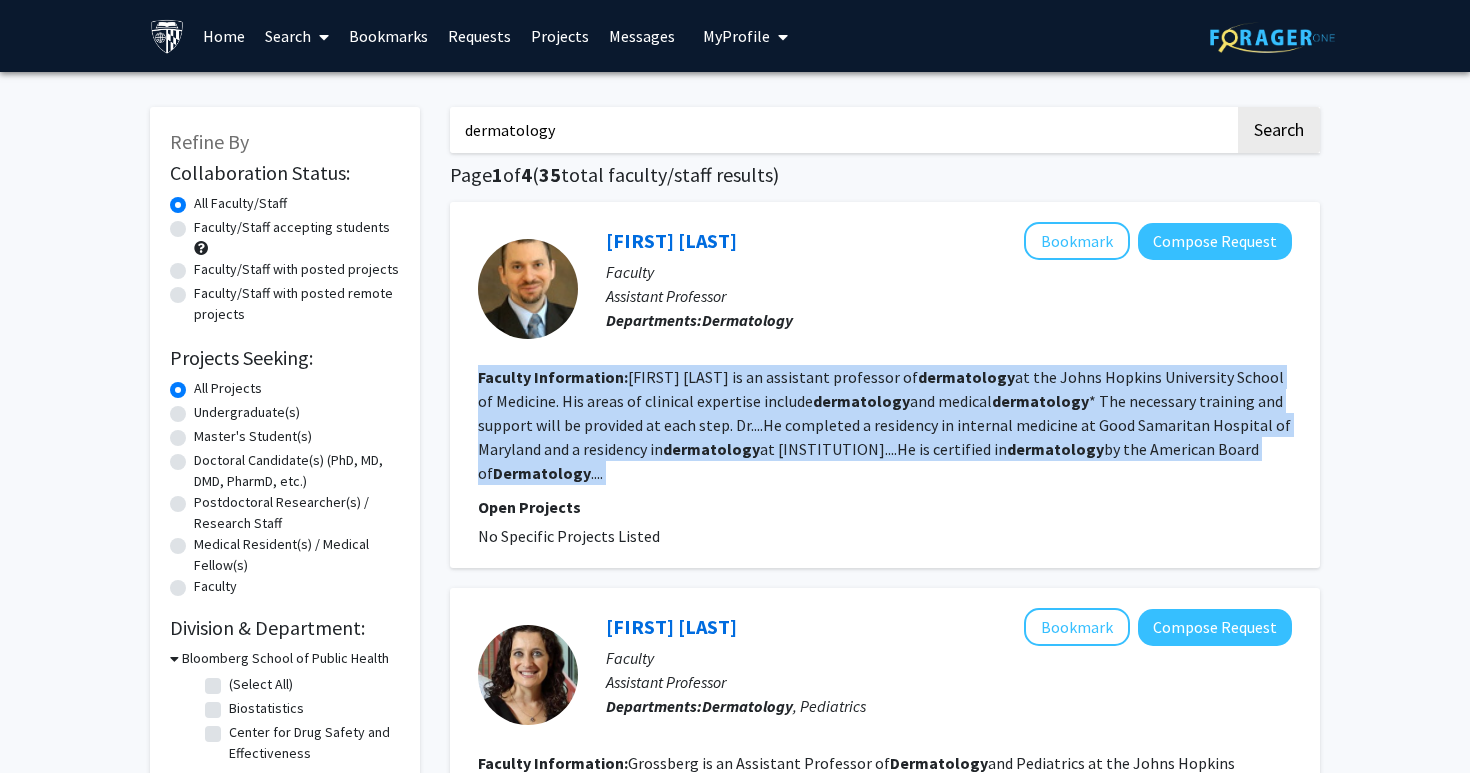 click on "Jihad Mohamad Alhariri is an assistant professor of  dermatology  at the Johns Hopkins University School of Medicine. His areas of clinical expertise include  dermatology  and medical  dermatology .
Dr....He completed a residency in internal medicine at Good Samaritan Hospital of Maryland and a residency in  dermatology  at Johns Hopkins....He is certified in  dermatology  by the American Board of  Dermatology ...." 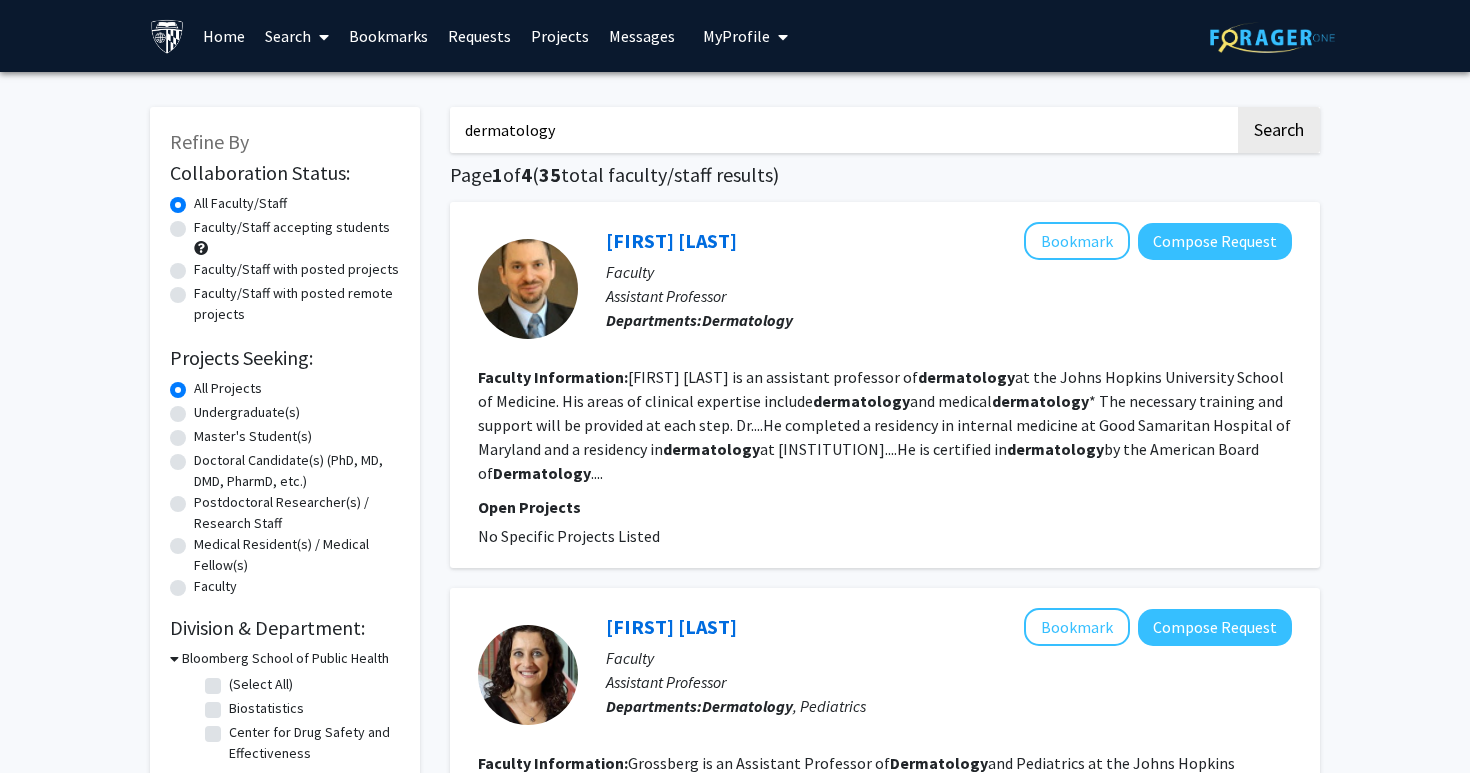 click on "Jihad Mohamad Alhariri is an assistant professor of  dermatology  at the Johns Hopkins University School of Medicine. His areas of clinical expertise include  dermatology  and medical  dermatology .
Dr....He completed a residency in internal medicine at Good Samaritan Hospital of Maryland and a residency in  dermatology  at Johns Hopkins....He is certified in  dermatology  by the American Board of  Dermatology ...." 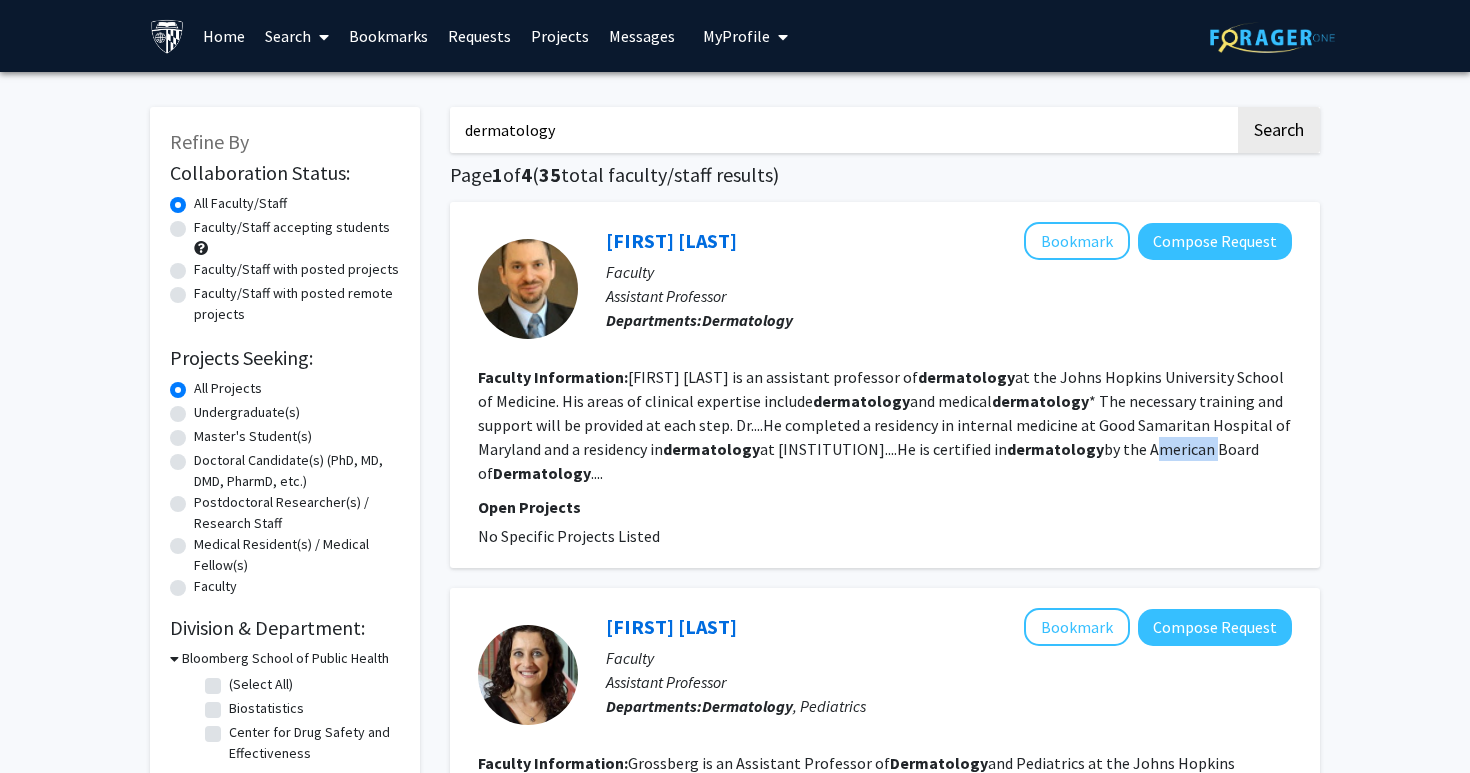 click on "Jihad Mohamad Alhariri is an assistant professor of  dermatology  at the Johns Hopkins University School of Medicine. His areas of clinical expertise include  dermatology  and medical  dermatology .
Dr....He completed a residency in internal medicine at Good Samaritan Hospital of Maryland and a residency in  dermatology  at Johns Hopkins....He is certified in  dermatology  by the American Board of  Dermatology ...." 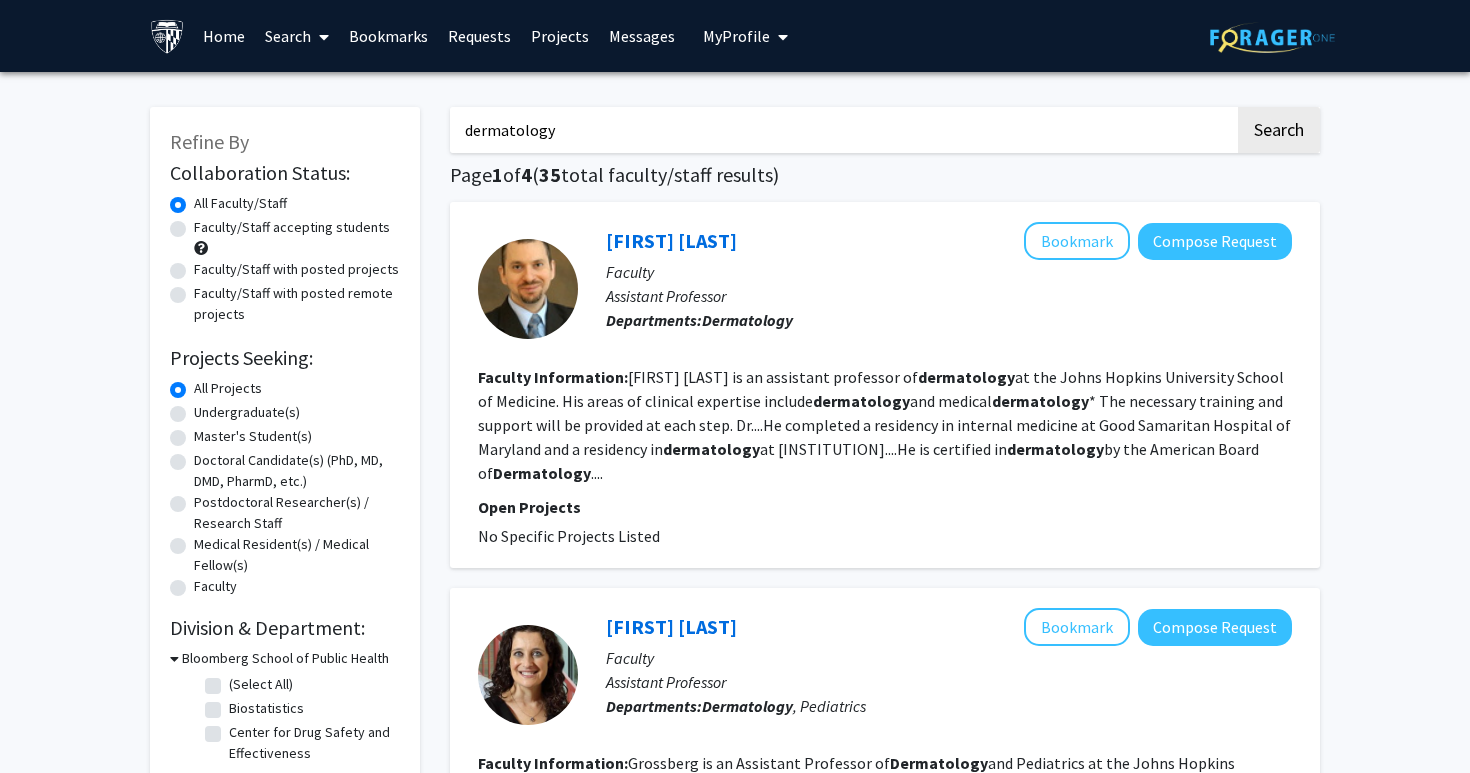 click on "Jihad Mohamad Alhariri is an assistant professor of  dermatology  at the Johns Hopkins University School of Medicine. His areas of clinical expertise include  dermatology  and medical  dermatology .
Dr....He completed a residency in internal medicine at Good Samaritan Hospital of Maryland and a residency in  dermatology  at Johns Hopkins....He is certified in  dermatology  by the American Board of  Dermatology ...." 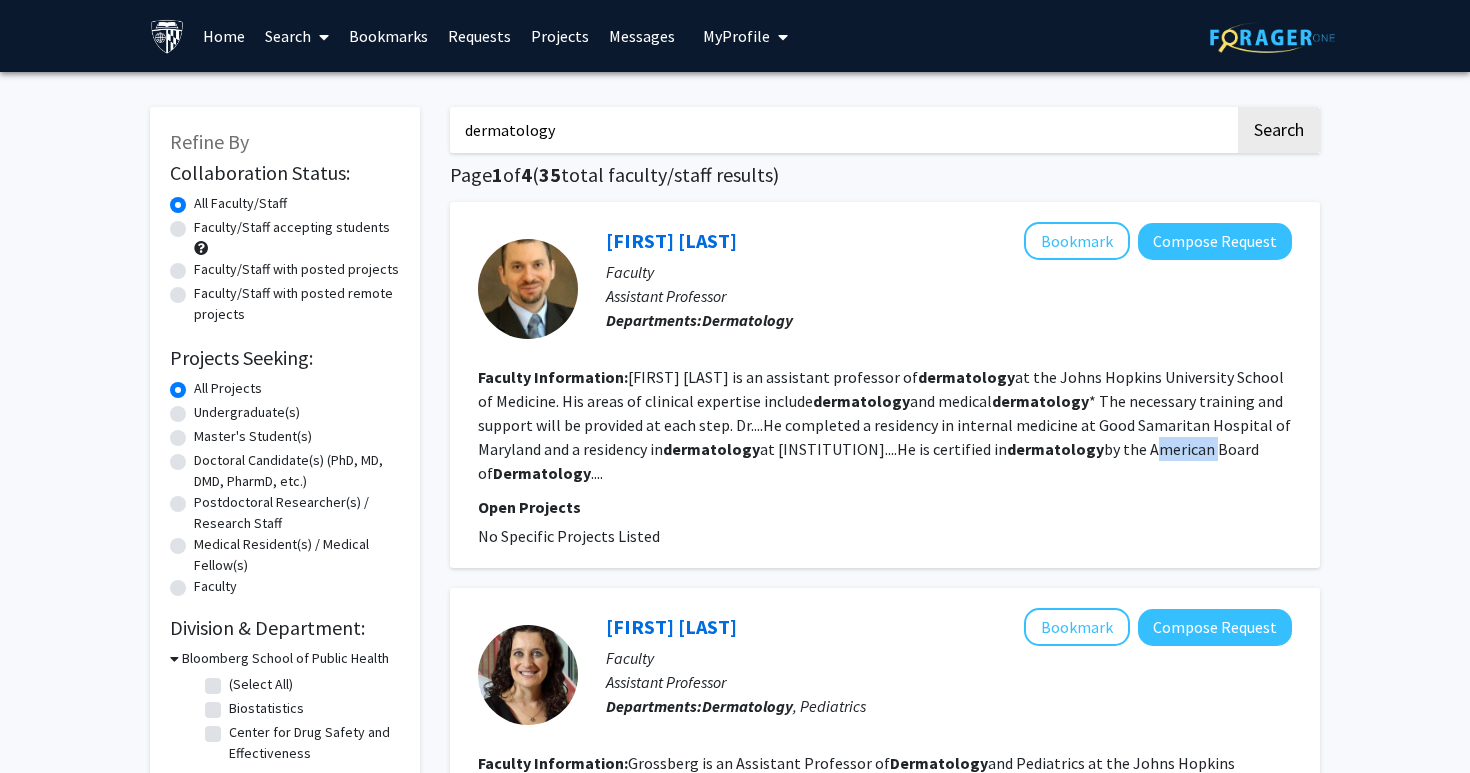 click on "Jihad Mohamad Alhariri is an assistant professor of  dermatology  at the Johns Hopkins University School of Medicine. His areas of clinical expertise include  dermatology  and medical  dermatology .
Dr....He completed a residency in internal medicine at Good Samaritan Hospital of Maryland and a residency in  dermatology  at Johns Hopkins....He is certified in  dermatology  by the American Board of  Dermatology ...." 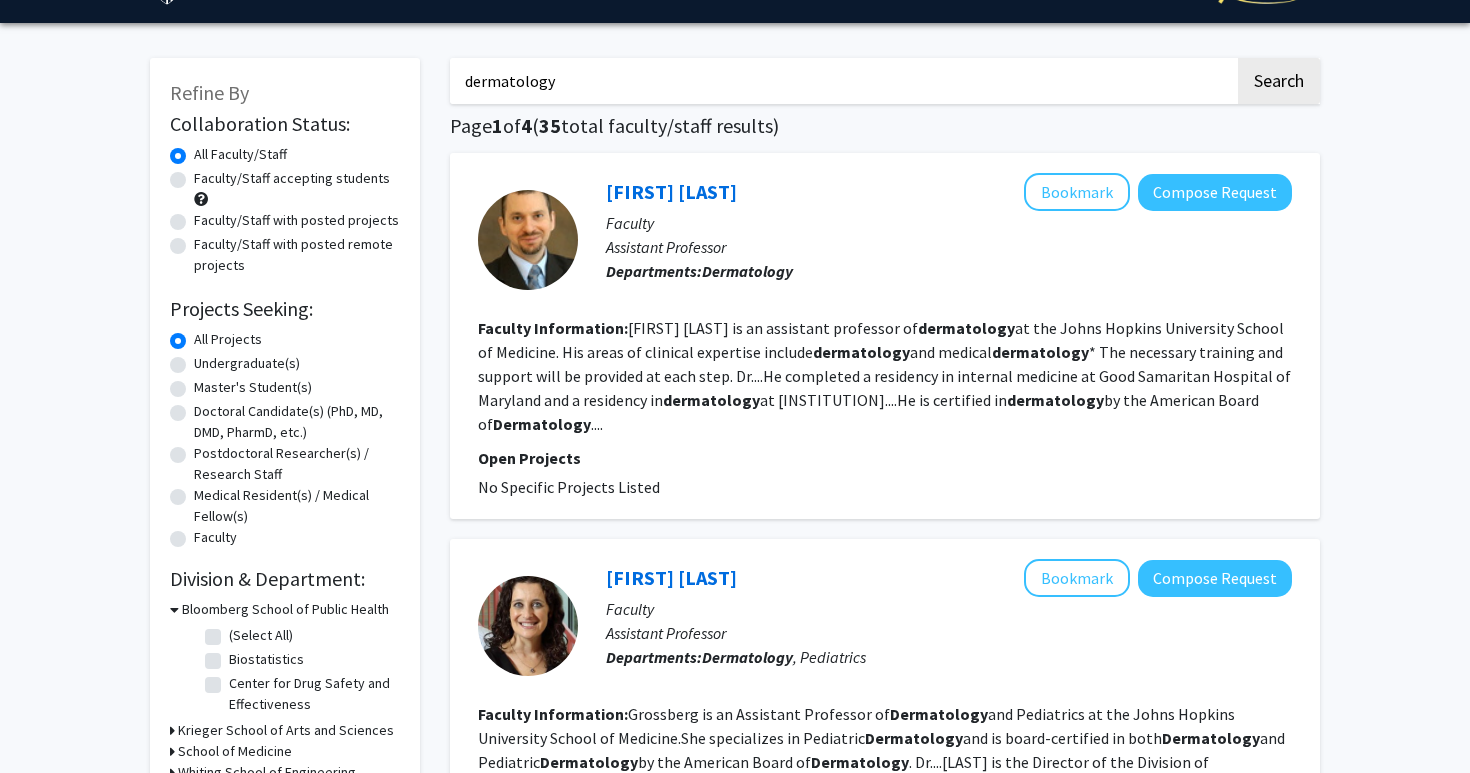 scroll, scrollTop: 30, scrollLeft: 0, axis: vertical 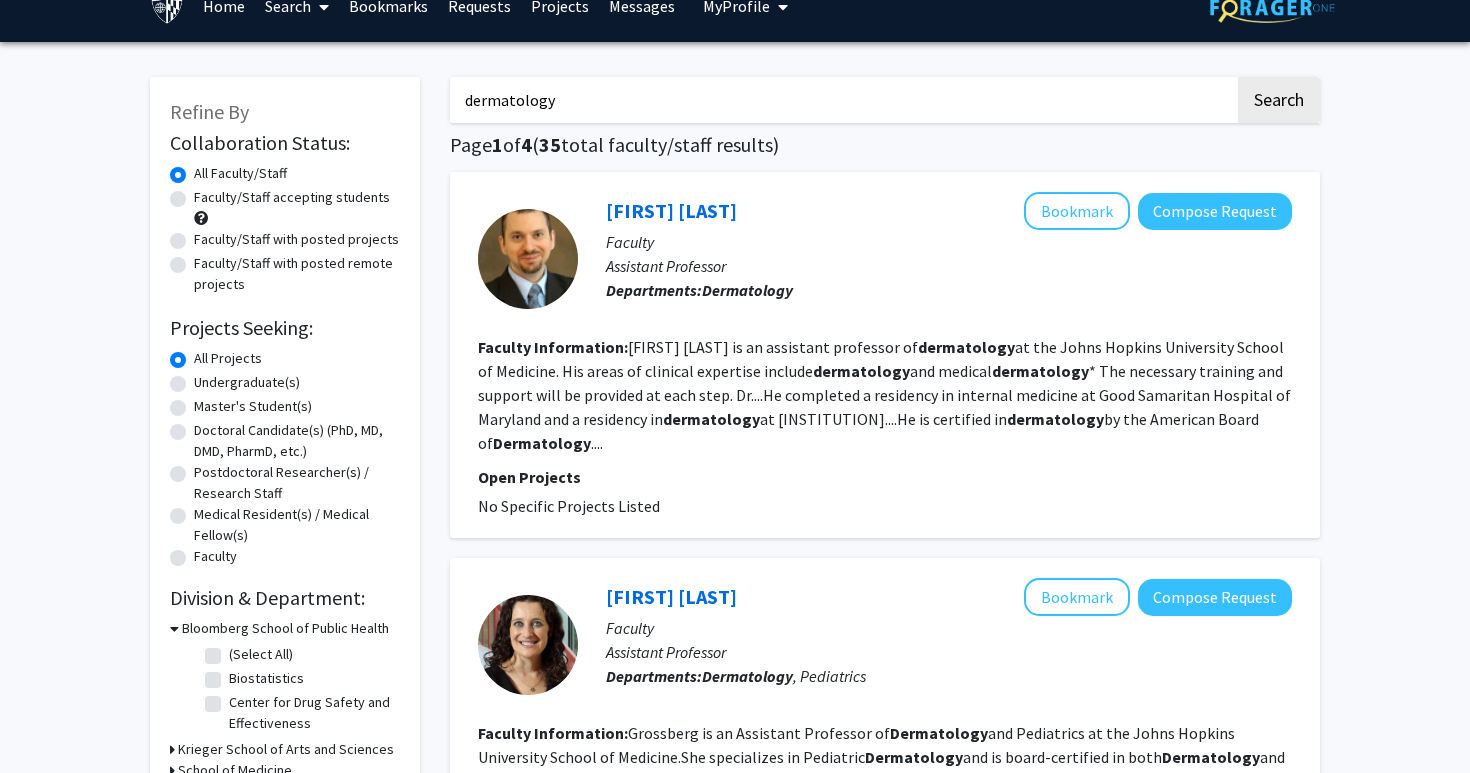 click on "Faculty/Staff accepting students" 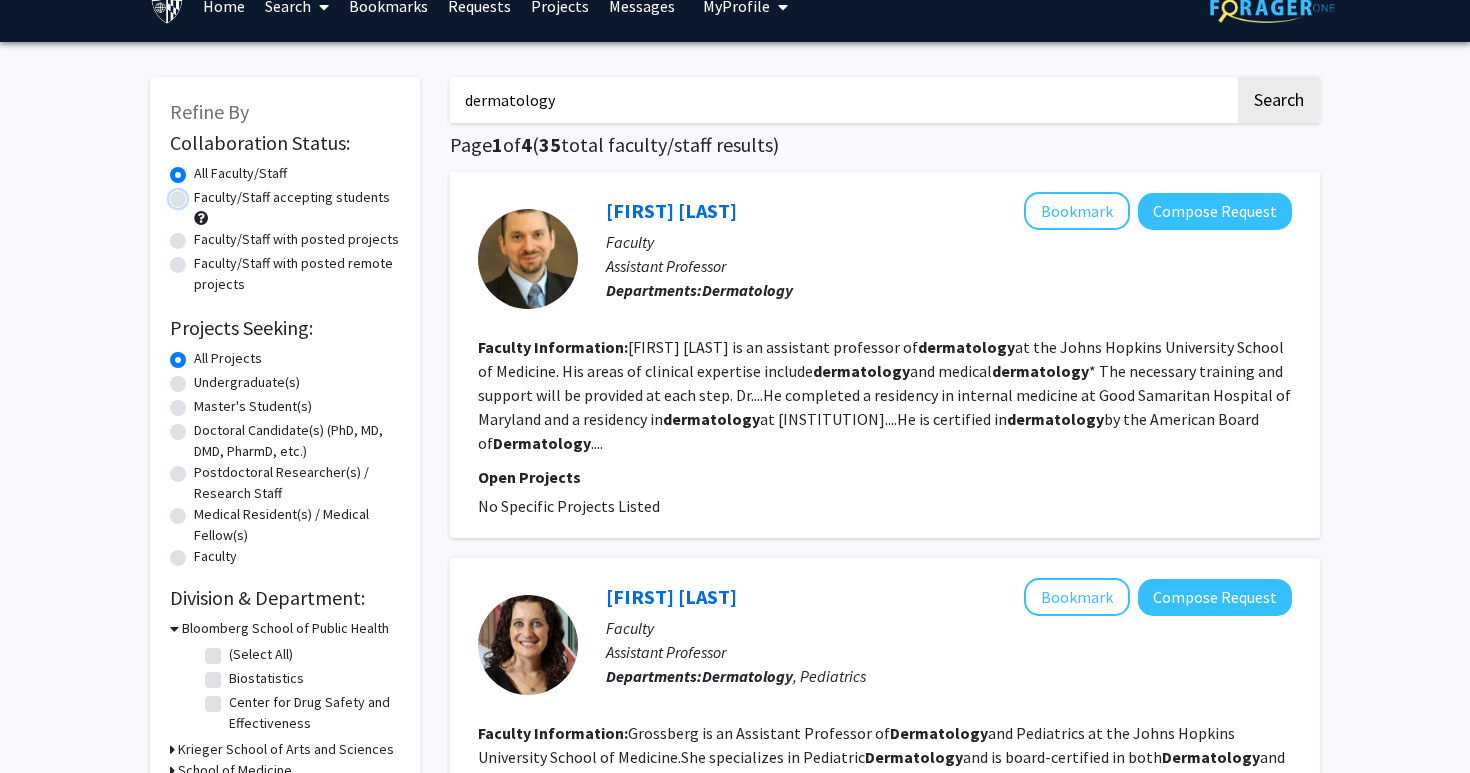 click on "Faculty/Staff accepting students" at bounding box center (200, 193) 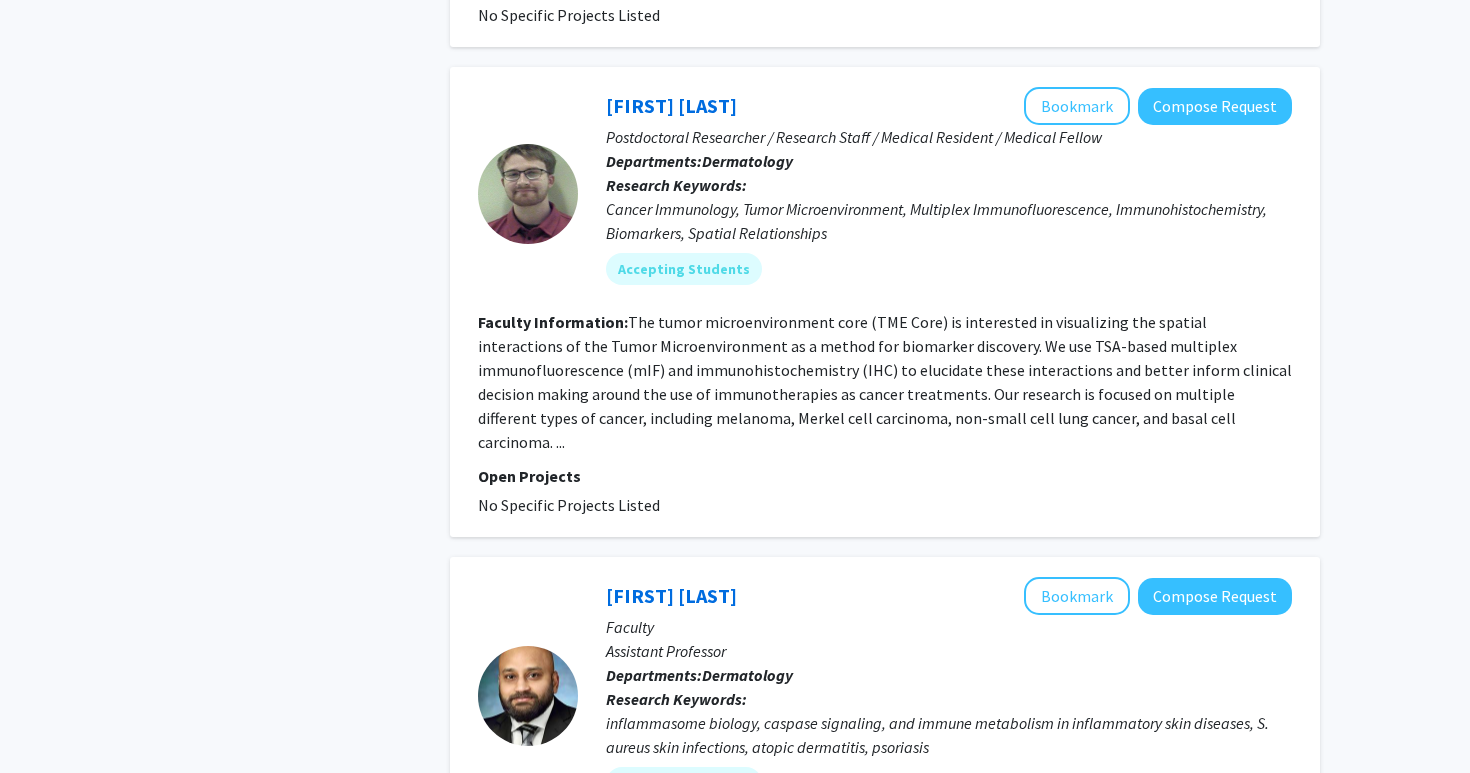 scroll, scrollTop: 1736, scrollLeft: 0, axis: vertical 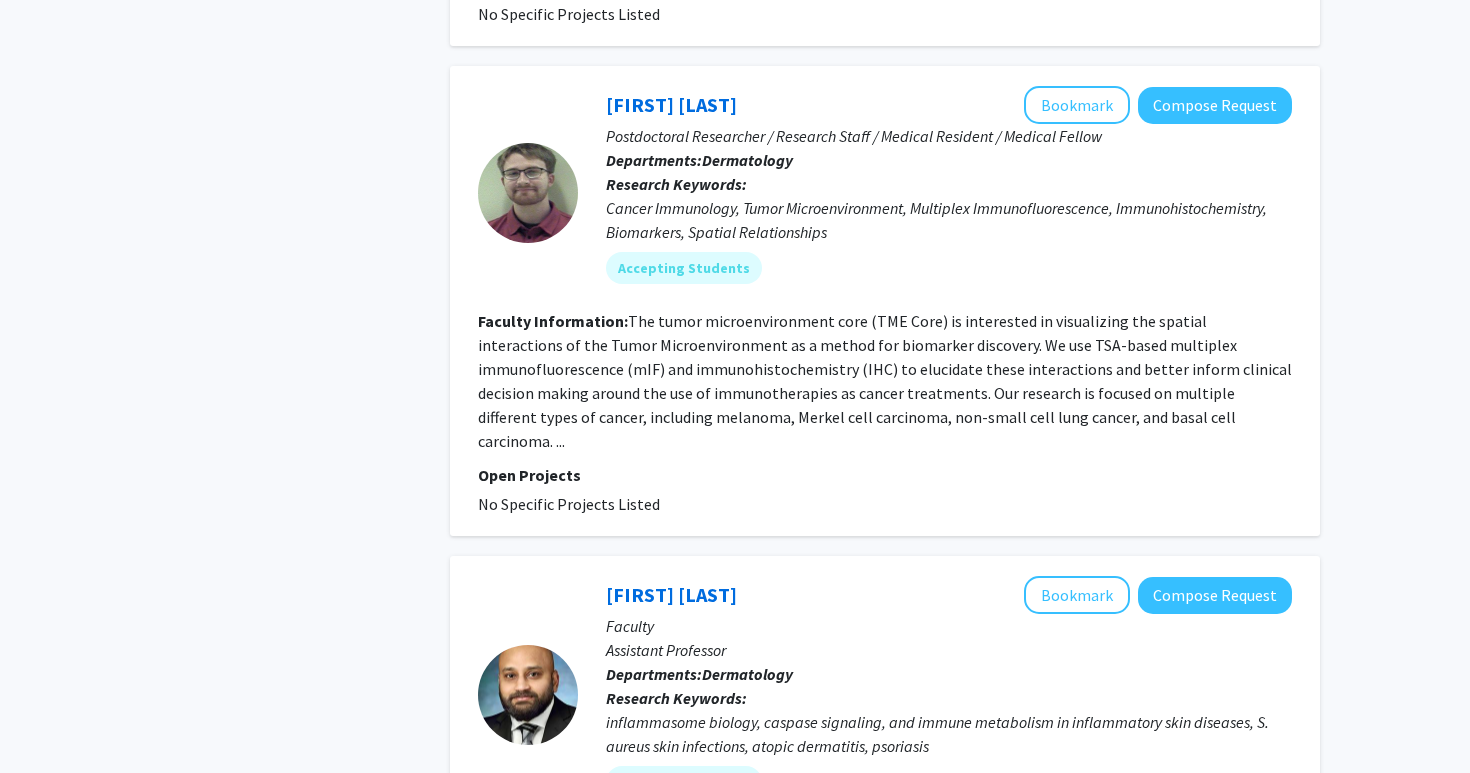 click on "The tumor microenvironment core (TME Core) is interested in visualizing the spatial interactions of the Tumor Microenvironment as a method for biomarker discovery. We use TSA-based multiplex immunofluorescence (mIF) and immunohistochemistry (IHC) to elucidate these interactions and better inform clinical decision making around the use of immunotherapies as cancer treatments. Our research is focused on multiple different types of cancer, including melanoma, Merkel cell carcinoma, non-small cell lung cancer, and basal cell carcinoma. ..." 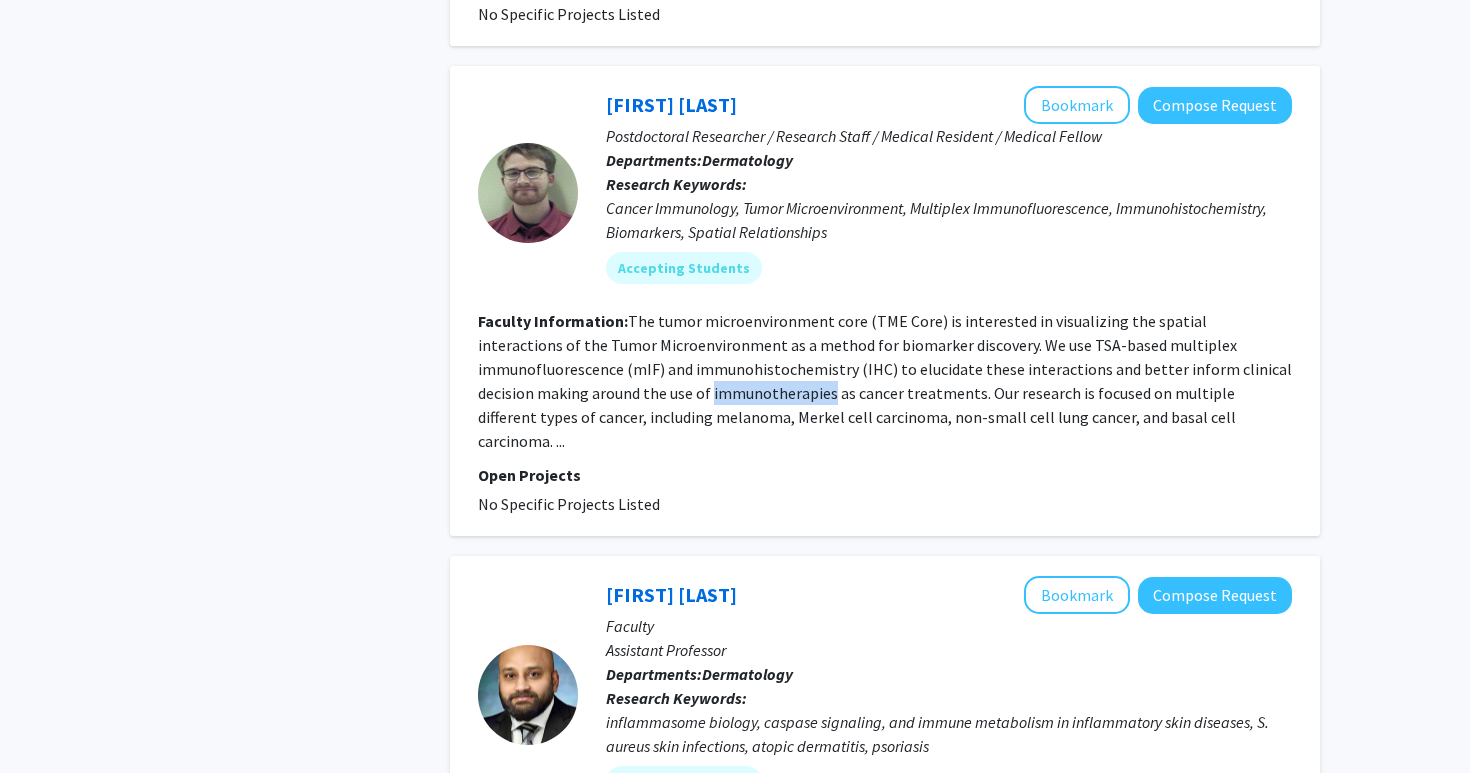 click on "The tumor microenvironment core (TME Core) is interested in visualizing the spatial interactions of the Tumor Microenvironment as a method for biomarker discovery. We use TSA-based multiplex immunofluorescence (mIF) and immunohistochemistry (IHC) to elucidate these interactions and better inform clinical decision making around the use of immunotherapies as cancer treatments. Our research is focused on multiple different types of cancer, including melanoma, Merkel cell carcinoma, non-small cell lung cancer, and basal cell carcinoma. ..." 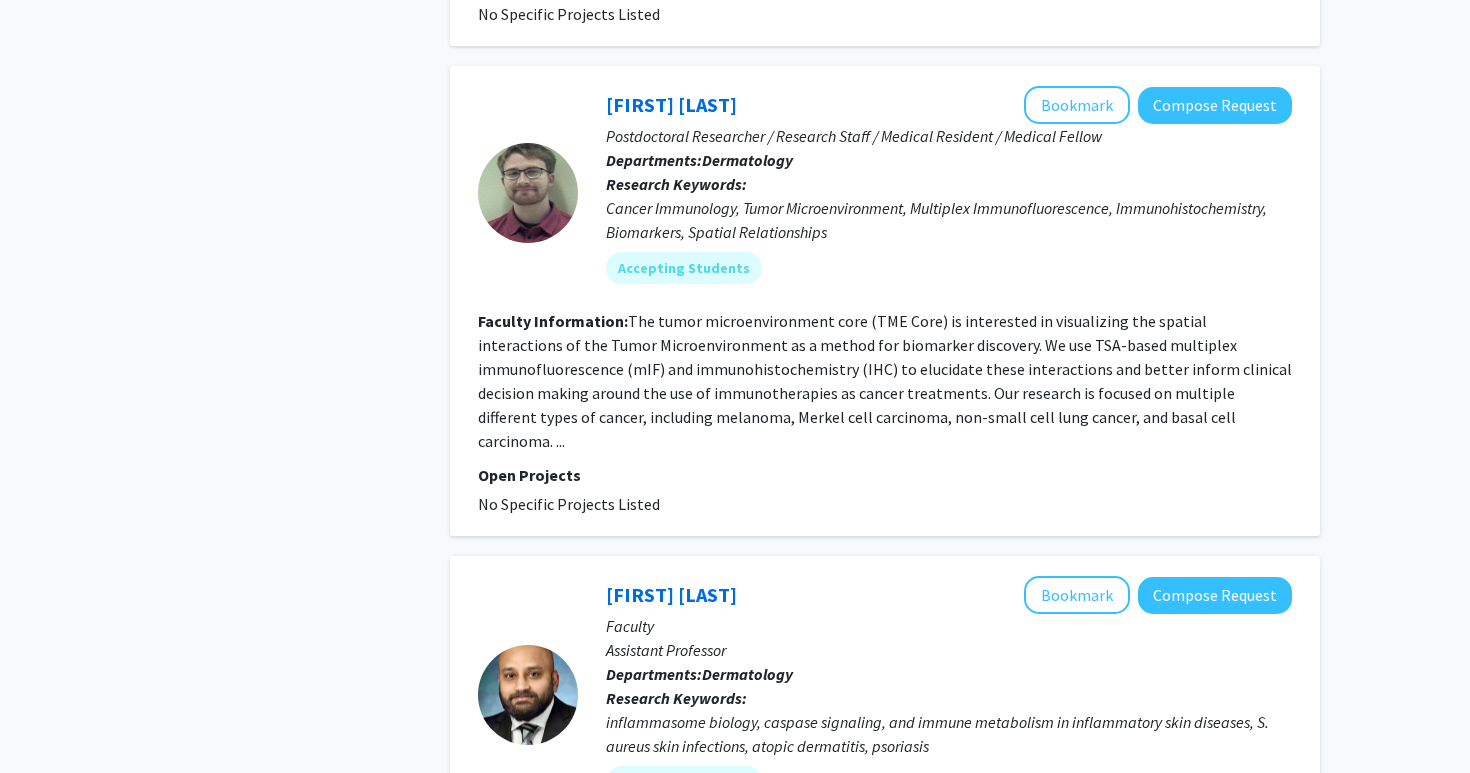 click on "The tumor microenvironment core (TME Core) is interested in visualizing the spatial interactions of the Tumor Microenvironment as a method for biomarker discovery. We use TSA-based multiplex immunofluorescence (mIF) and immunohistochemistry (IHC) to elucidate these interactions and better inform clinical decision making around the use of immunotherapies as cancer treatments. Our research is focused on multiple different types of cancer, including melanoma, Merkel cell carcinoma, non-small cell lung cancer, and basal cell carcinoma. ..." 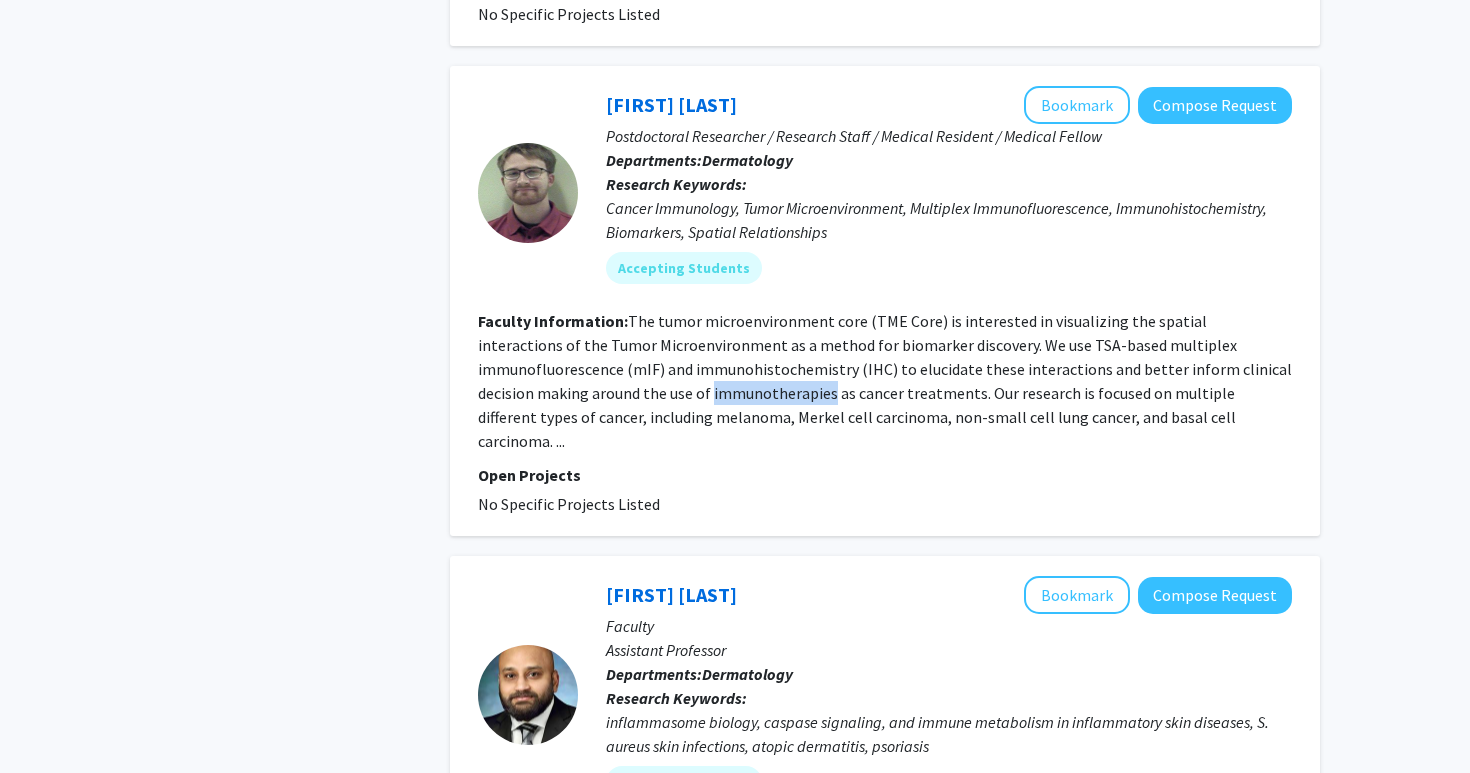 click on "The tumor microenvironment core (TME Core) is interested in visualizing the spatial interactions of the Tumor Microenvironment as a method for biomarker discovery. We use TSA-based multiplex immunofluorescence (mIF) and immunohistochemistry (IHC) to elucidate these interactions and better inform clinical decision making around the use of immunotherapies as cancer treatments. Our research is focused on multiple different types of cancer, including melanoma, Merkel cell carcinoma, non-small cell lung cancer, and basal cell carcinoma. ..." 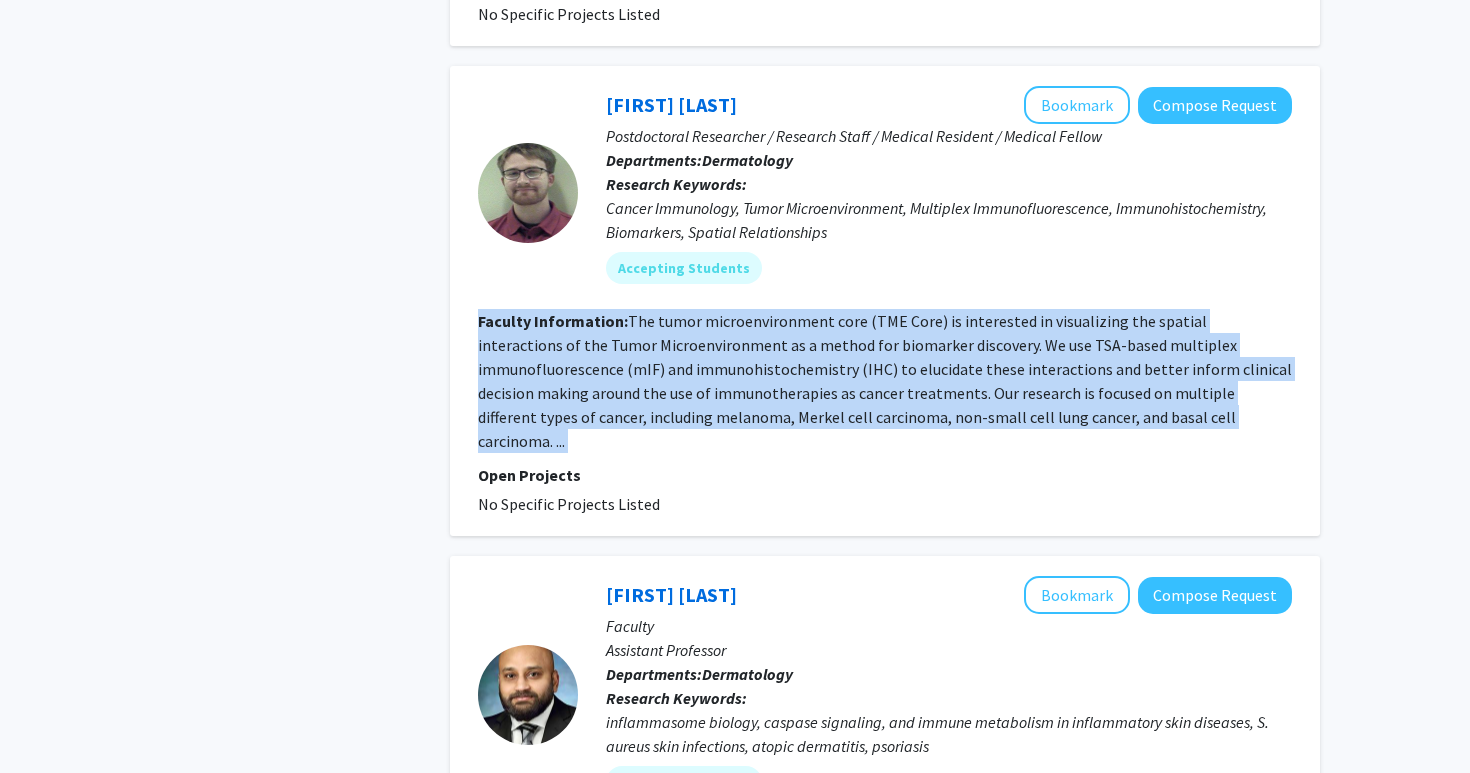 click on "The tumor microenvironment core (TME Core) is interested in visualizing the spatial interactions of the Tumor Microenvironment as a method for biomarker discovery. We use TSA-based multiplex immunofluorescence (mIF) and immunohistochemistry (IHC) to elucidate these interactions and better inform clinical decision making around the use of immunotherapies as cancer treatments. Our research is focused on multiple different types of cancer, including melanoma, Merkel cell carcinoma, non-small cell lung cancer, and basal cell carcinoma. ..." 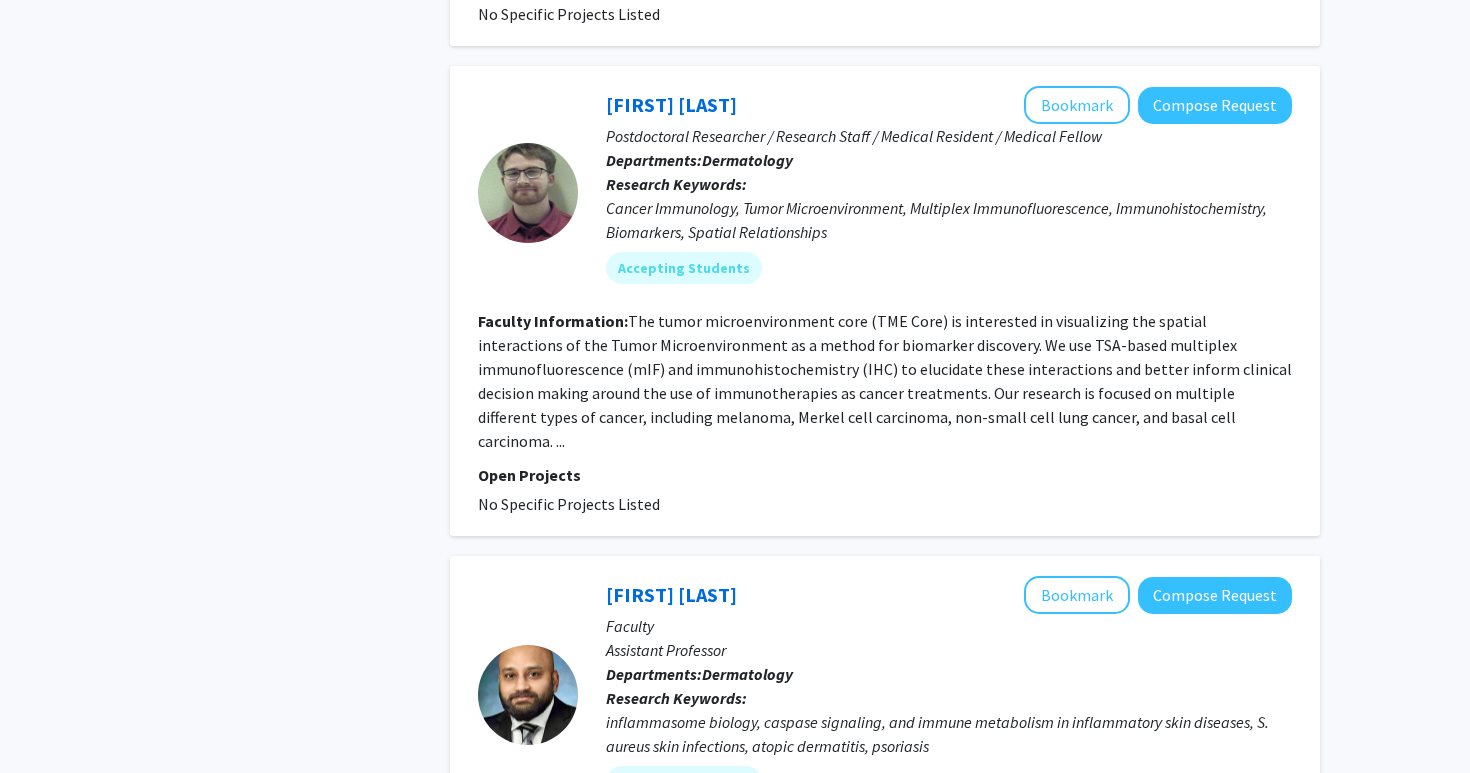 click on "The tumor microenvironment core (TME Core) is interested in visualizing the spatial interactions of the Tumor Microenvironment as a method for biomarker discovery. We use TSA-based multiplex immunofluorescence (mIF) and immunohistochemistry (IHC) to elucidate these interactions and better inform clinical decision making around the use of immunotherapies as cancer treatments. Our research is focused on multiple different types of cancer, including melanoma, Merkel cell carcinoma, non-small cell lung cancer, and basal cell carcinoma. ..." 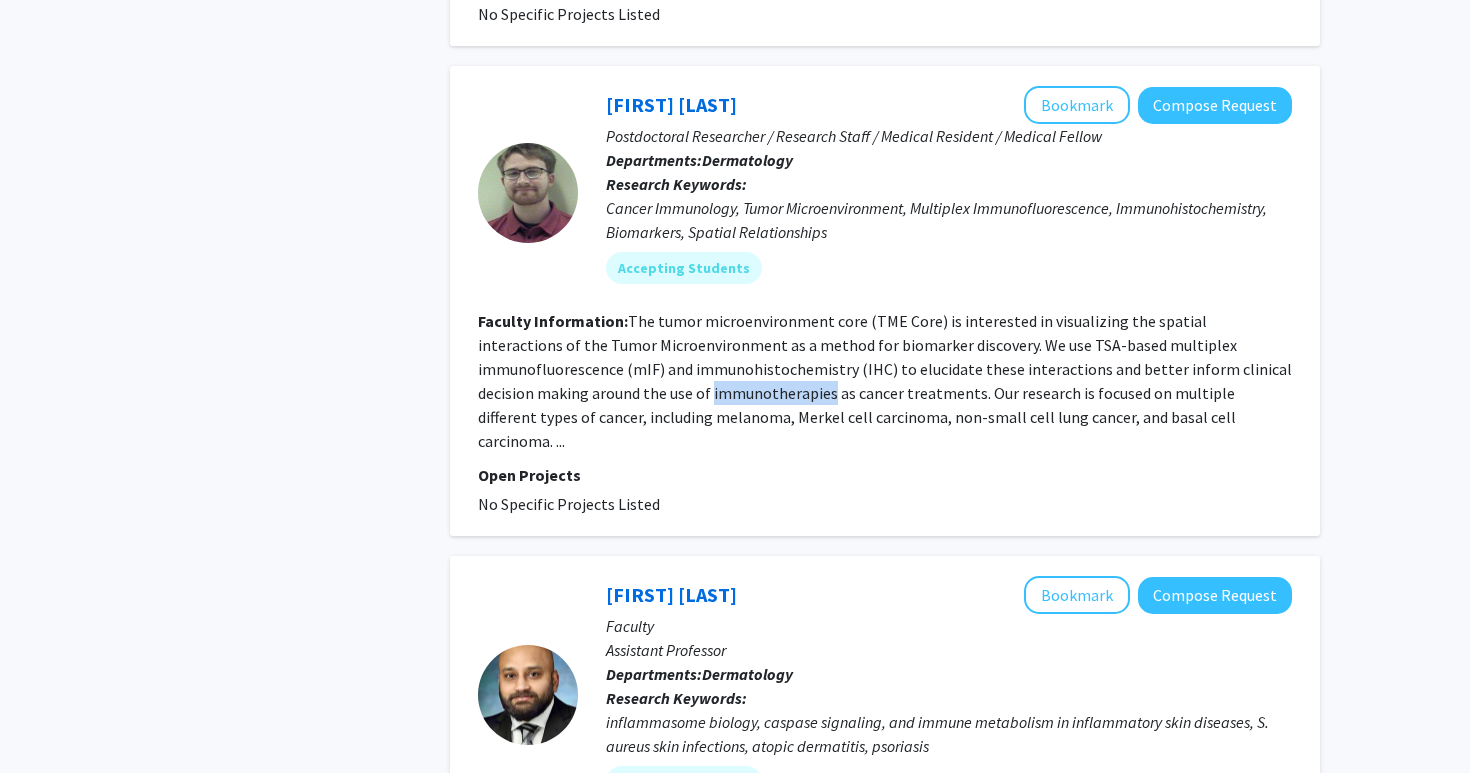 click on "The tumor microenvironment core (TME Core) is interested in visualizing the spatial interactions of the Tumor Microenvironment as a method for biomarker discovery. We use TSA-based multiplex immunofluorescence (mIF) and immunohistochemistry (IHC) to elucidate these interactions and better inform clinical decision making around the use of immunotherapies as cancer treatments. Our research is focused on multiple different types of cancer, including melanoma, Merkel cell carcinoma, non-small cell lung cancer, and basal cell carcinoma. ..." 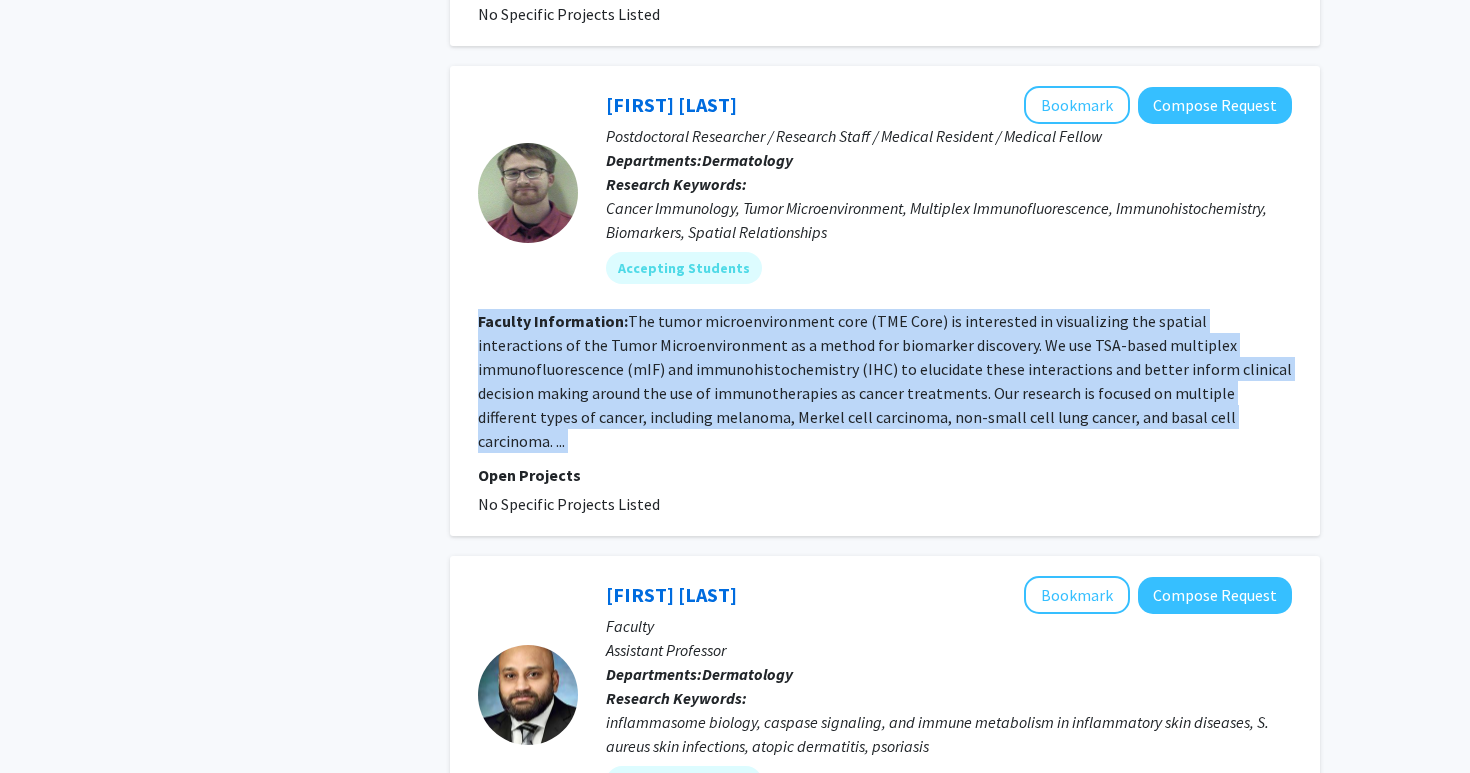 click on "The tumor microenvironment core (TME Core) is interested in visualizing the spatial interactions of the Tumor Microenvironment as a method for biomarker discovery. We use TSA-based multiplex immunofluorescence (mIF) and immunohistochemistry (IHC) to elucidate these interactions and better inform clinical decision making around the use of immunotherapies as cancer treatments. Our research is focused on multiple different types of cancer, including melanoma, Merkel cell carcinoma, non-small cell lung cancer, and basal cell carcinoma. ..." 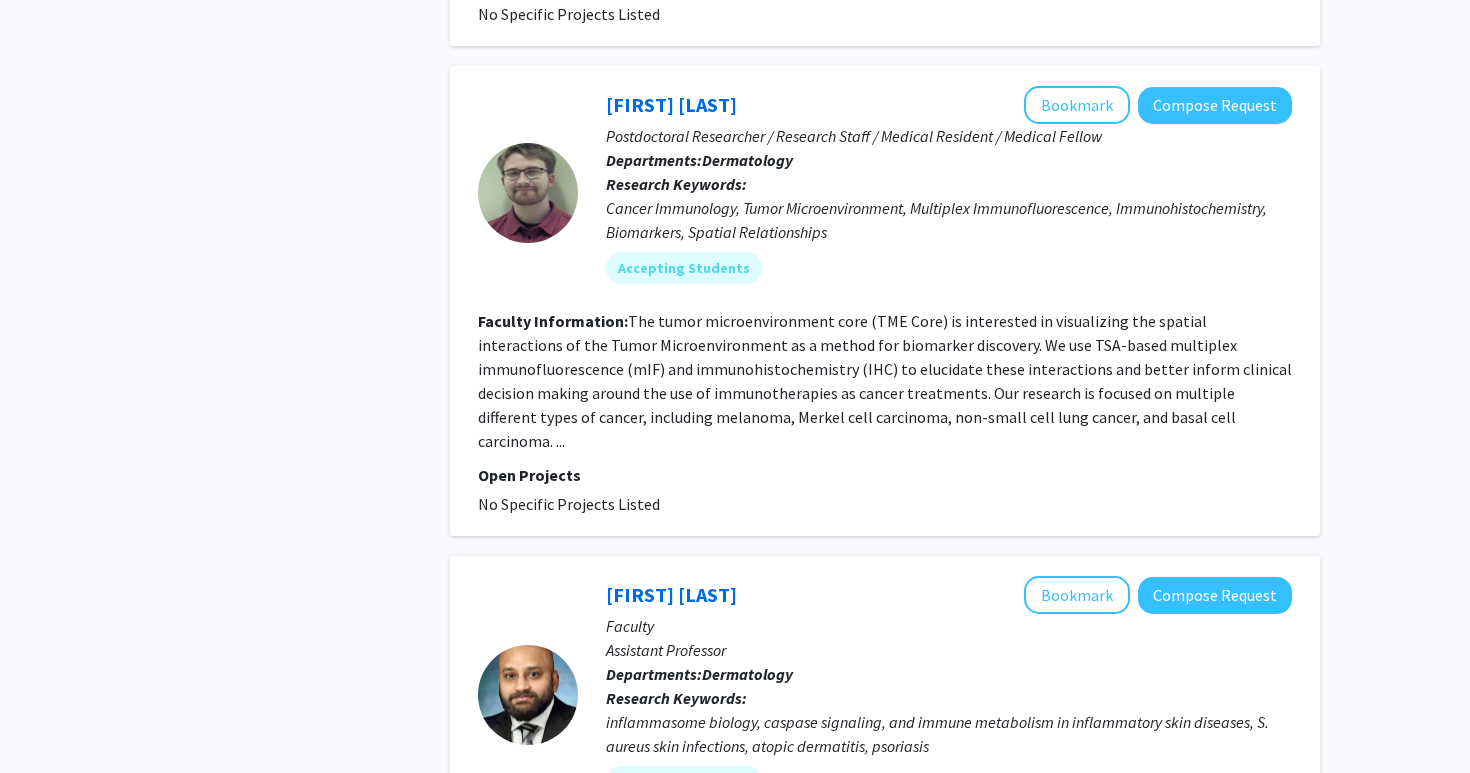 click on "The tumor microenvironment core (TME Core) is interested in visualizing the spatial interactions of the Tumor Microenvironment as a method for biomarker discovery. We use TSA-based multiplex immunofluorescence (mIF) and immunohistochemistry (IHC) to elucidate these interactions and better inform clinical decision making around the use of immunotherapies as cancer treatments. Our research is focused on multiple different types of cancer, including melanoma, Merkel cell carcinoma, non-small cell lung cancer, and basal cell carcinoma. ..." 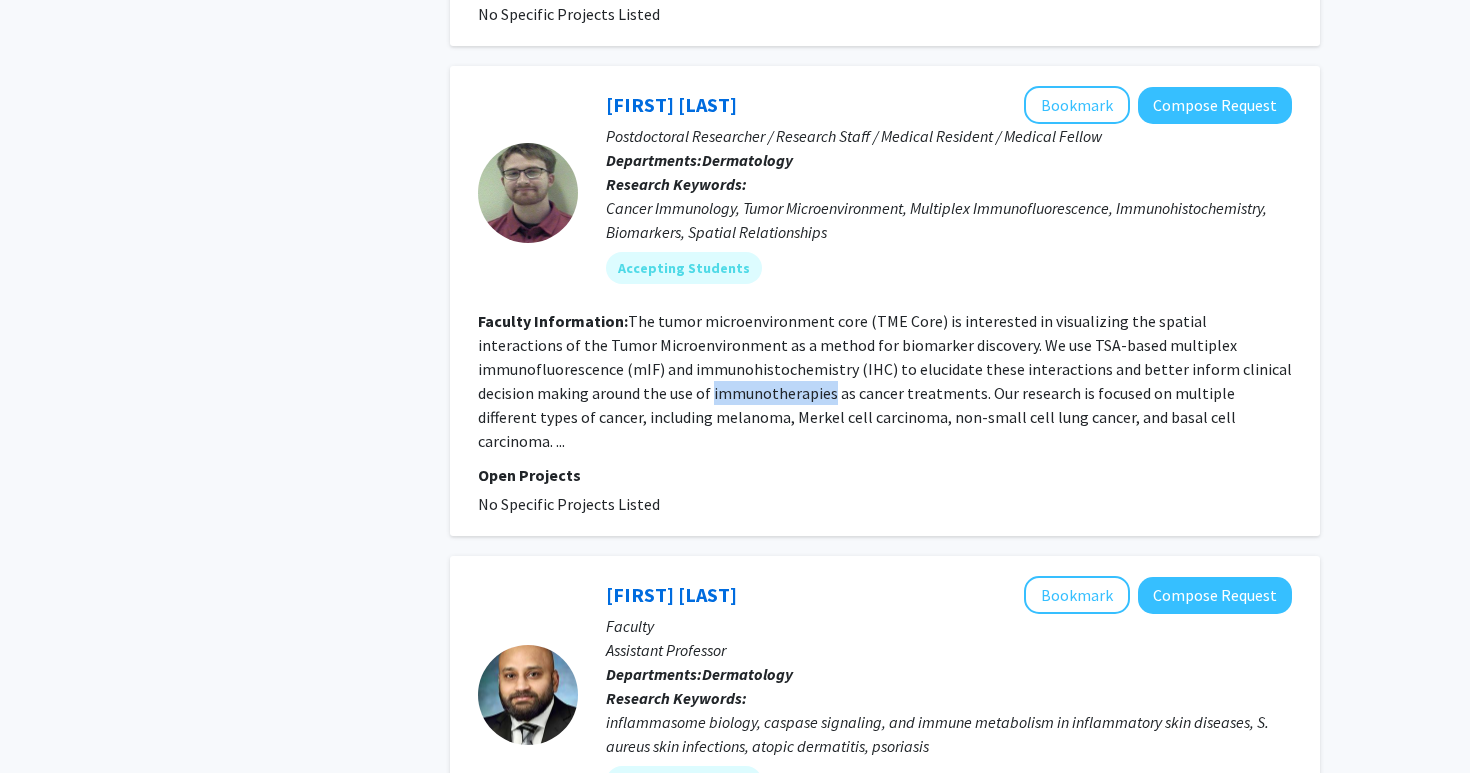 click on "The tumor microenvironment core (TME Core) is interested in visualizing the spatial interactions of the Tumor Microenvironment as a method for biomarker discovery. We use TSA-based multiplex immunofluorescence (mIF) and immunohistochemistry (IHC) to elucidate these interactions and better inform clinical decision making around the use of immunotherapies as cancer treatments. Our research is focused on multiple different types of cancer, including melanoma, Merkel cell carcinoma, non-small cell lung cancer, and basal cell carcinoma. ..." 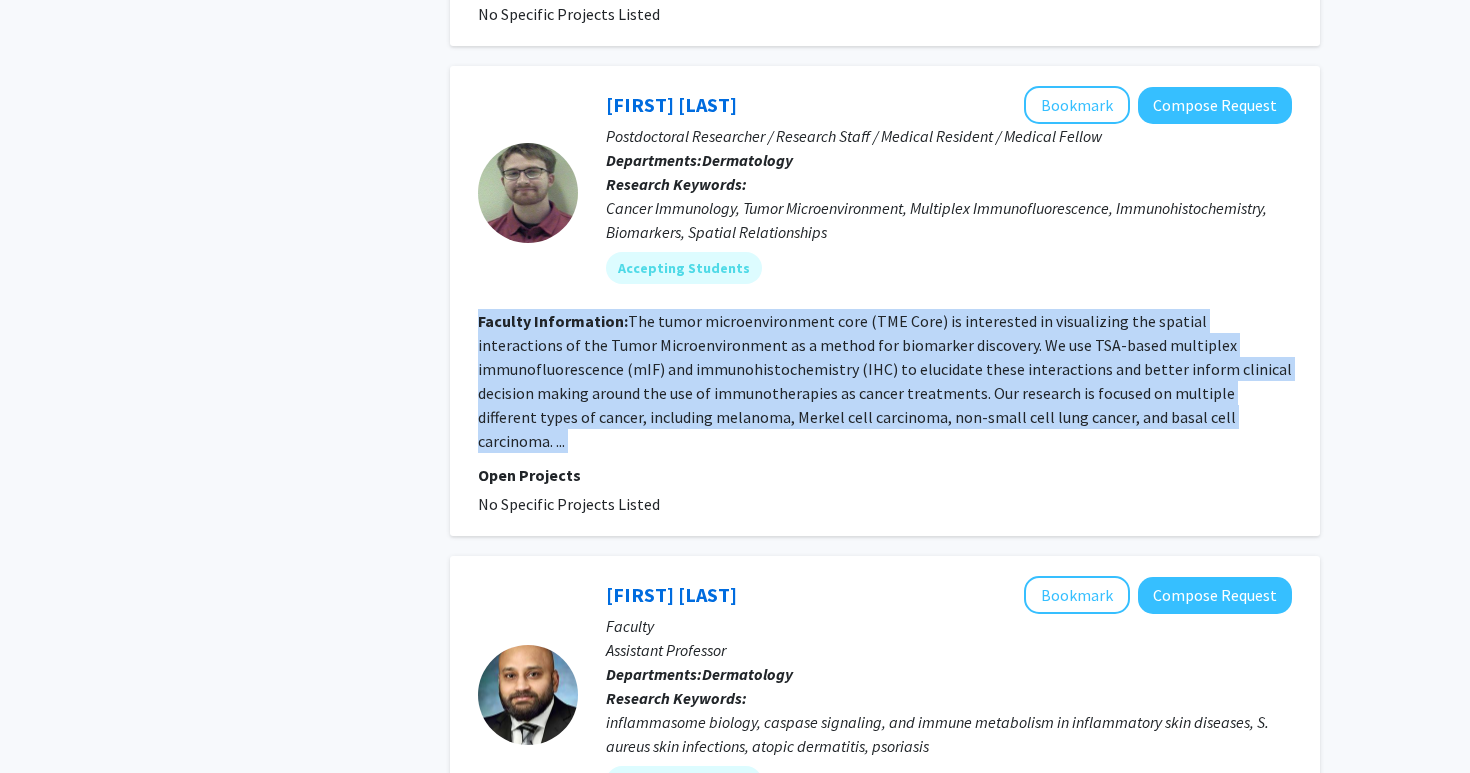 click on "The tumor microenvironment core (TME Core) is interested in visualizing the spatial interactions of the Tumor Microenvironment as a method for biomarker discovery. We use TSA-based multiplex immunofluorescence (mIF) and immunohistochemistry (IHC) to elucidate these interactions and better inform clinical decision making around the use of immunotherapies as cancer treatments. Our research is focused on multiple different types of cancer, including melanoma, Merkel cell carcinoma, non-small cell lung cancer, and basal cell carcinoma. ..." 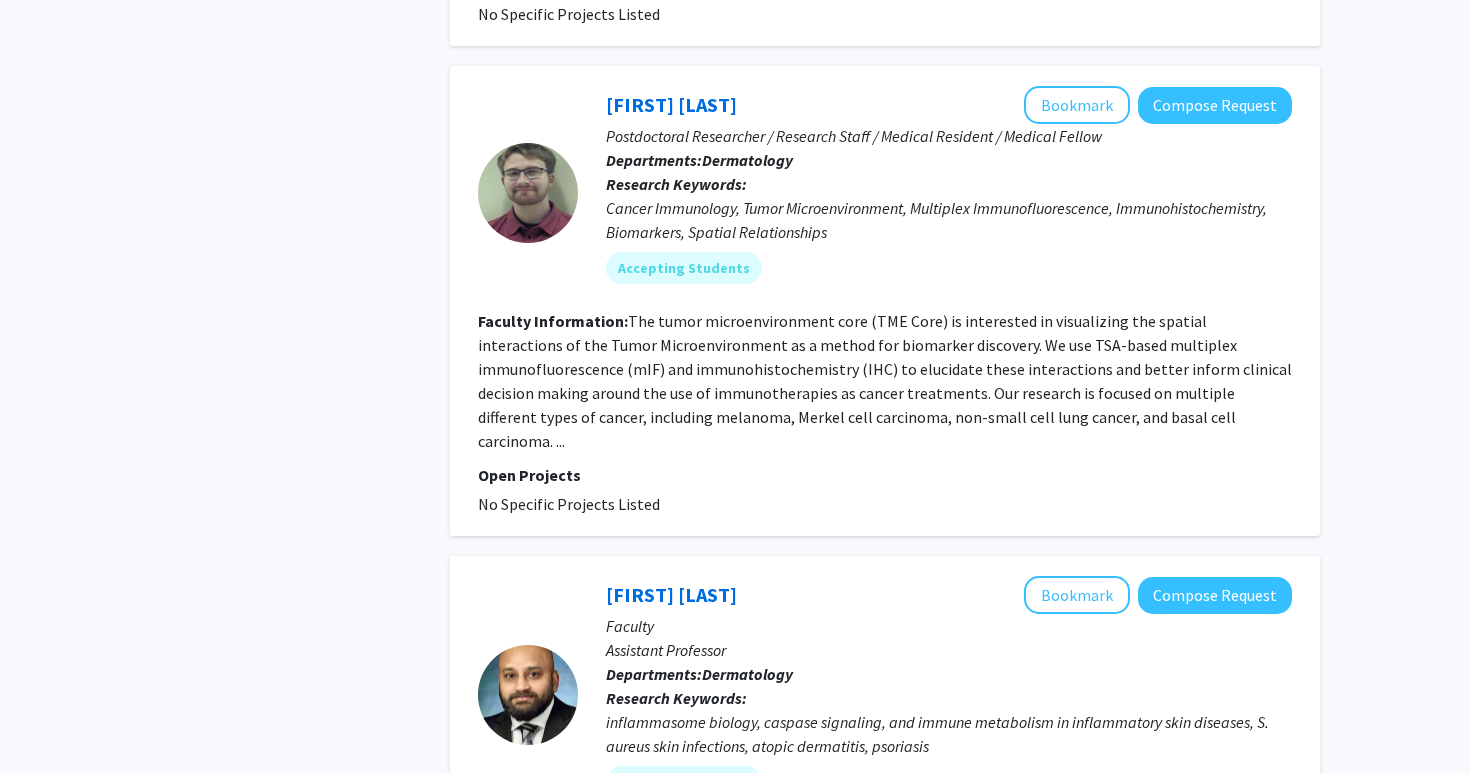 click on "The tumor microenvironment core (TME Core) is interested in visualizing the spatial interactions of the Tumor Microenvironment as a method for biomarker discovery. We use TSA-based multiplex immunofluorescence (mIF) and immunohistochemistry (IHC) to elucidate these interactions and better inform clinical decision making around the use of immunotherapies as cancer treatments. Our research is focused on multiple different types of cancer, including melanoma, Merkel cell carcinoma, non-small cell lung cancer, and basal cell carcinoma. ..." 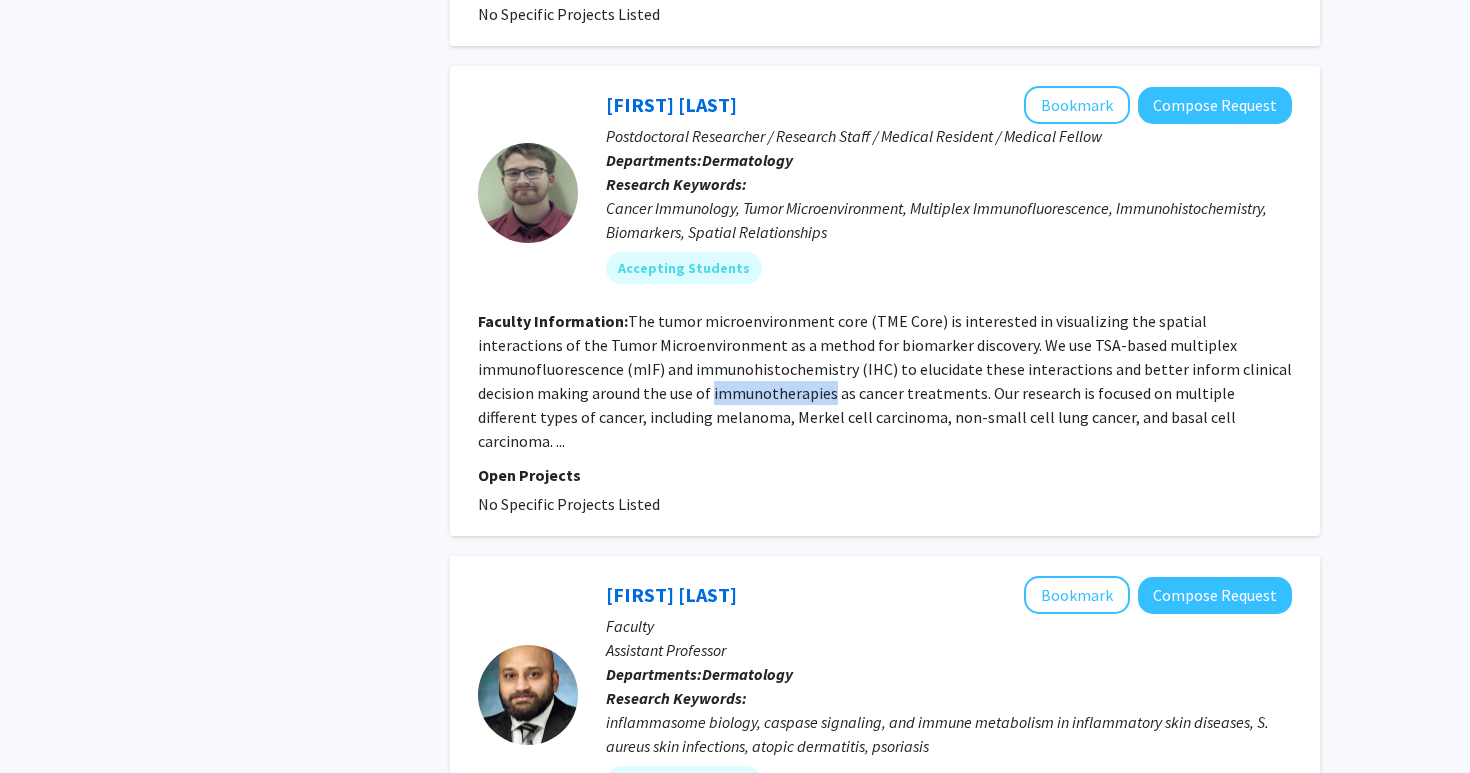 click on "The tumor microenvironment core (TME Core) is interested in visualizing the spatial interactions of the Tumor Microenvironment as a method for biomarker discovery. We use TSA-based multiplex immunofluorescence (mIF) and immunohistochemistry (IHC) to elucidate these interactions and better inform clinical decision making around the use of immunotherapies as cancer treatments. Our research is focused on multiple different types of cancer, including melanoma, Merkel cell carcinoma, non-small cell lung cancer, and basal cell carcinoma. ..." 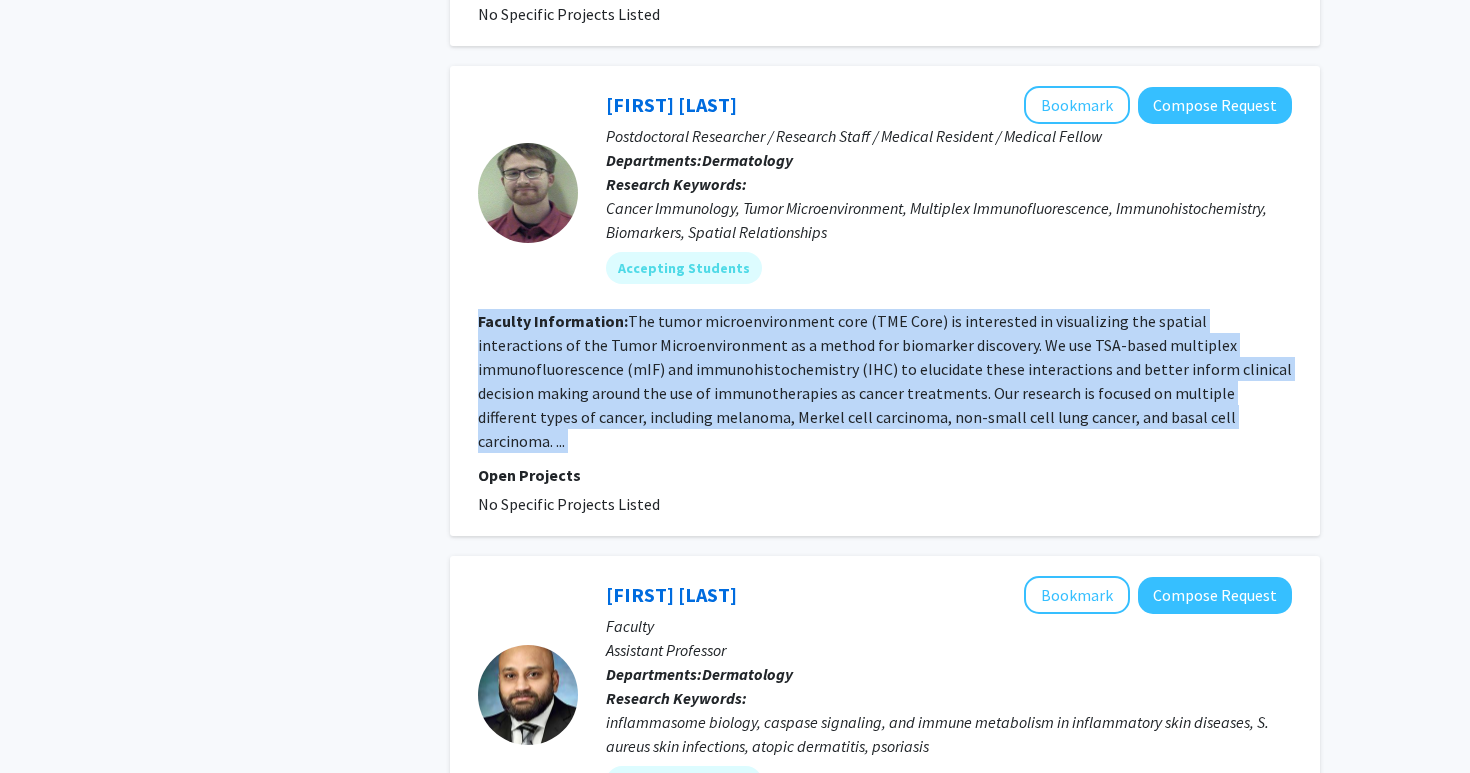 click on "The tumor microenvironment core (TME Core) is interested in visualizing the spatial interactions of the Tumor Microenvironment as a method for biomarker discovery. We use TSA-based multiplex immunofluorescence (mIF) and immunohistochemistry (IHC) to elucidate these interactions and better inform clinical decision making around the use of immunotherapies as cancer treatments. Our research is focused on multiple different types of cancer, including melanoma, Merkel cell carcinoma, non-small cell lung cancer, and basal cell carcinoma. ..." 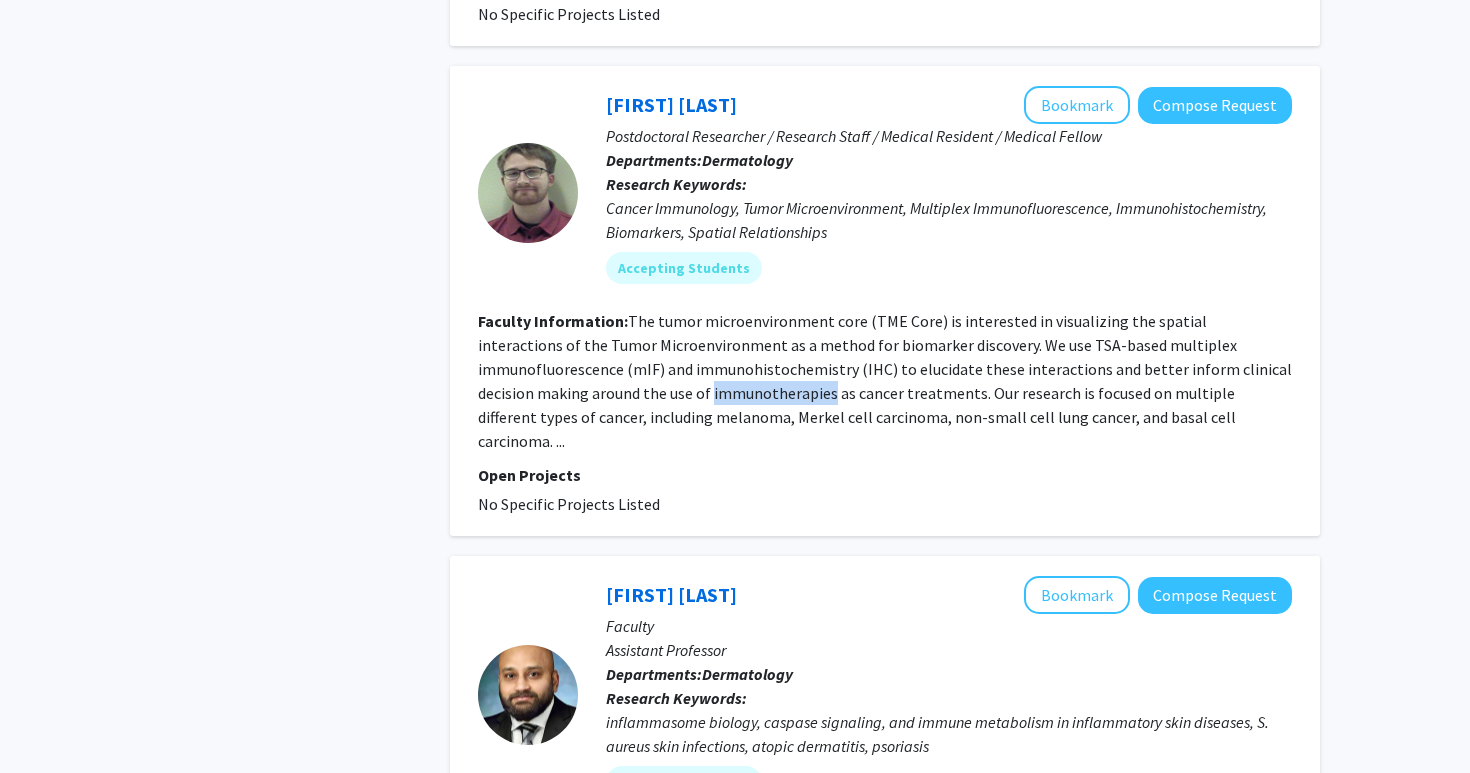 click on "The tumor microenvironment core (TME Core) is interested in visualizing the spatial interactions of the Tumor Microenvironment as a method for biomarker discovery. We use TSA-based multiplex immunofluorescence (mIF) and immunohistochemistry (IHC) to elucidate these interactions and better inform clinical decision making around the use of immunotherapies as cancer treatments. Our research is focused on multiple different types of cancer, including melanoma, Merkel cell carcinoma, non-small cell lung cancer, and basal cell carcinoma. ..." 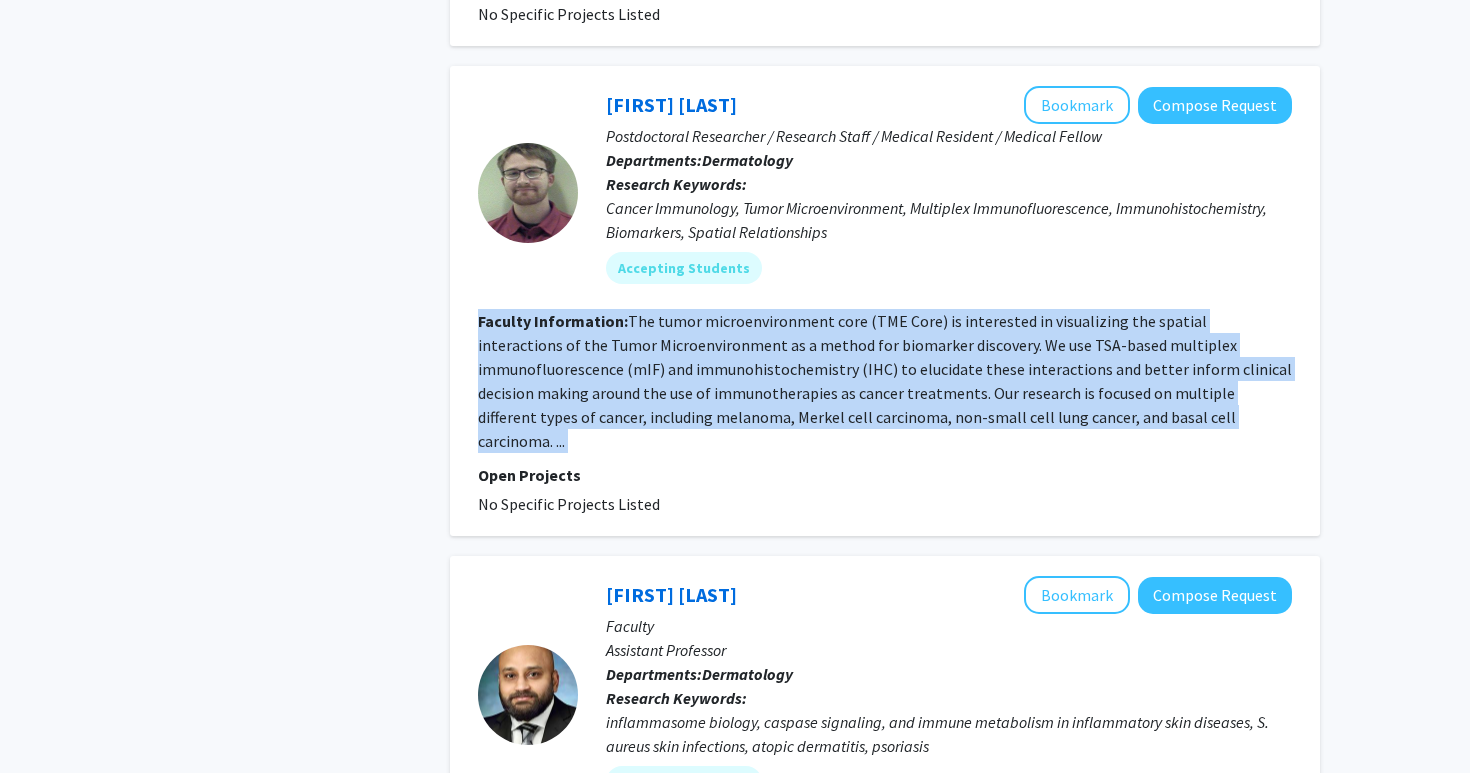 click on "The tumor microenvironment core (TME Core) is interested in visualizing the spatial interactions of the Tumor Microenvironment as a method for biomarker discovery. We use TSA-based multiplex immunofluorescence (mIF) and immunohistochemistry (IHC) to elucidate these interactions and better inform clinical decision making around the use of immunotherapies as cancer treatments. Our research is focused on multiple different types of cancer, including melanoma, Merkel cell carcinoma, non-small cell lung cancer, and basal cell carcinoma. ..." 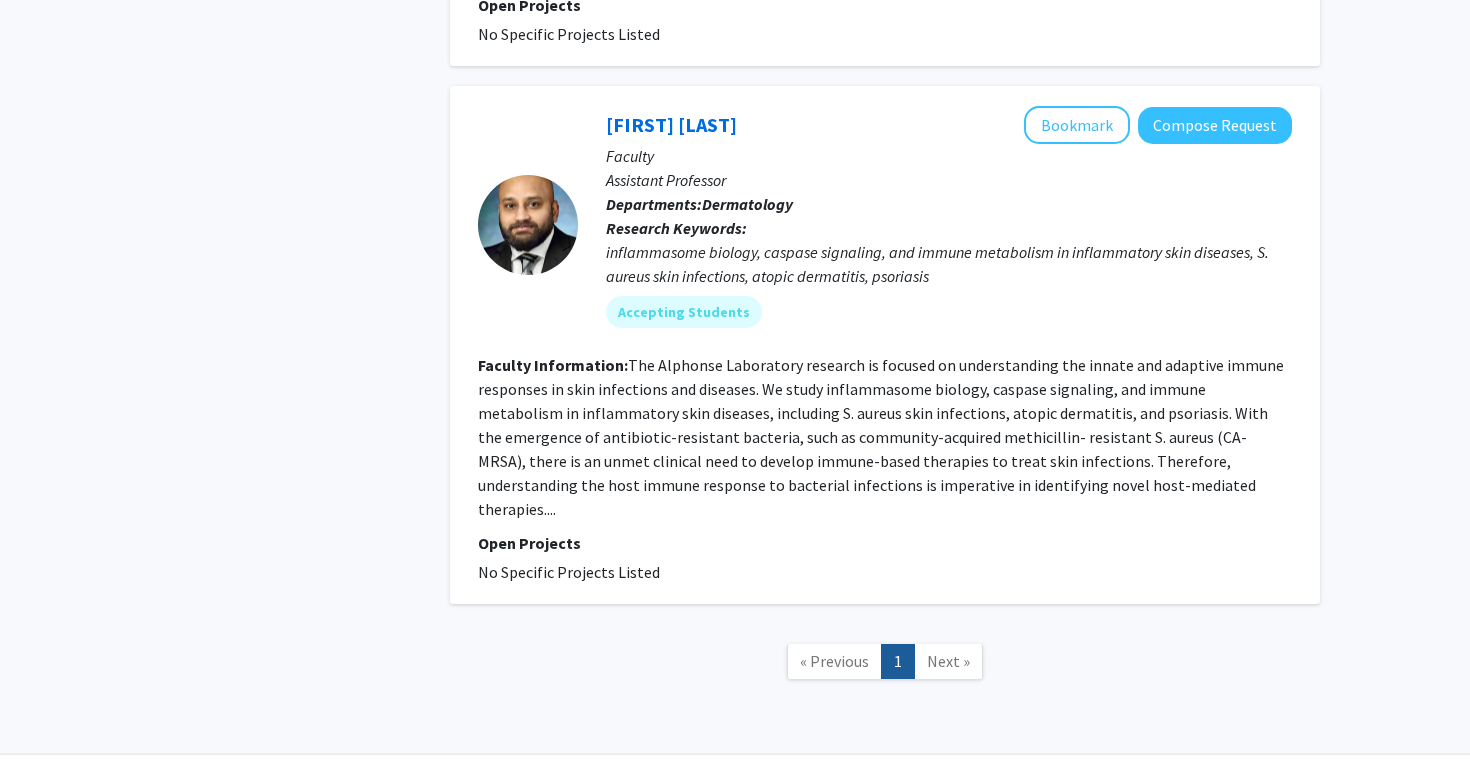 scroll, scrollTop: 2210, scrollLeft: 0, axis: vertical 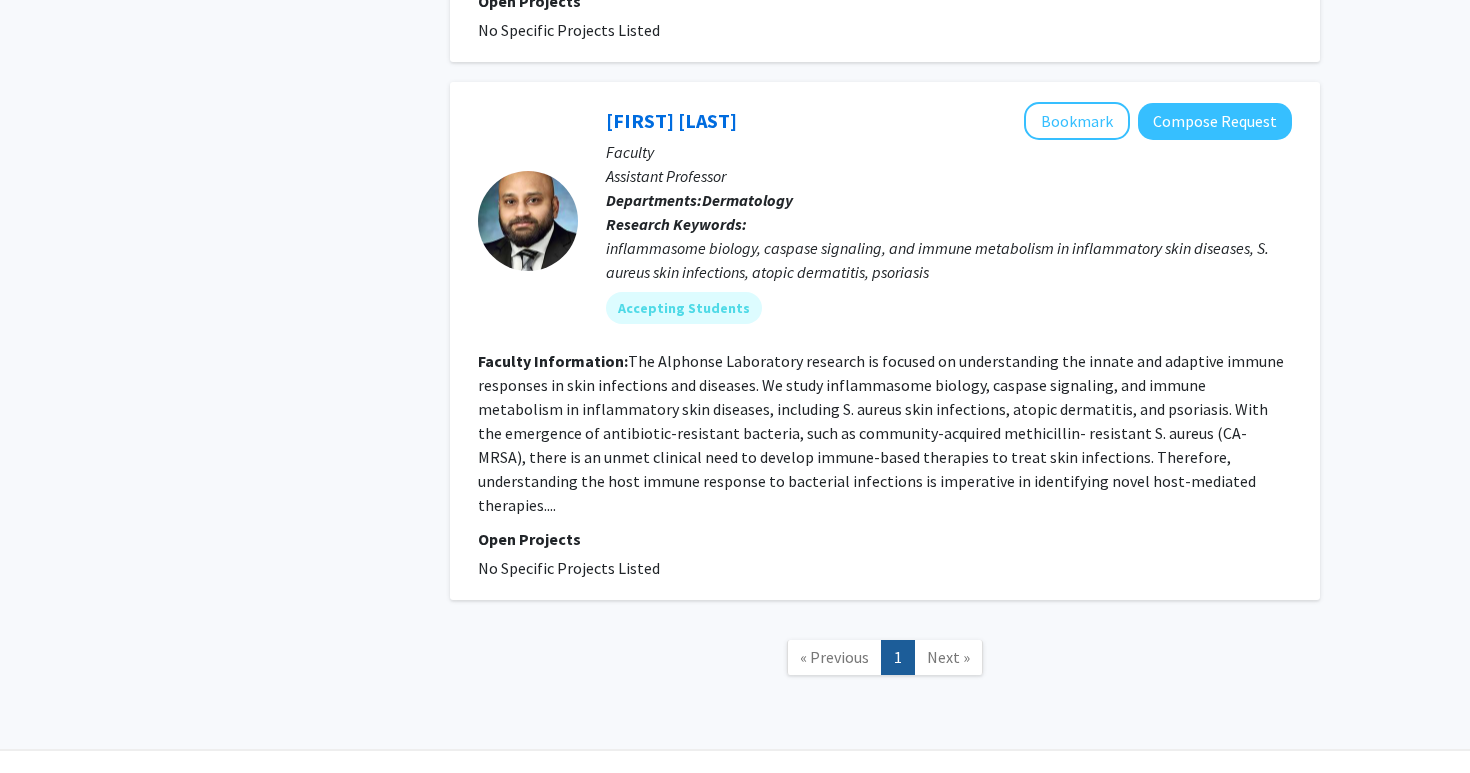 click on "Next »" 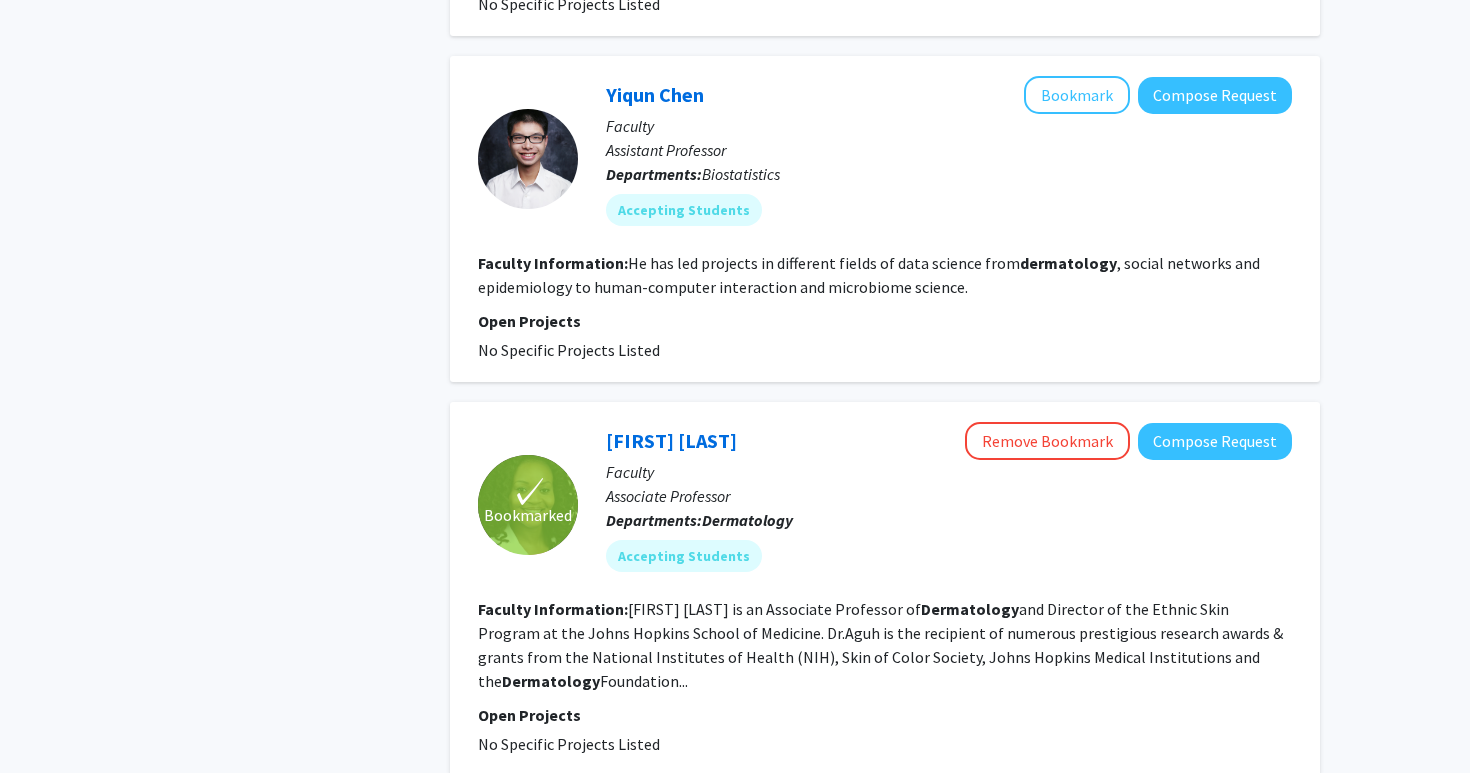 scroll, scrollTop: 1008, scrollLeft: 0, axis: vertical 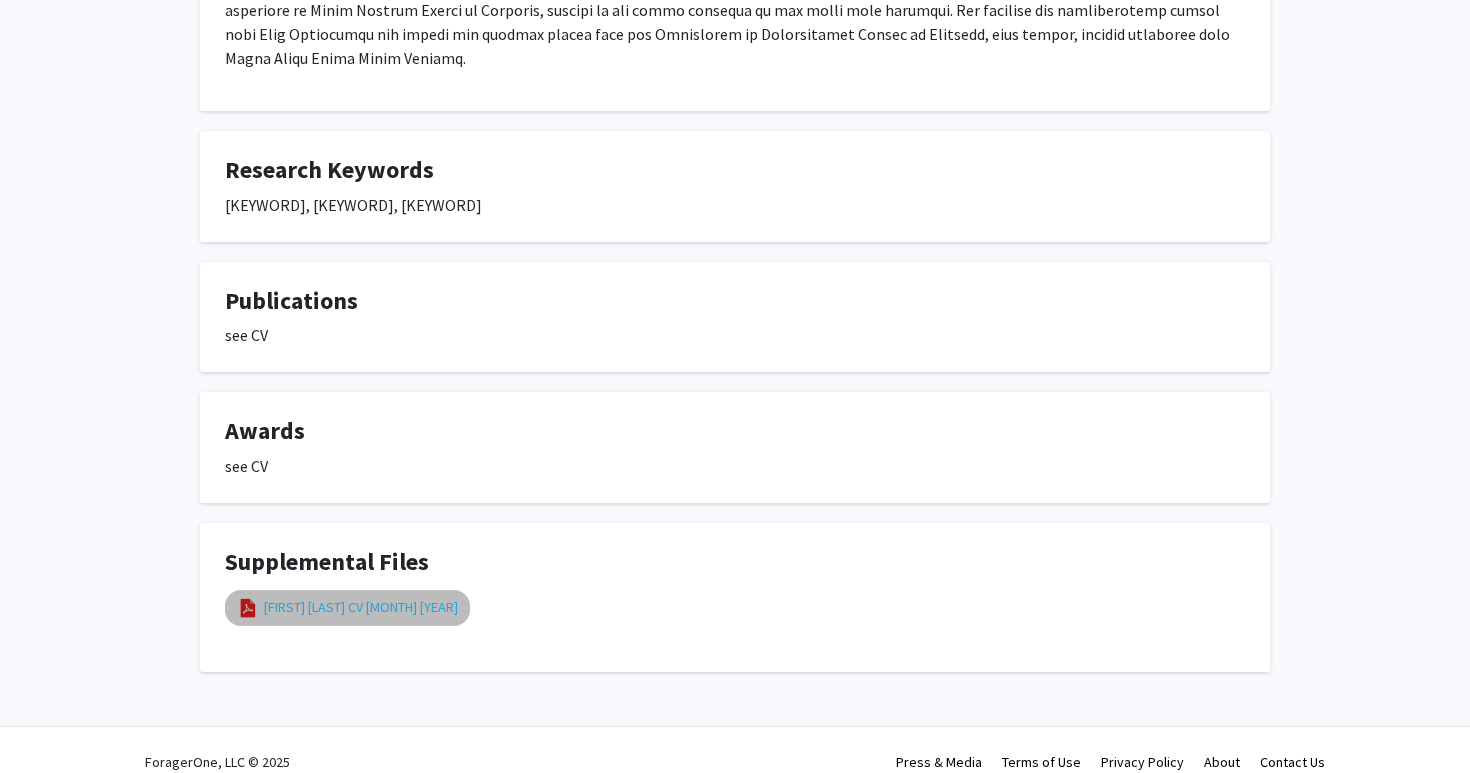 click on "[FIRST] [LAST] CV [MONTH] [YEAR]" at bounding box center (361, 607) 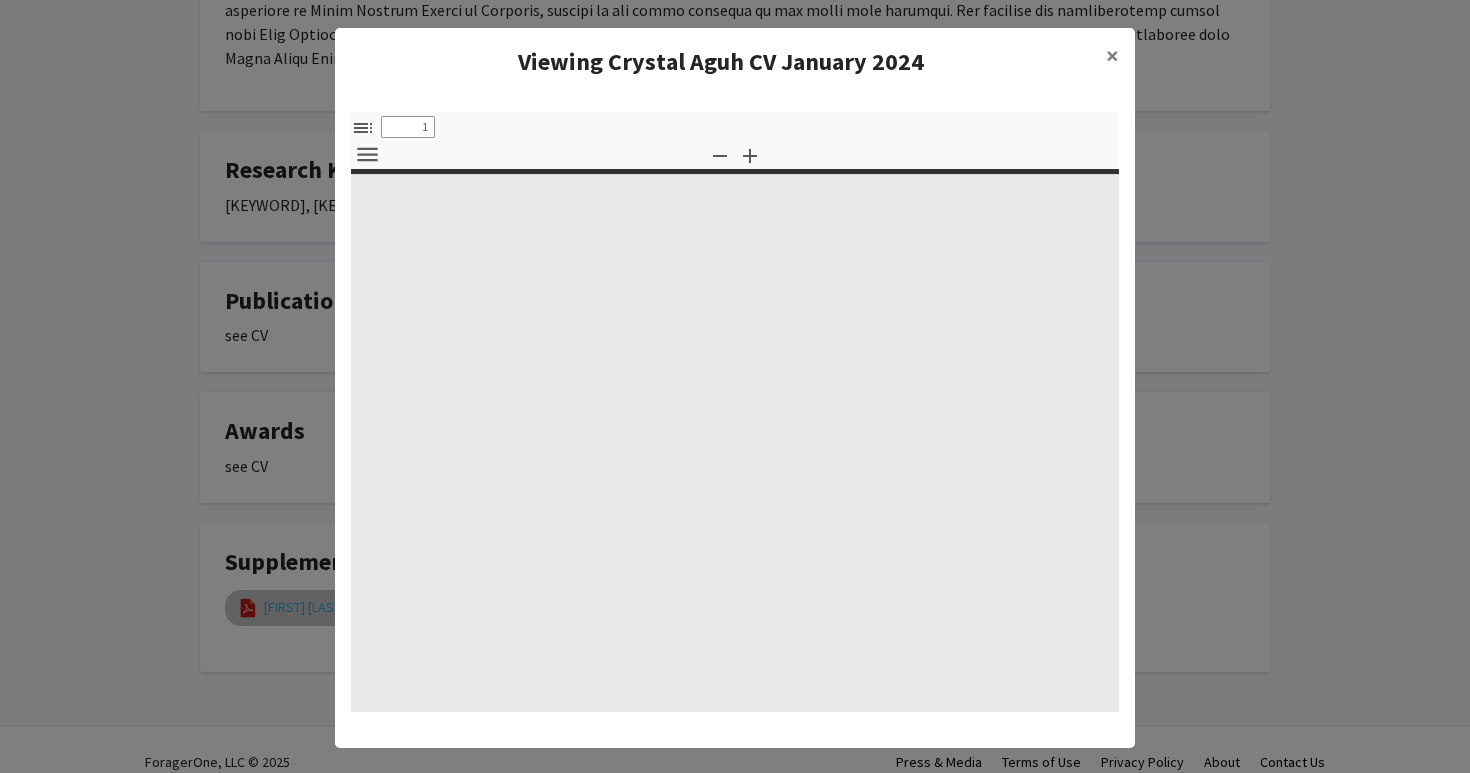 select on "custom" 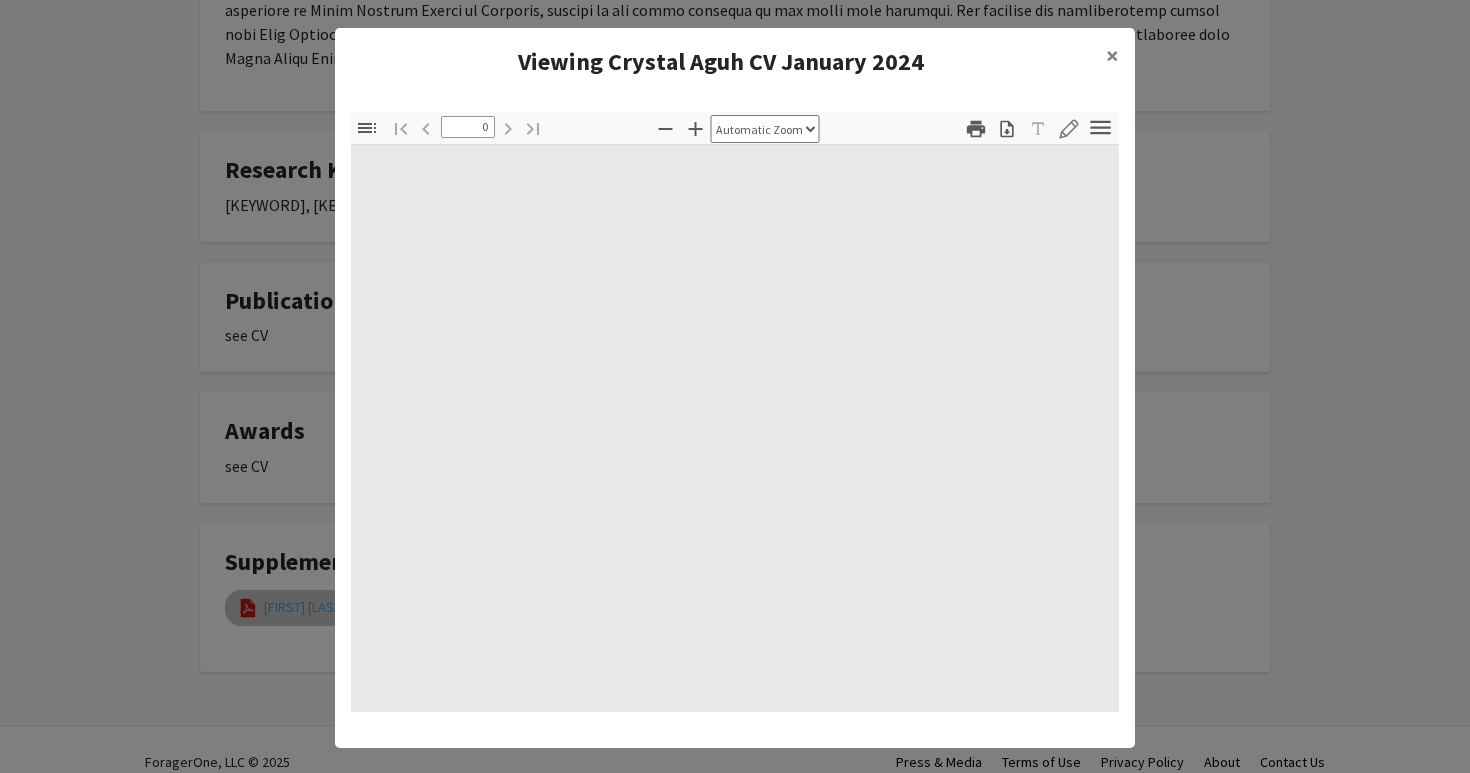 select on "custom" 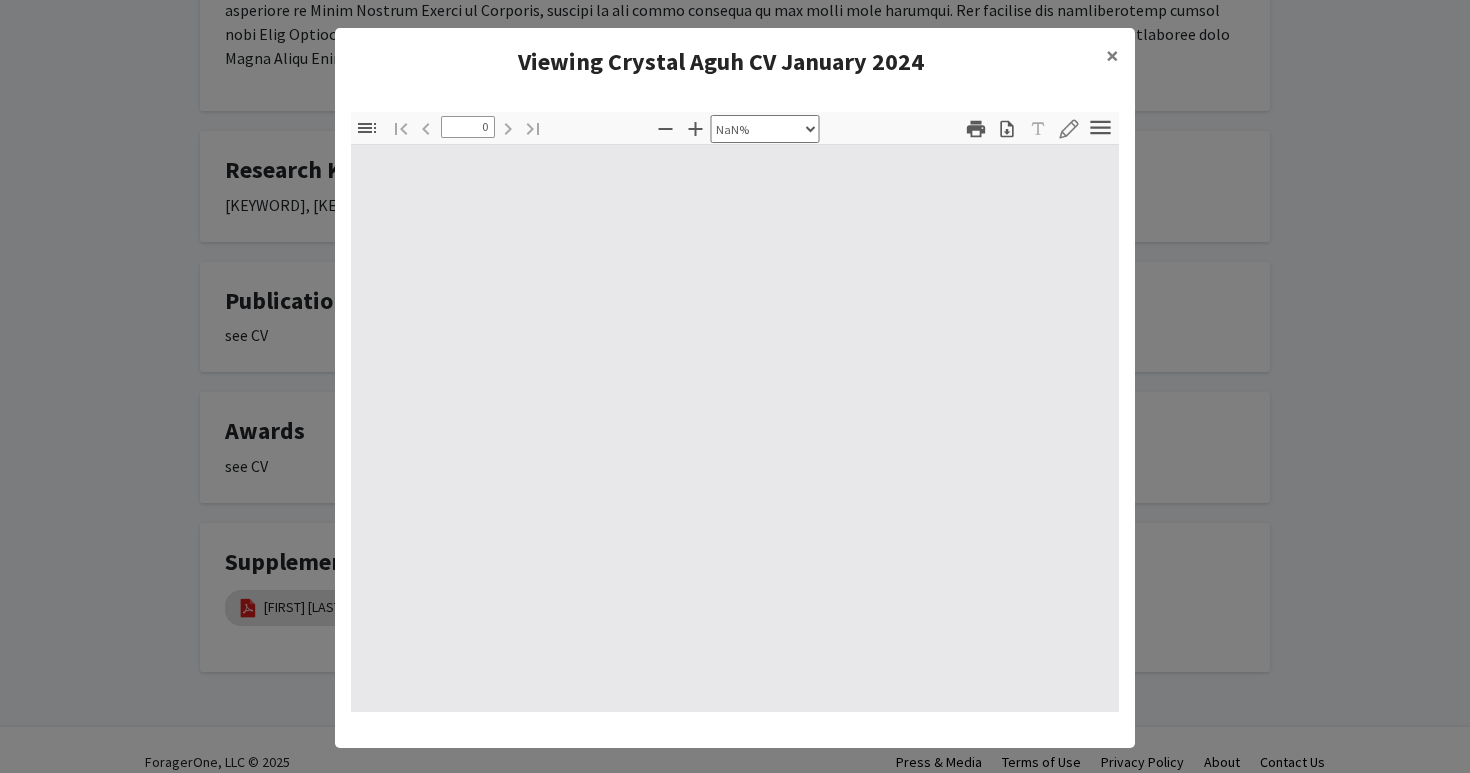 type on "1" 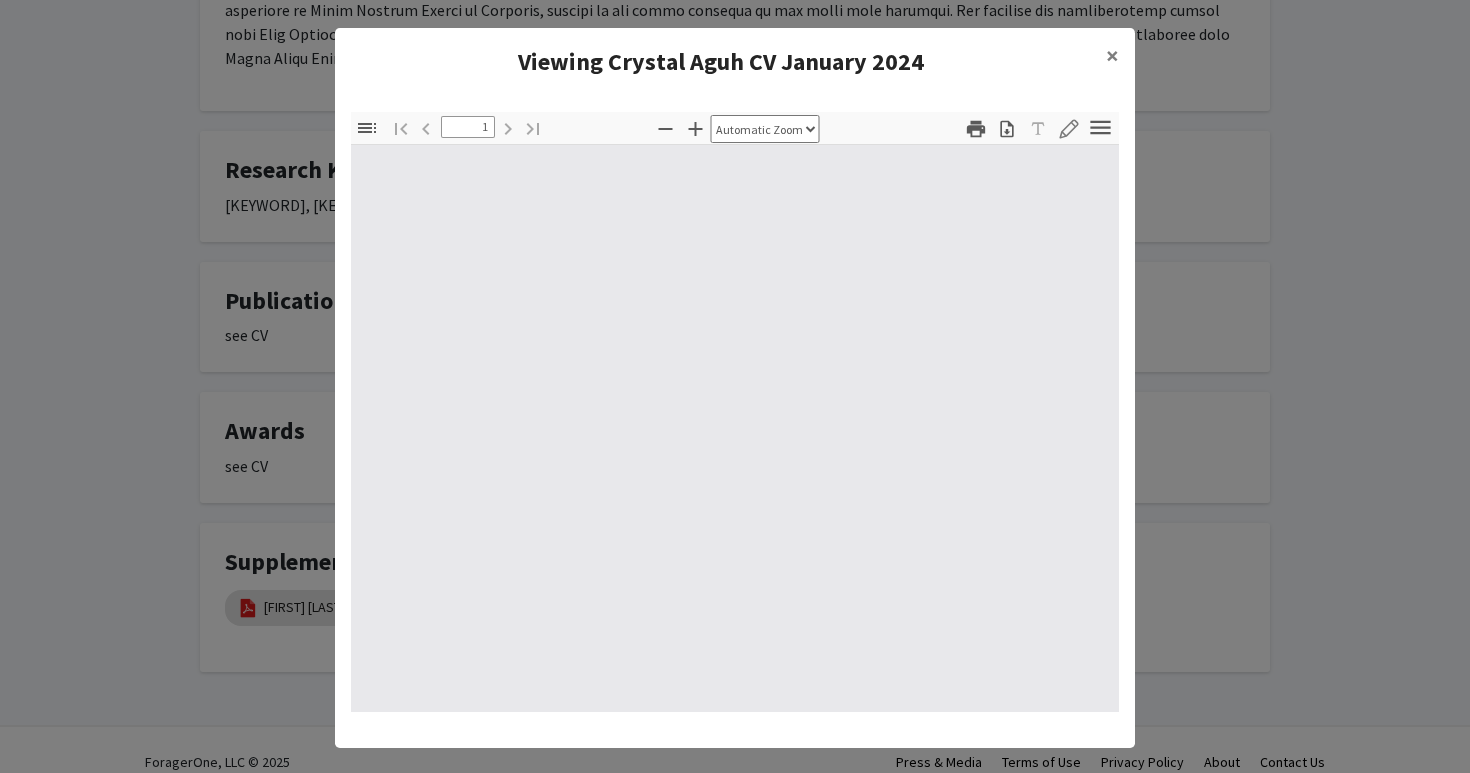 select on "auto" 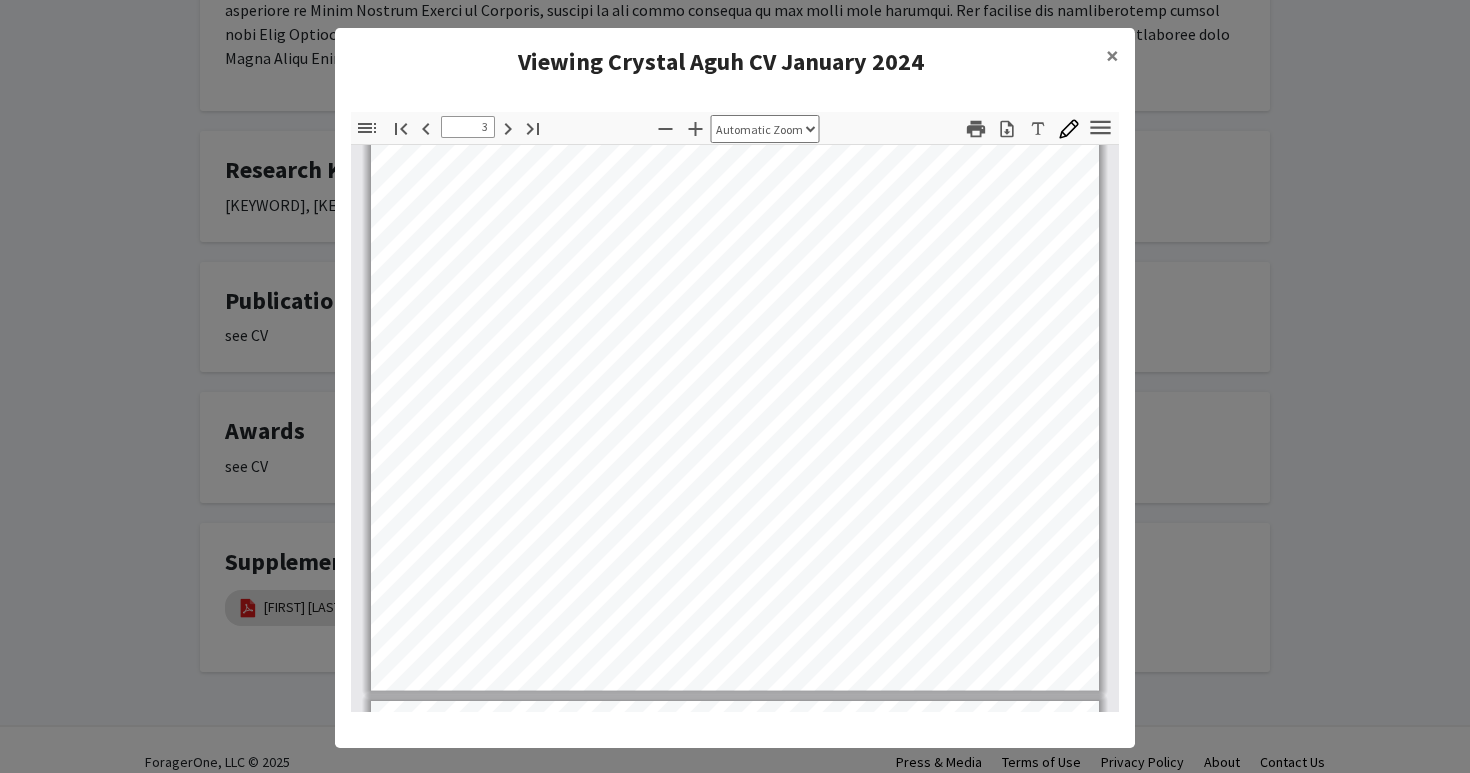 scroll, scrollTop: 2275, scrollLeft: 0, axis: vertical 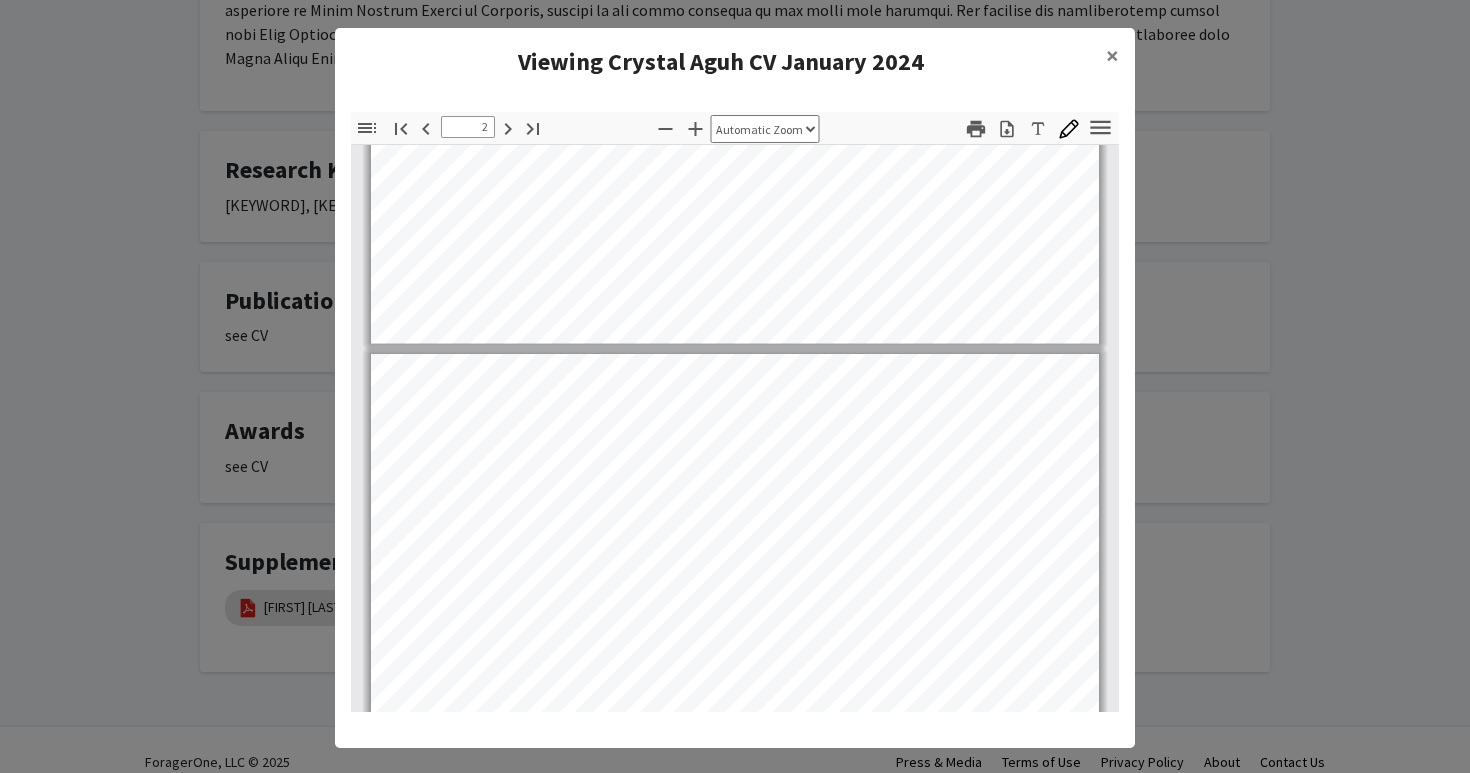 type on "1" 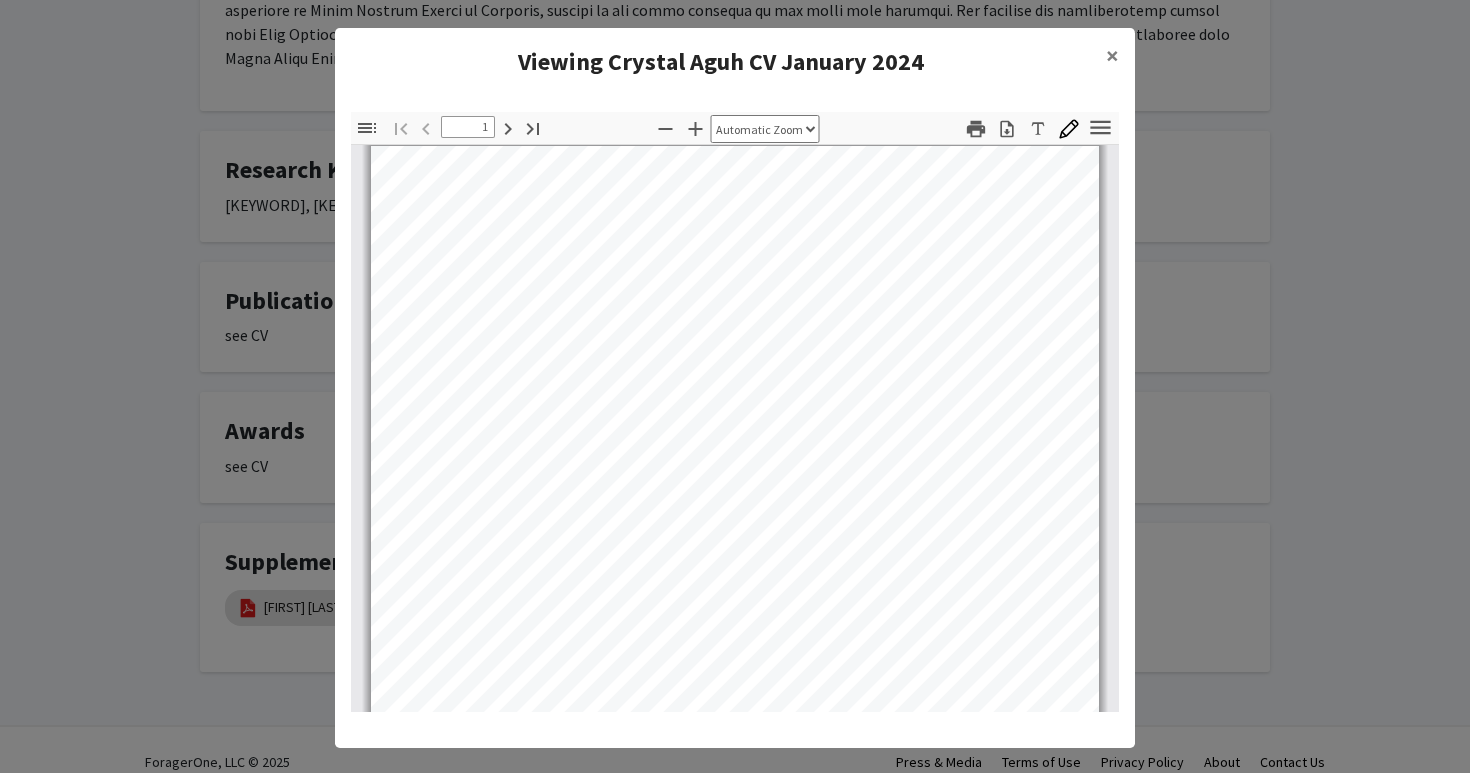 scroll, scrollTop: 13, scrollLeft: 0, axis: vertical 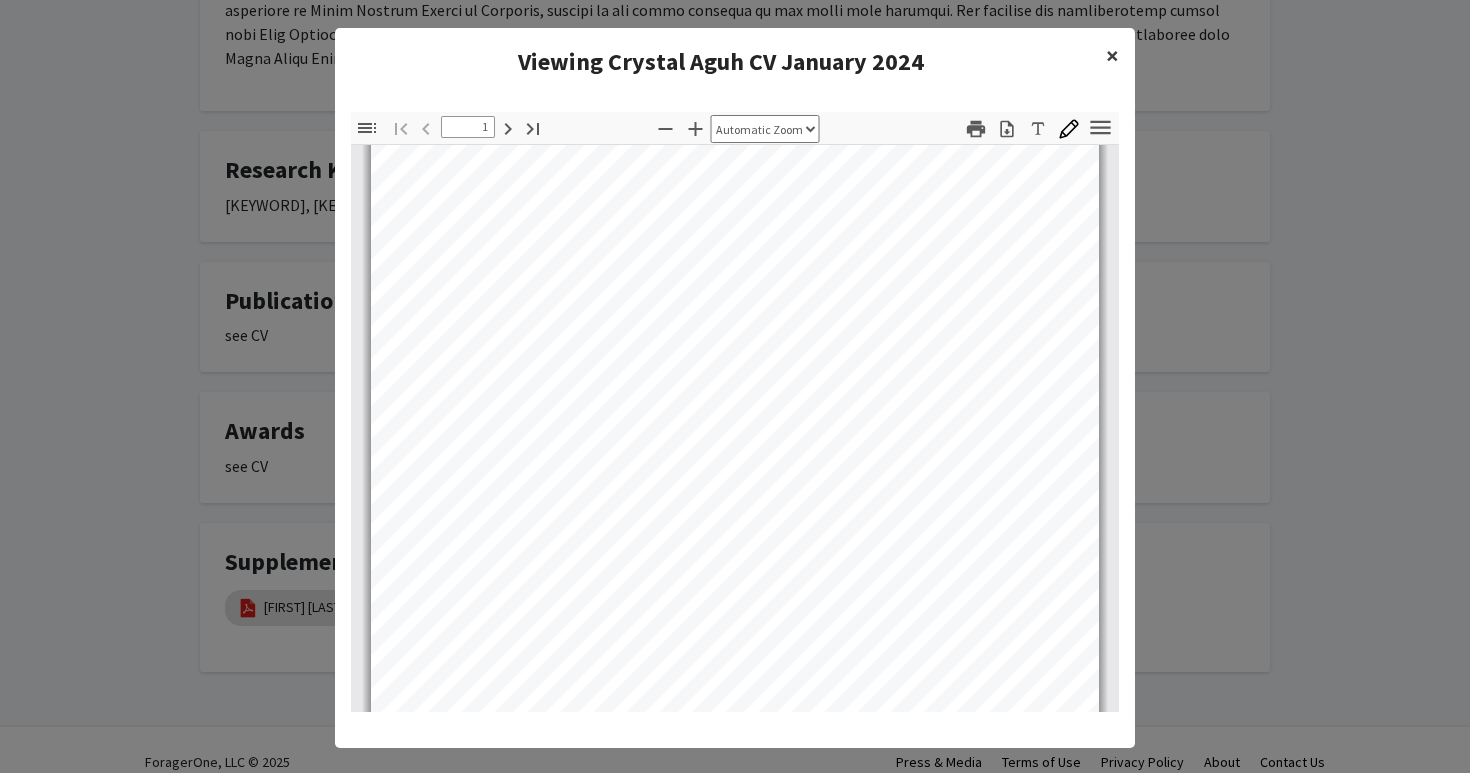 click on "×" 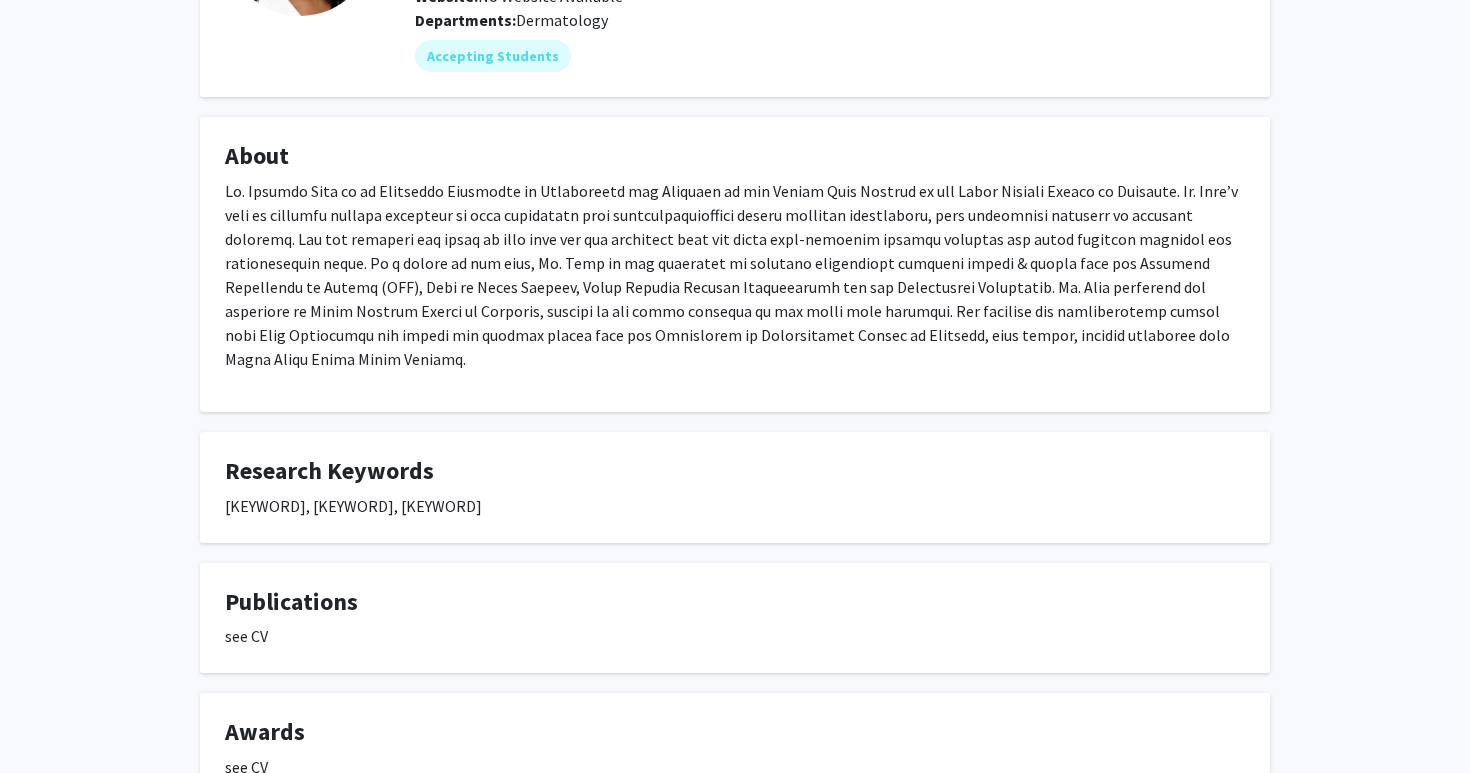 scroll, scrollTop: 0, scrollLeft: 0, axis: both 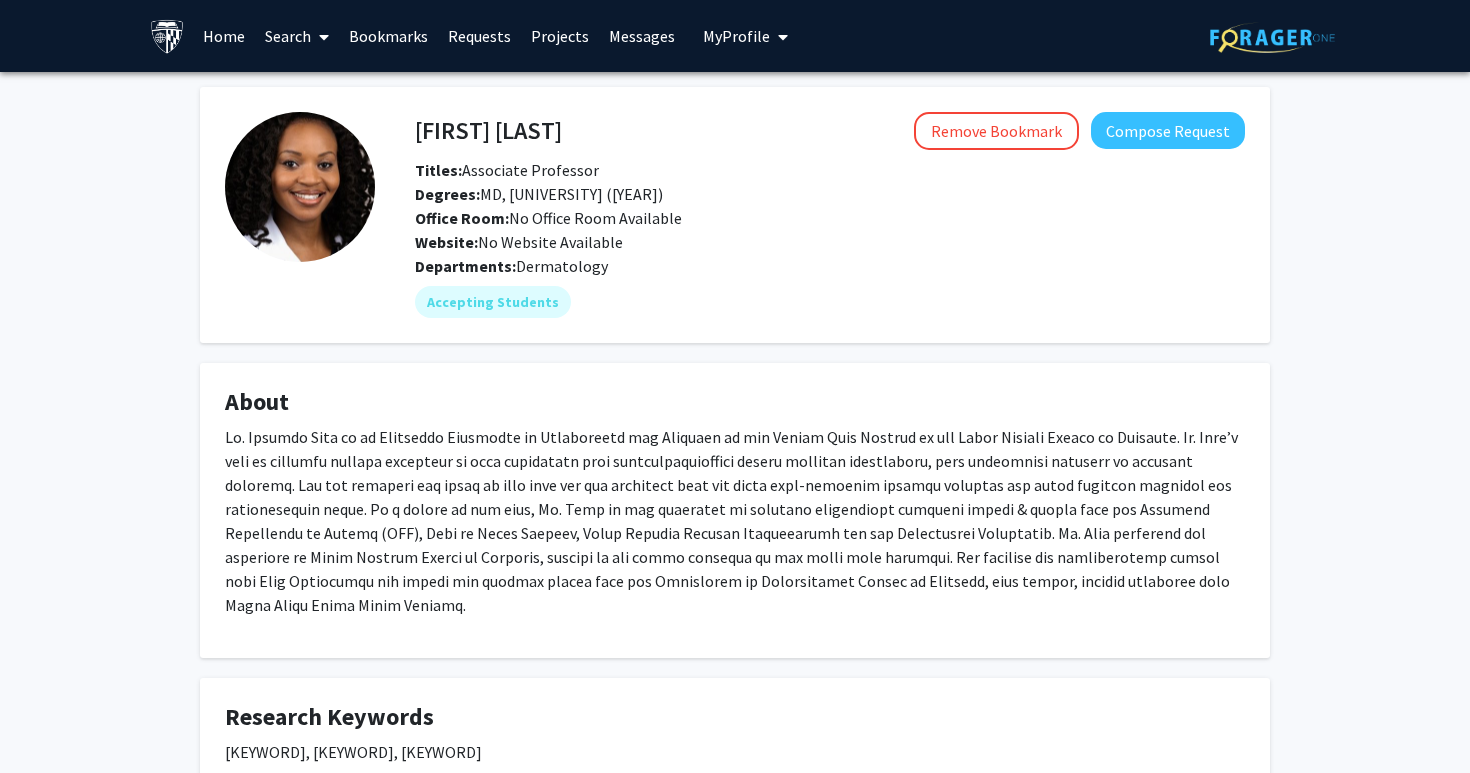 click on "[FIRST] [LAST]  Remove Bookmark  Compose Request" 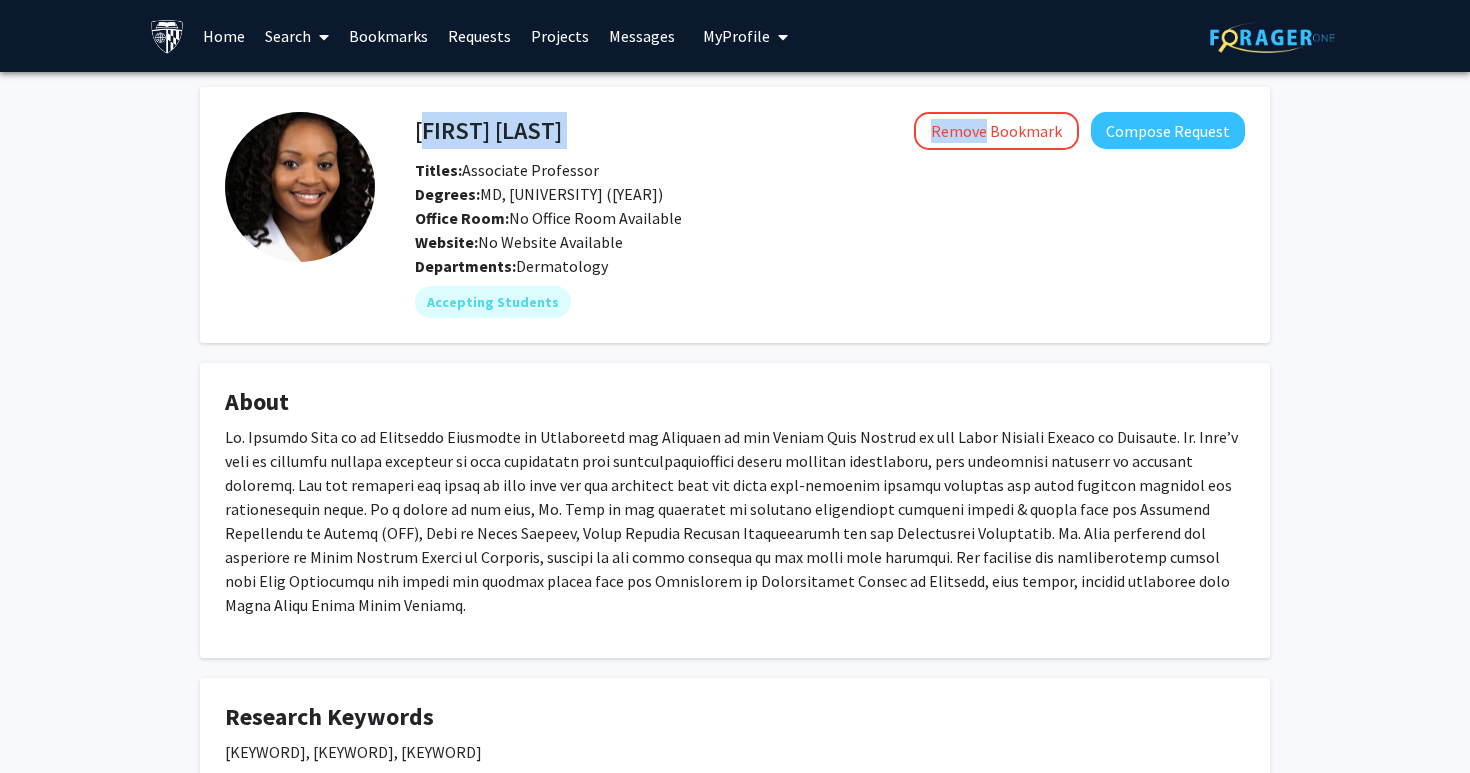 drag, startPoint x: 414, startPoint y: 133, endPoint x: 448, endPoint y: 129, distance: 34.234486 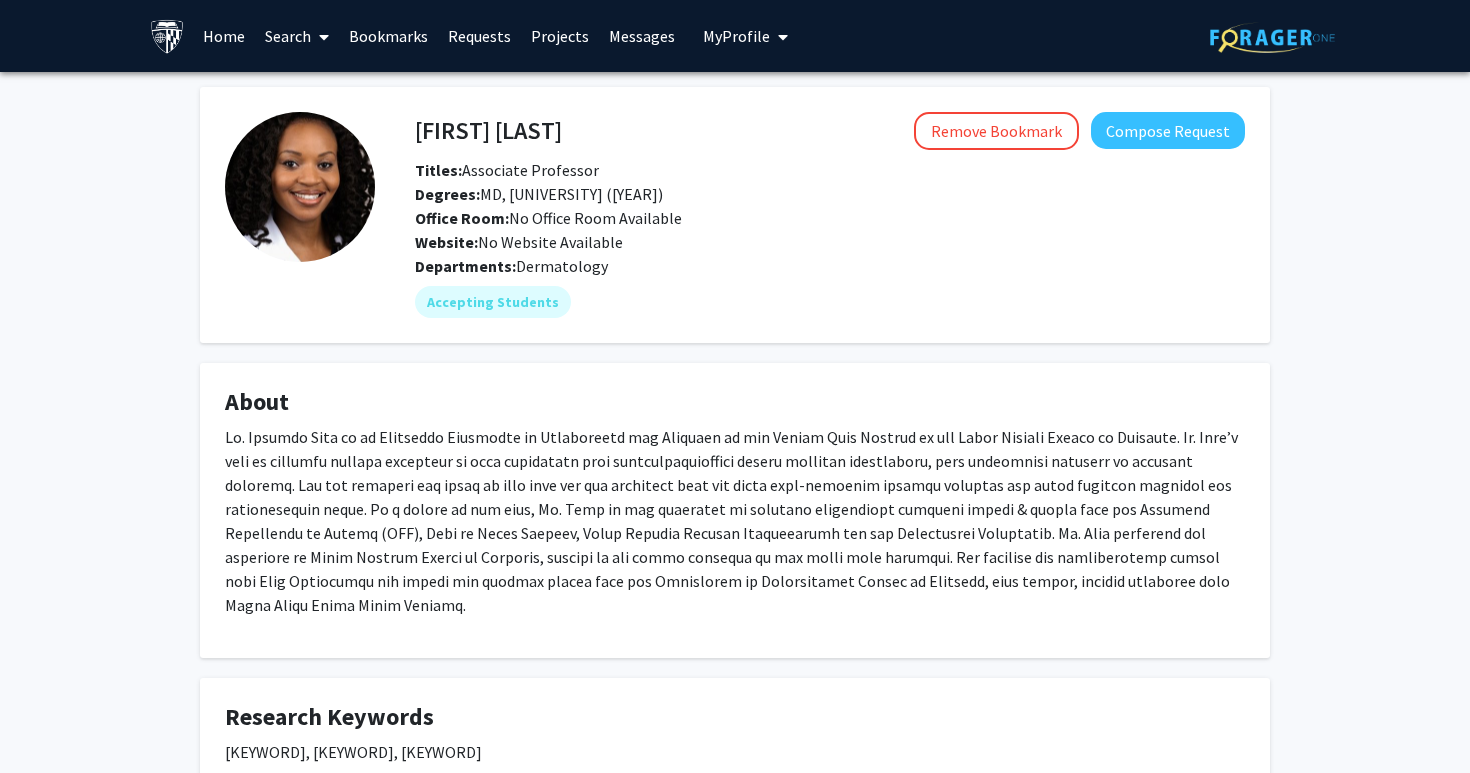 click on "[FIRST] [LAST]" 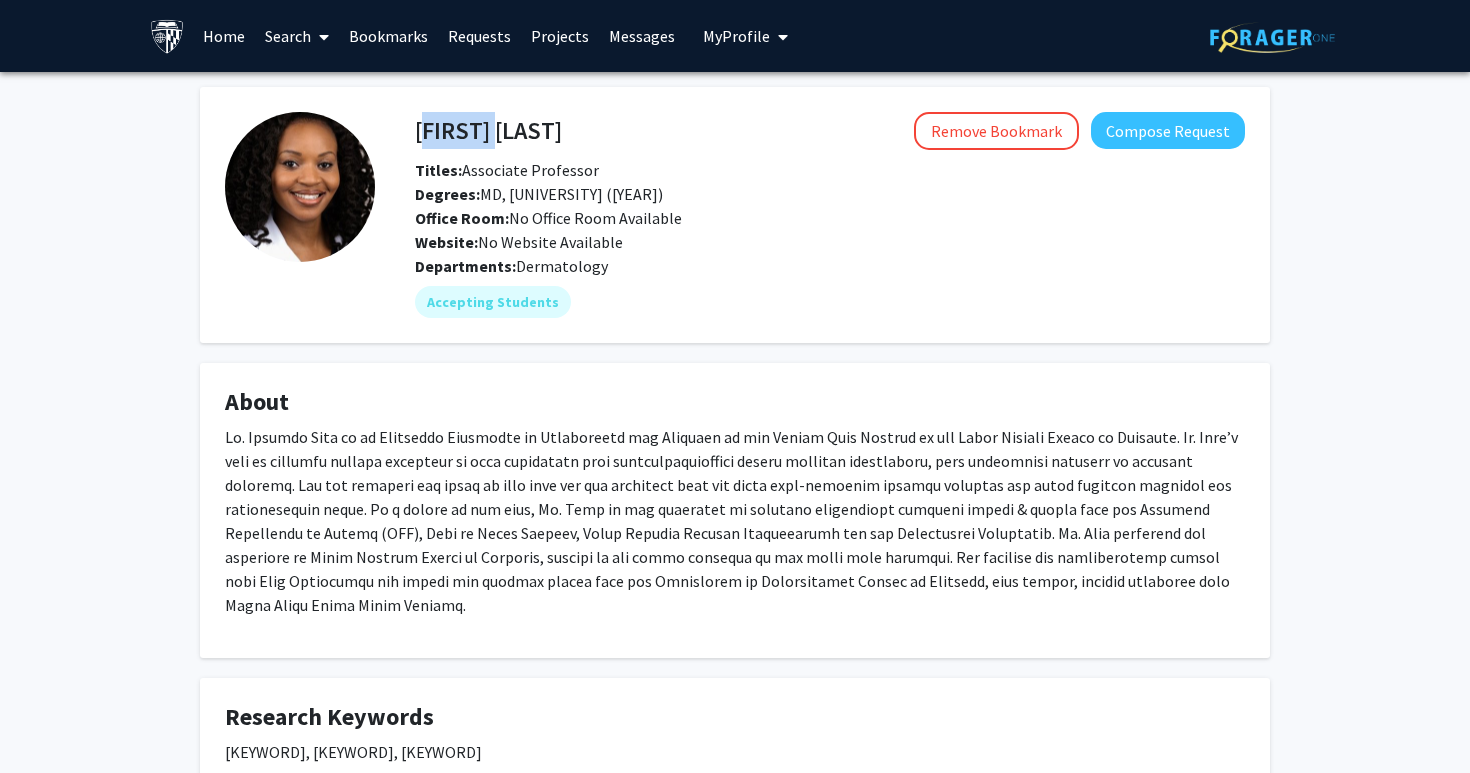 click on "[FIRST] [LAST]" 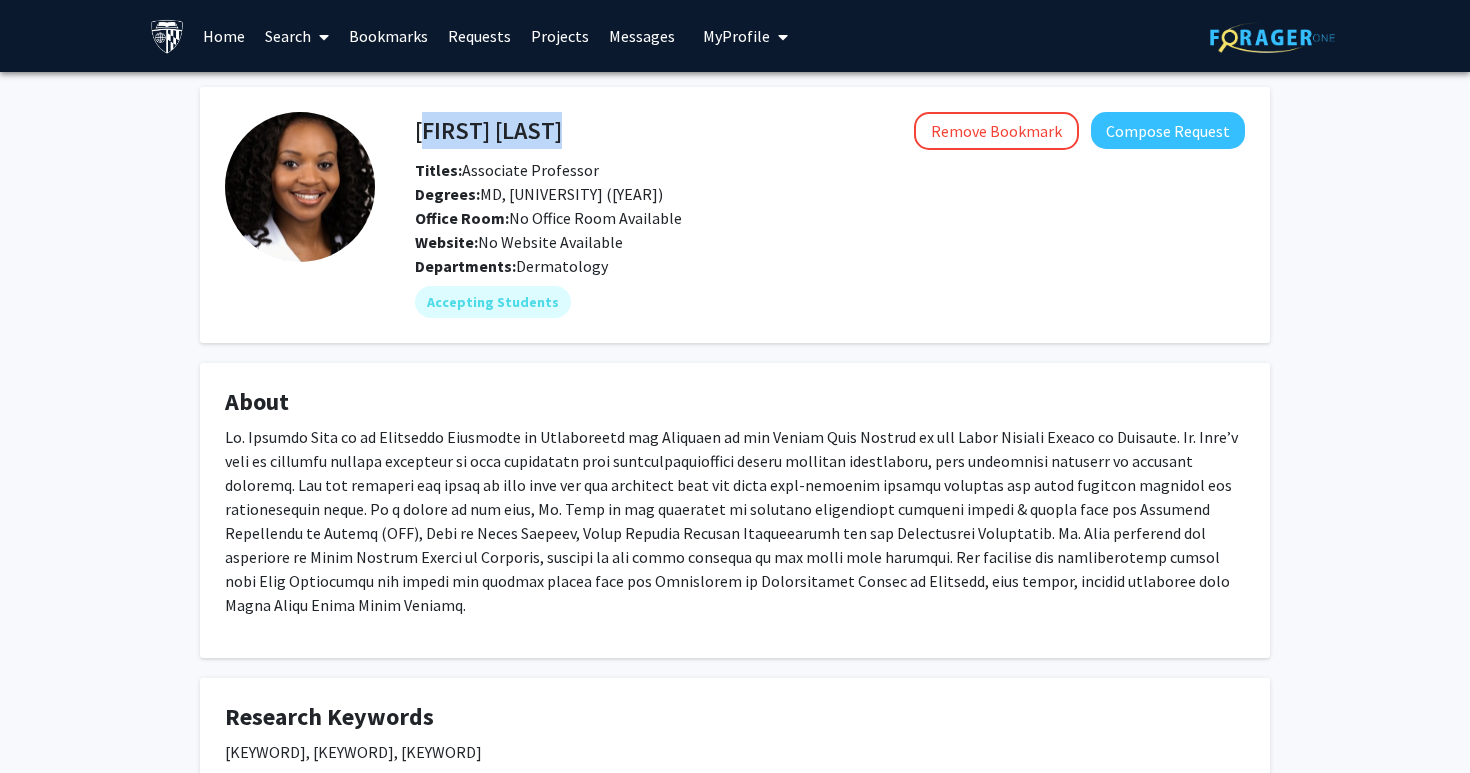 click on "[FIRST] [LAST]" 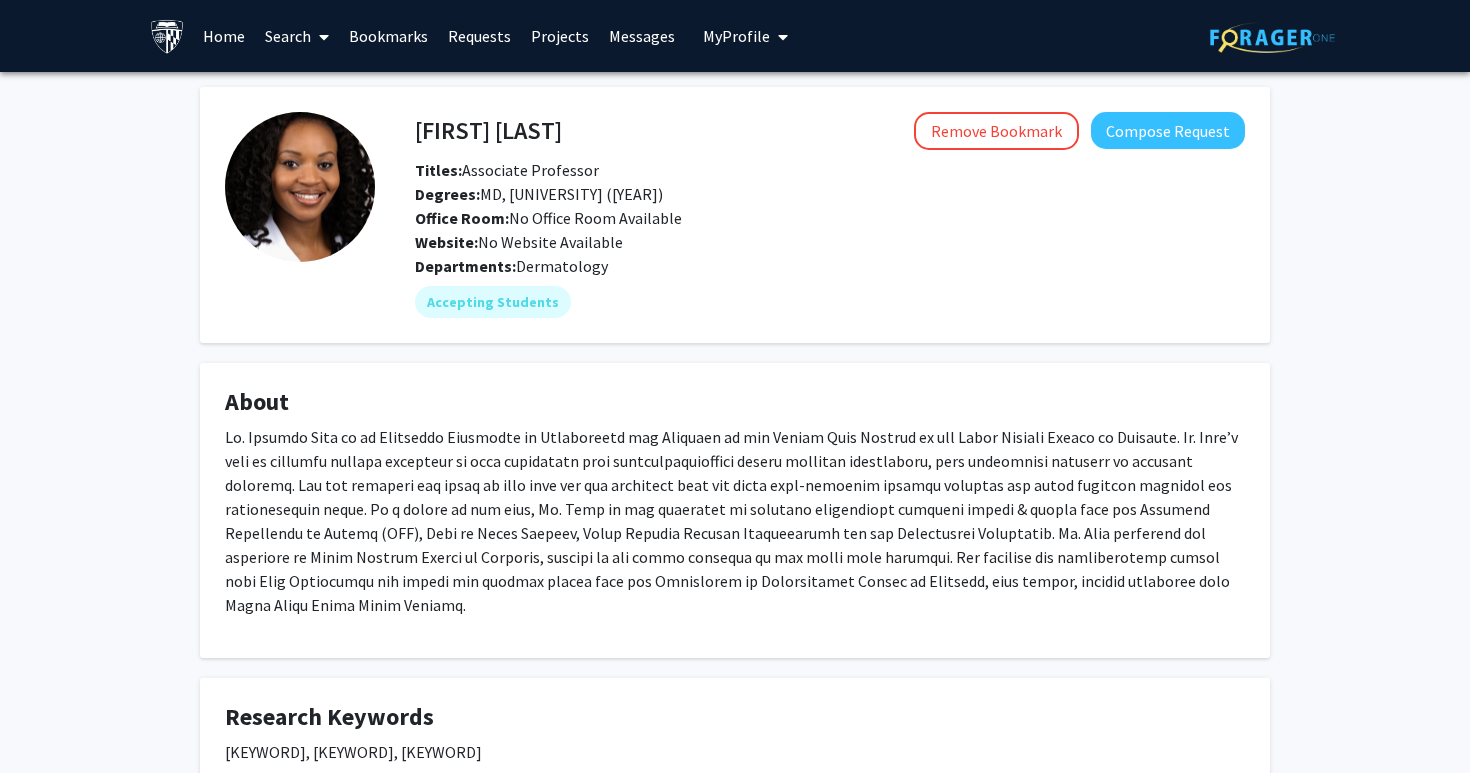 click on "[FIRST] [LAST]  Remove Bookmark  Compose Request  Titles:   Associate Professor   Degrees:   MD, [UNIVERSITY] ([YEAR])  Office Room:   No Office Room Available  Website:   No Website Available  Departments:   Dermatology  Accepting Students  About   Research Keywords  [KEYWORD], [KEYWORD], [KEYWORD]  Publications  see CV  Awards  see CV Supplemental Files  [FIRST] [LAST] CV [MONTH] [YEAR]" 